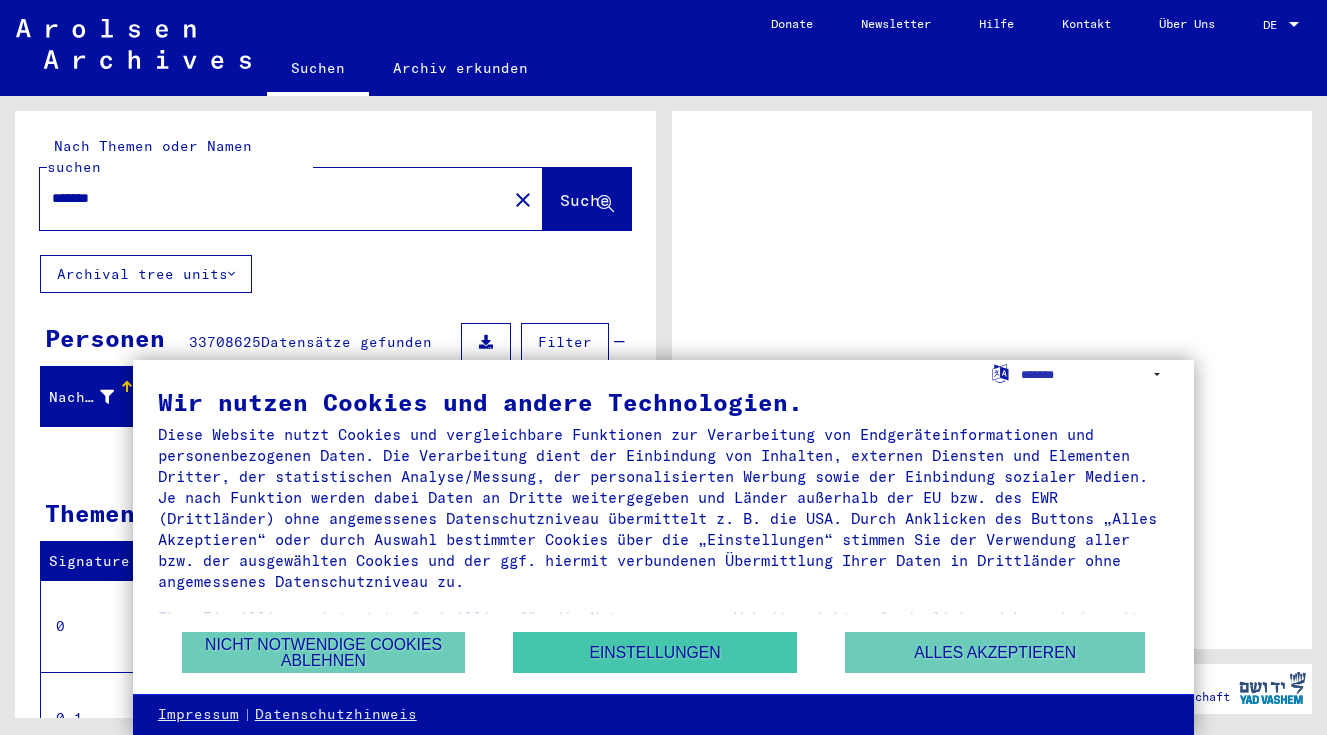 scroll, scrollTop: 0, scrollLeft: 0, axis: both 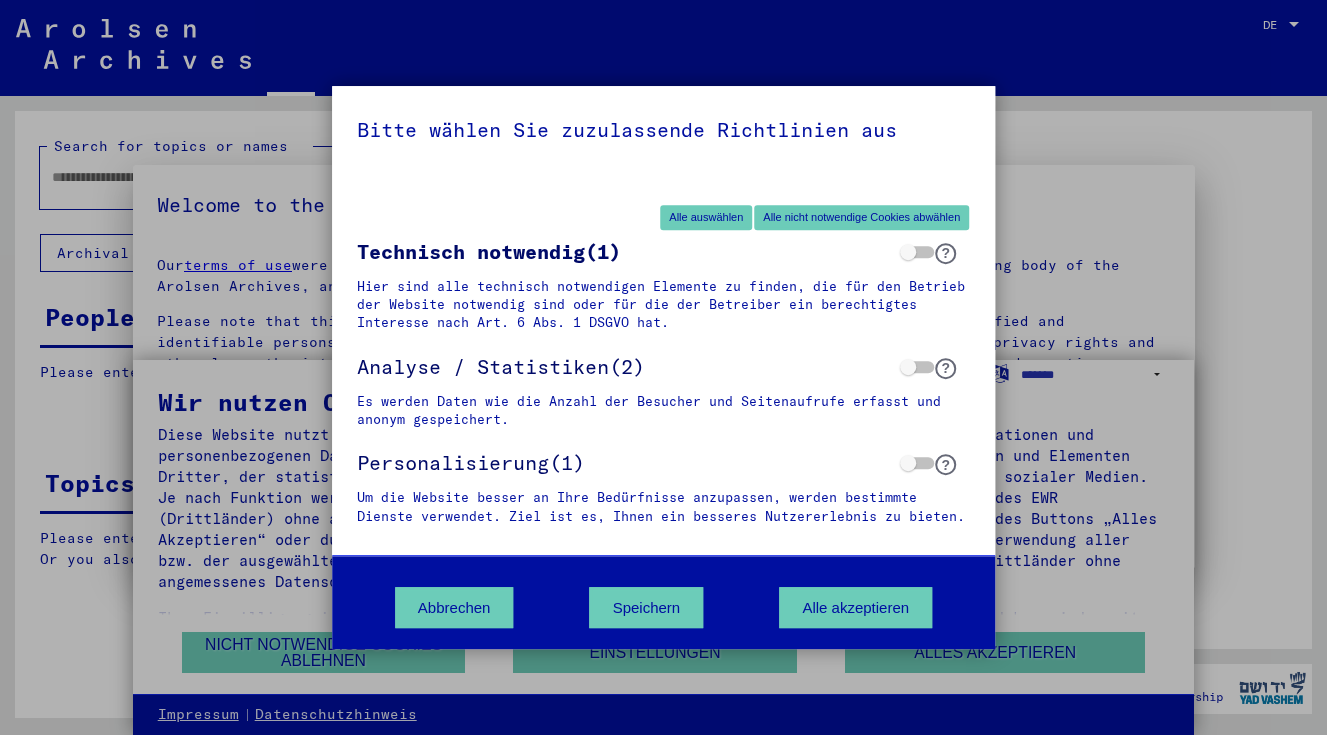 type on "*******" 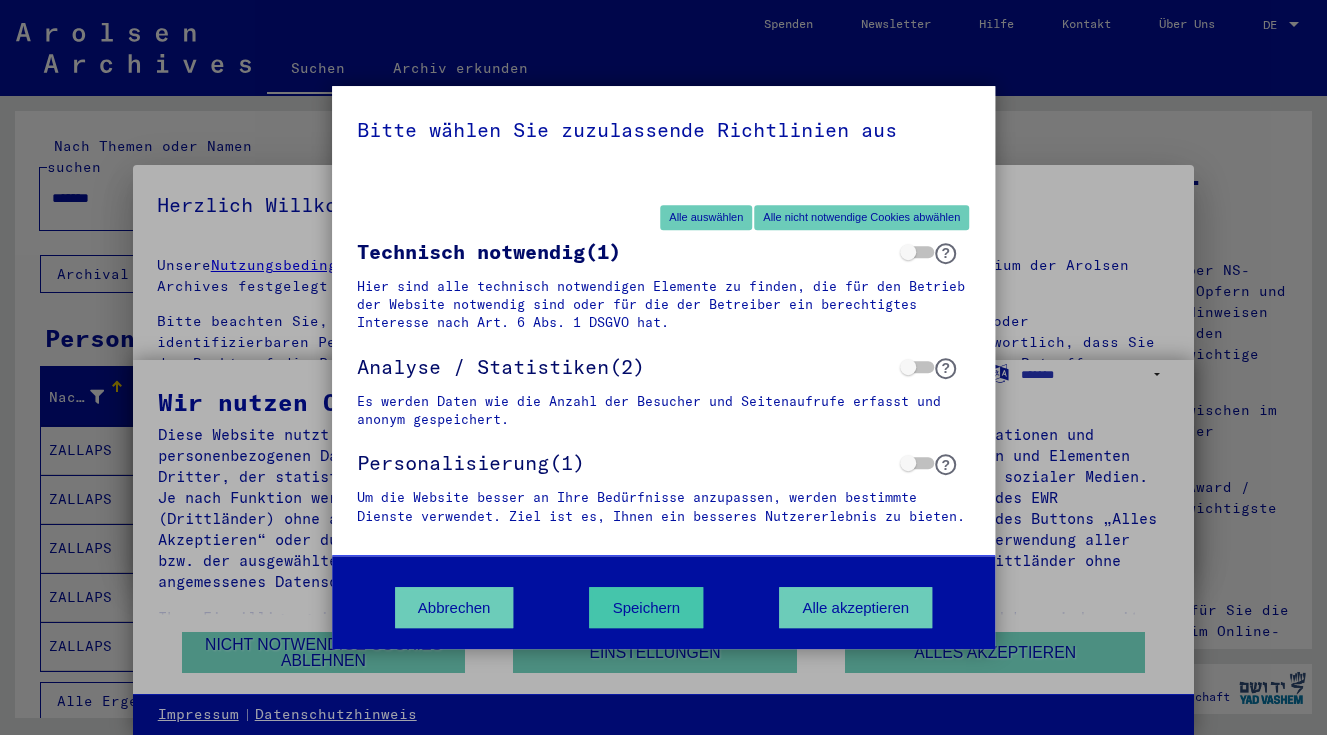 click on "Speichern" at bounding box center (647, 607) 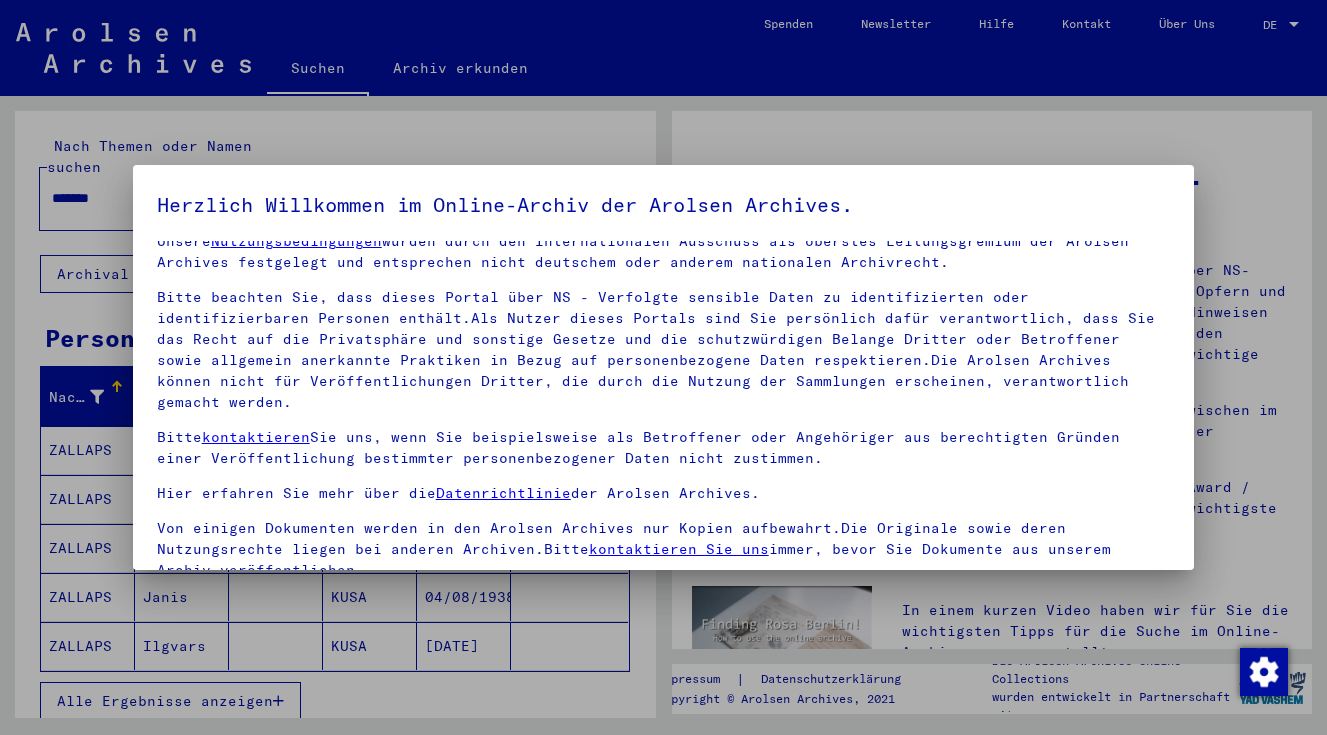 scroll, scrollTop: 23, scrollLeft: 0, axis: vertical 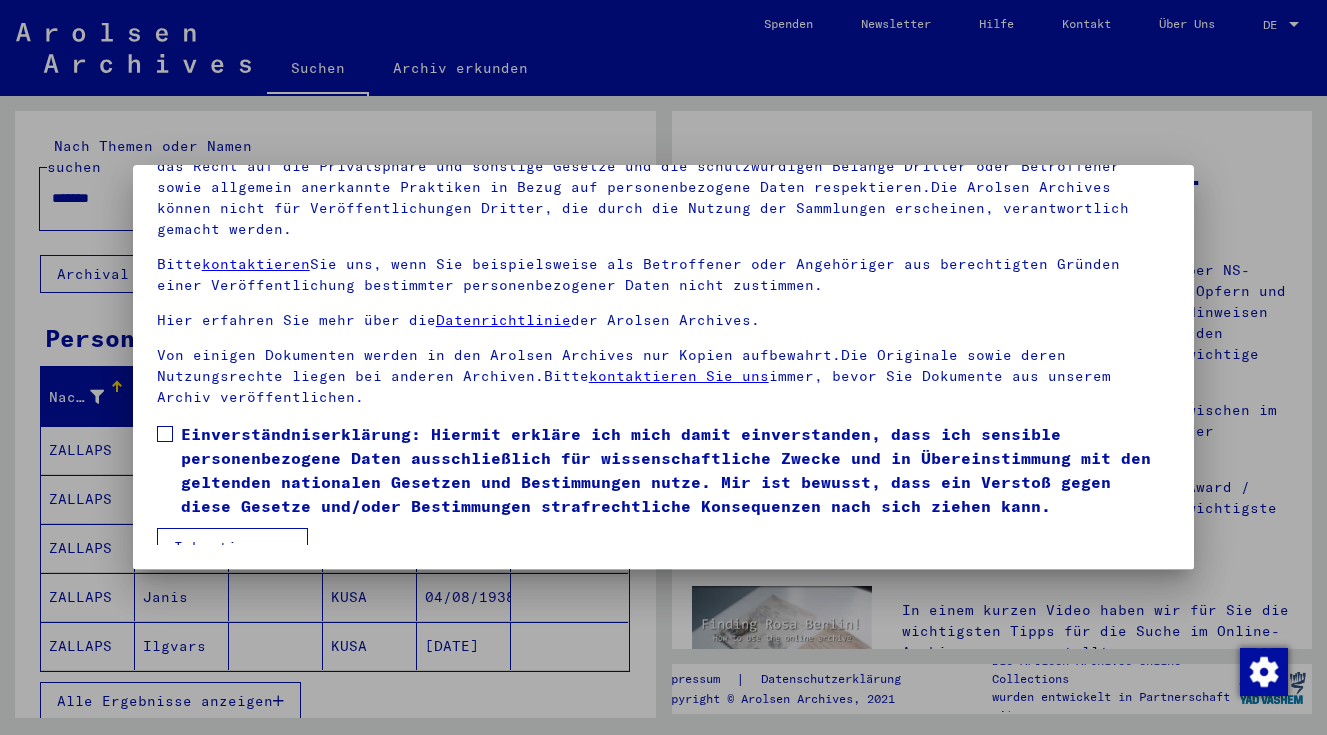 click on "Ich stimme zu" at bounding box center (232, 547) 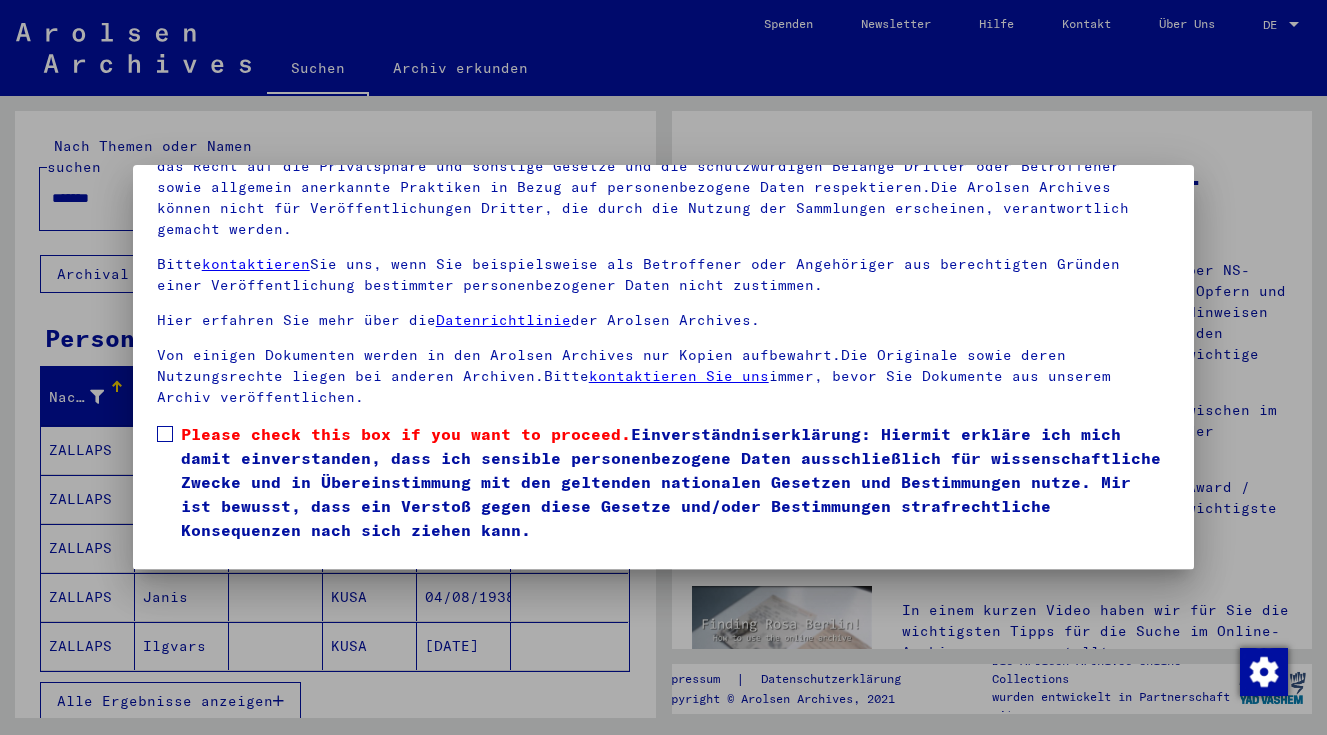 click at bounding box center [165, 434] 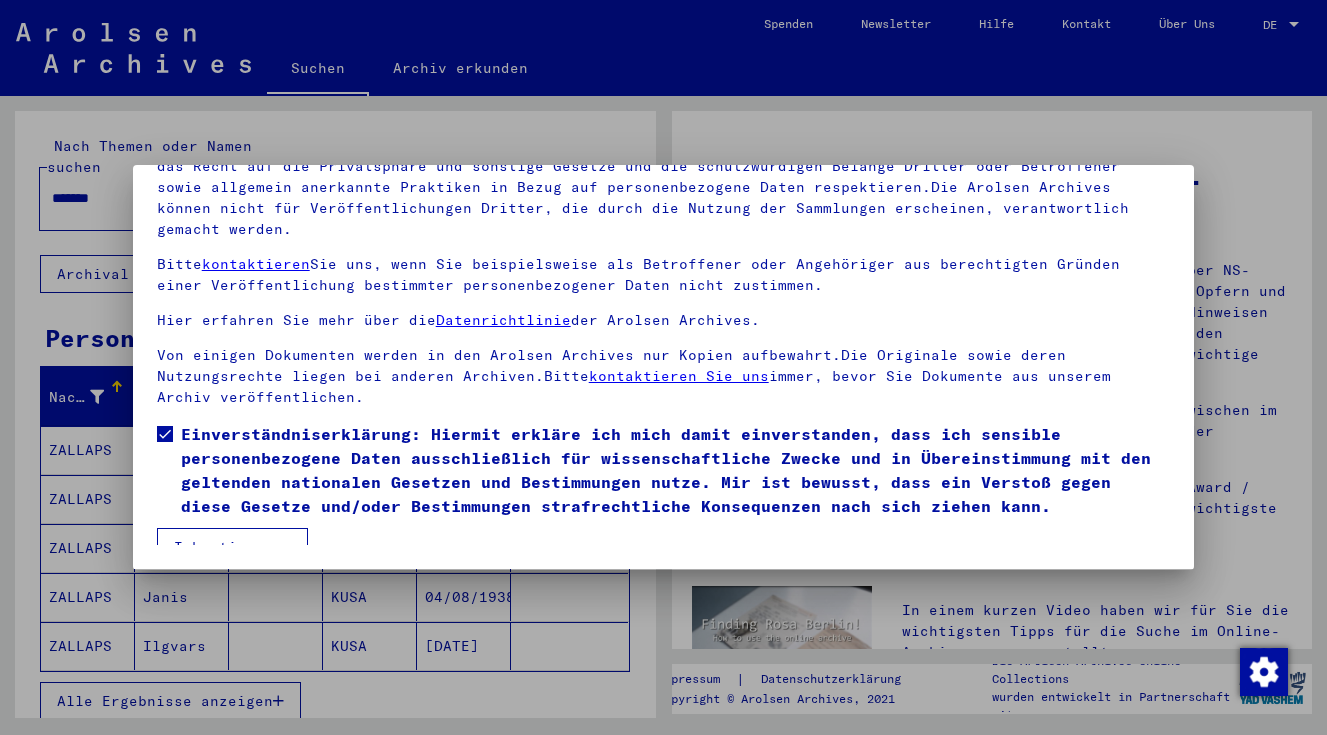 scroll, scrollTop: 0, scrollLeft: 0, axis: both 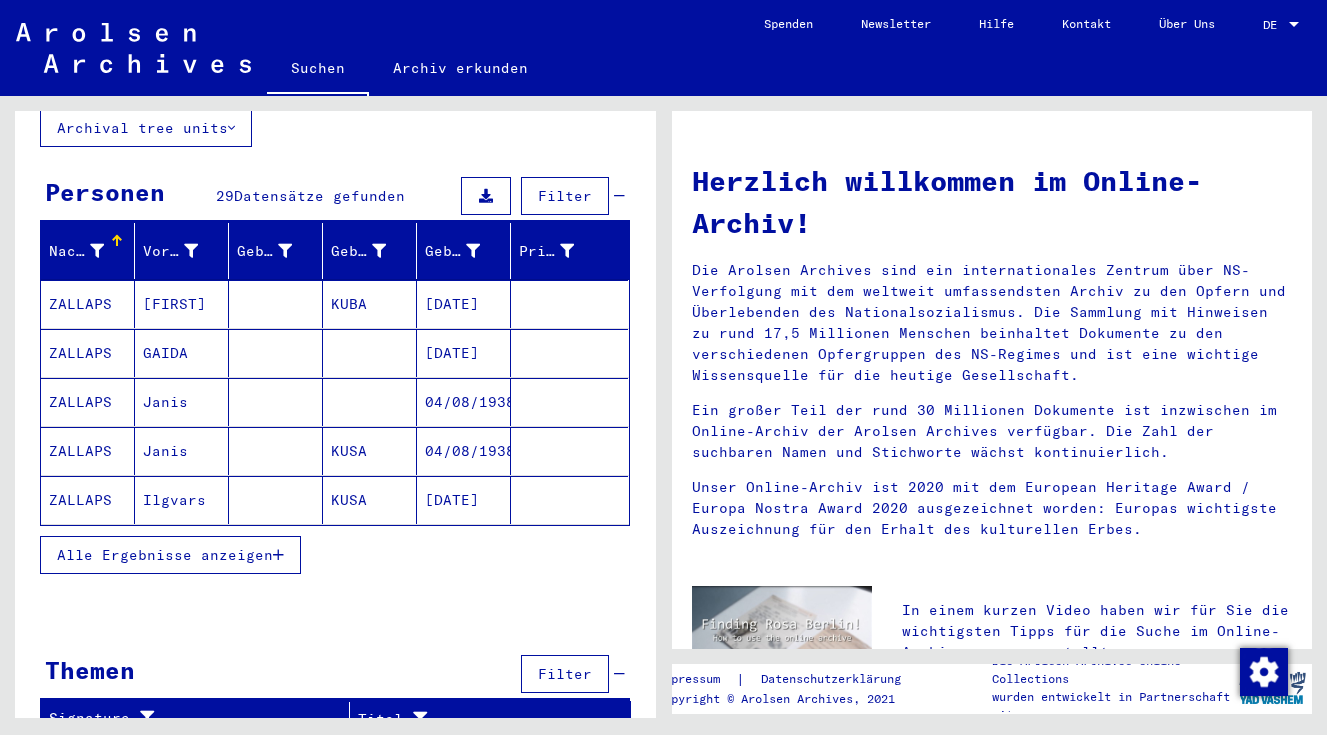 click on "GAIDA" at bounding box center [182, 402] 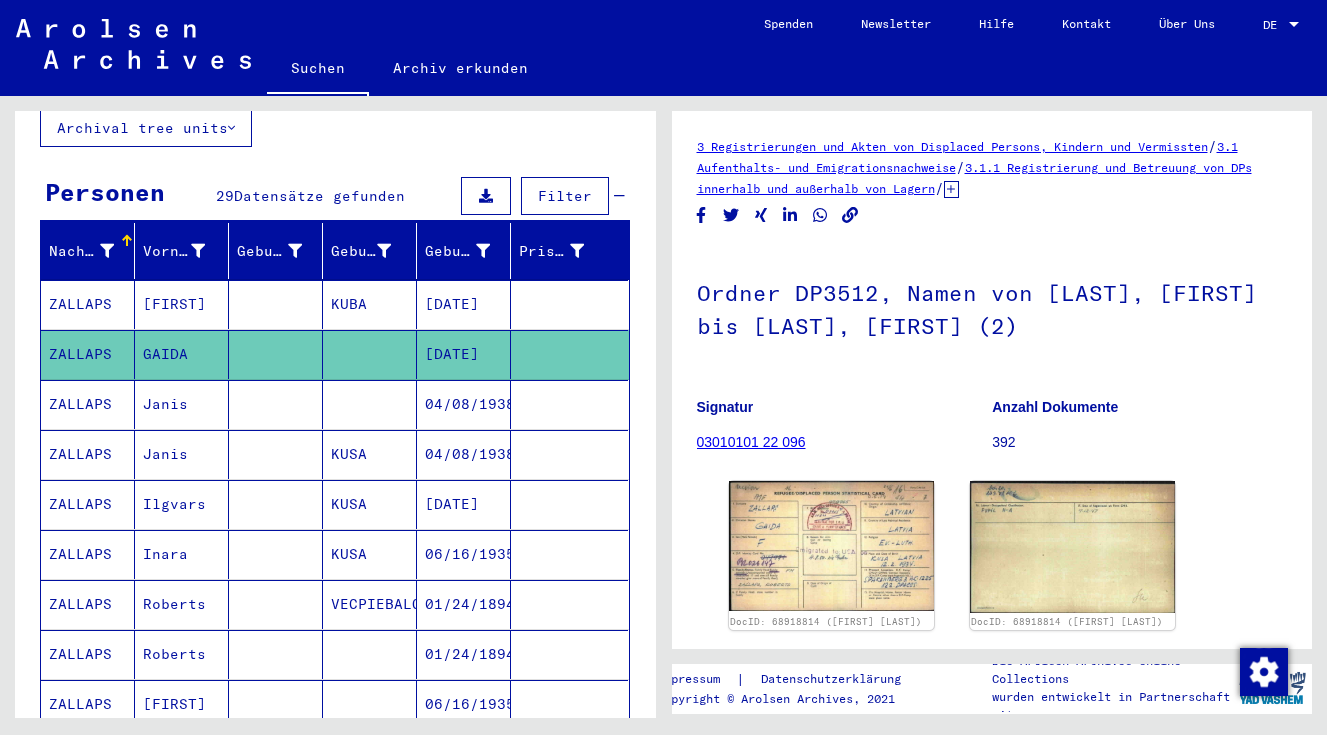 scroll, scrollTop: 0, scrollLeft: 0, axis: both 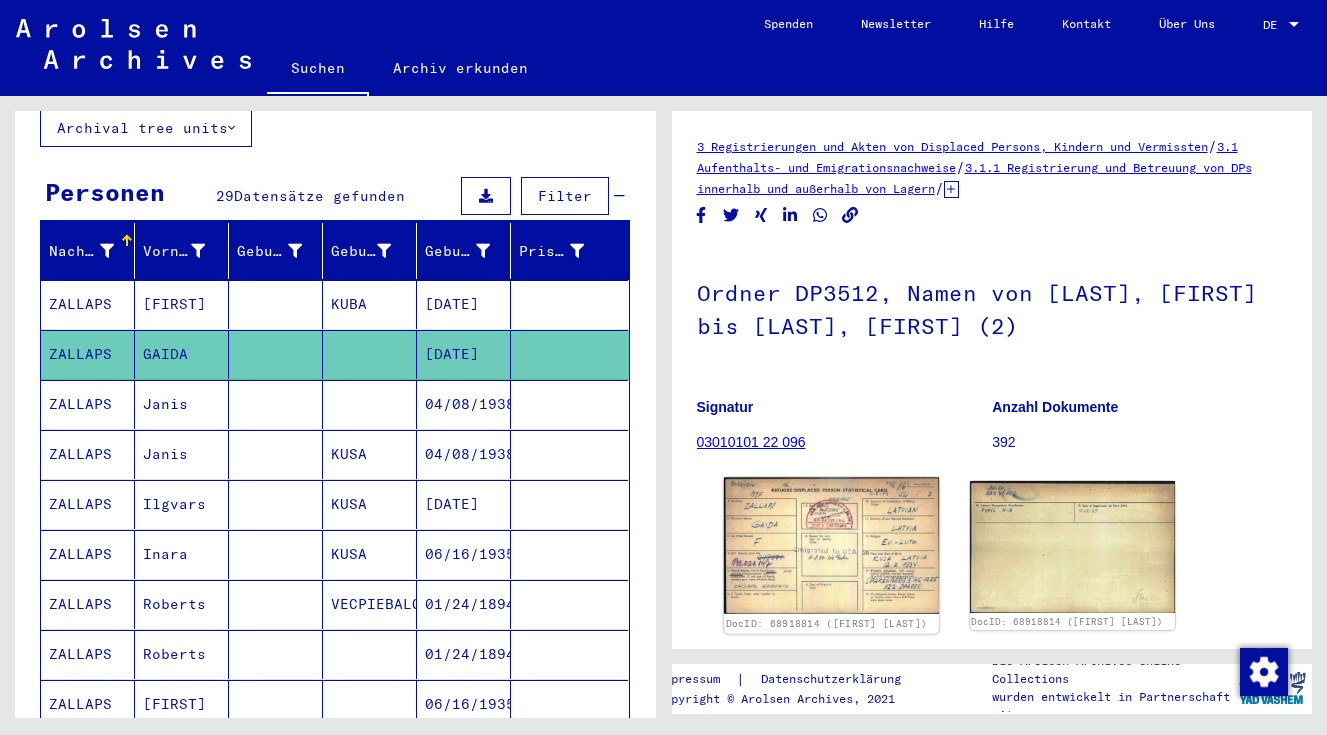 click 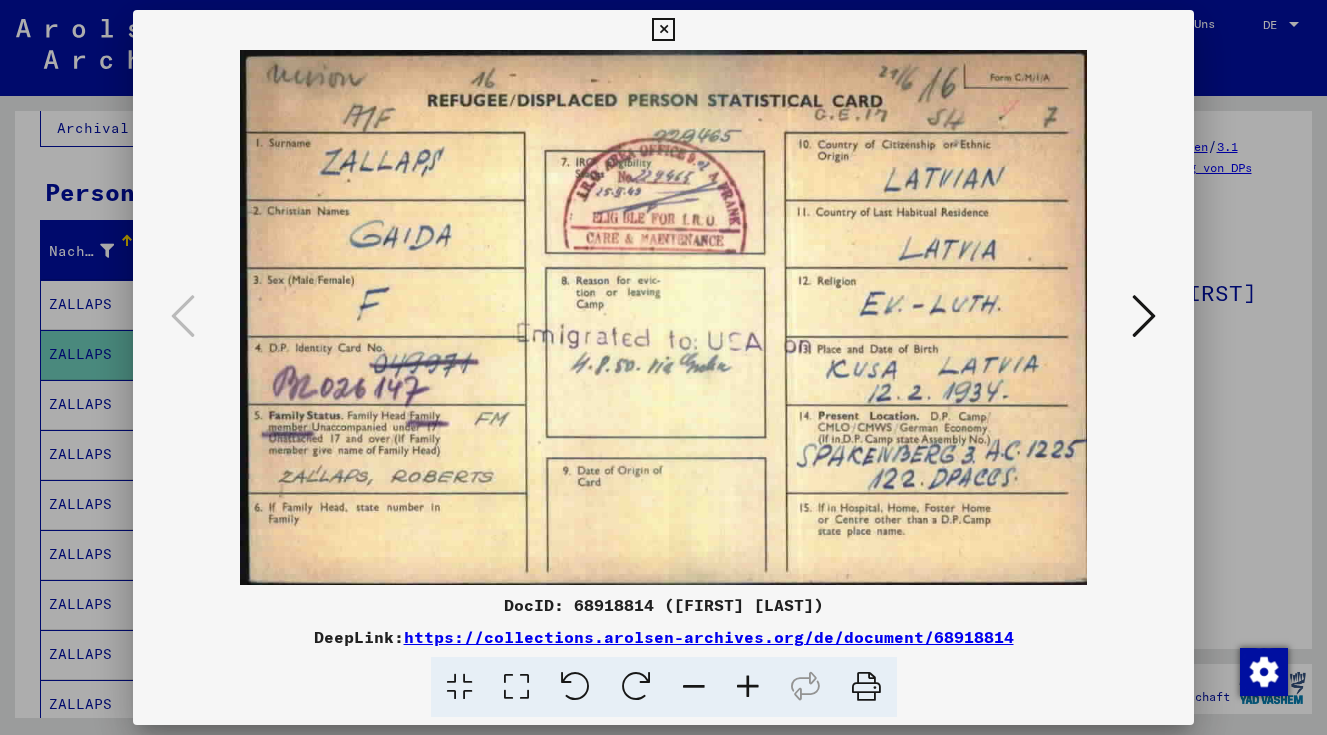 scroll, scrollTop: 0, scrollLeft: 0, axis: both 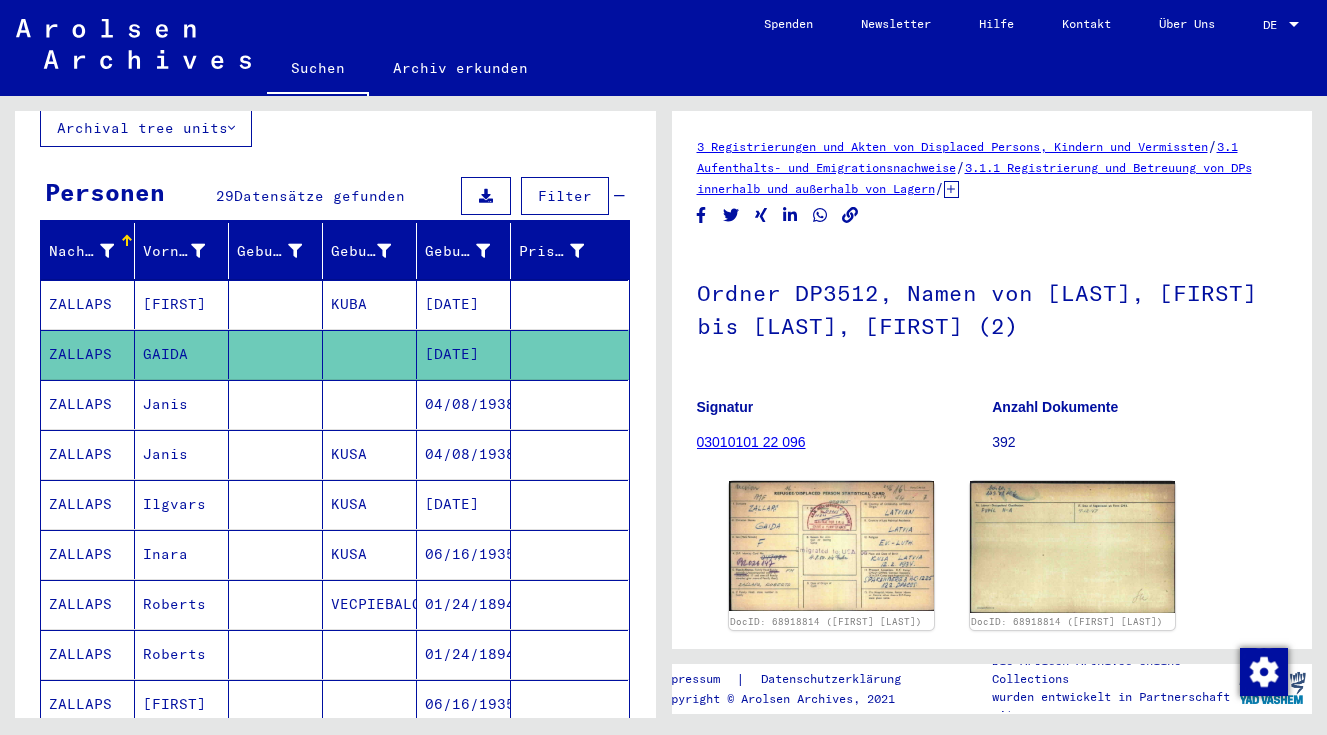 click on "Roberts" at bounding box center (182, 654) 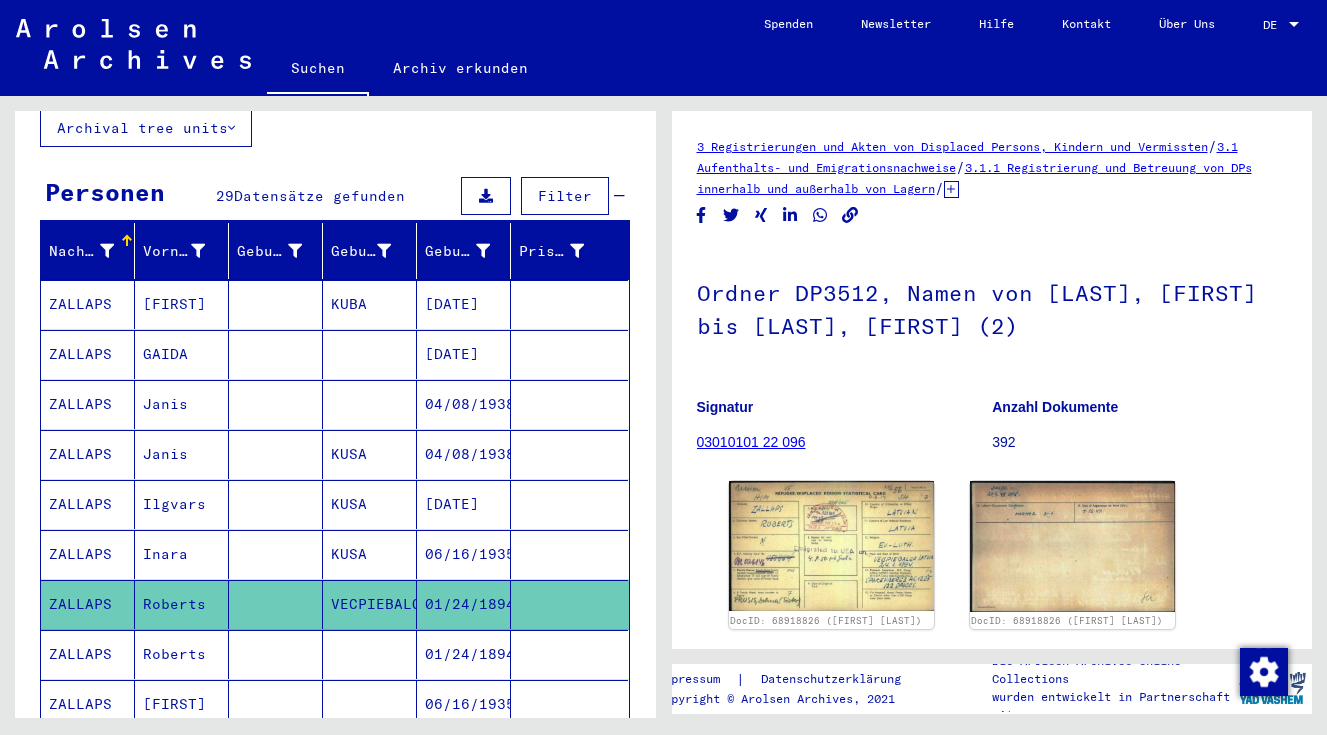 scroll, scrollTop: 0, scrollLeft: 0, axis: both 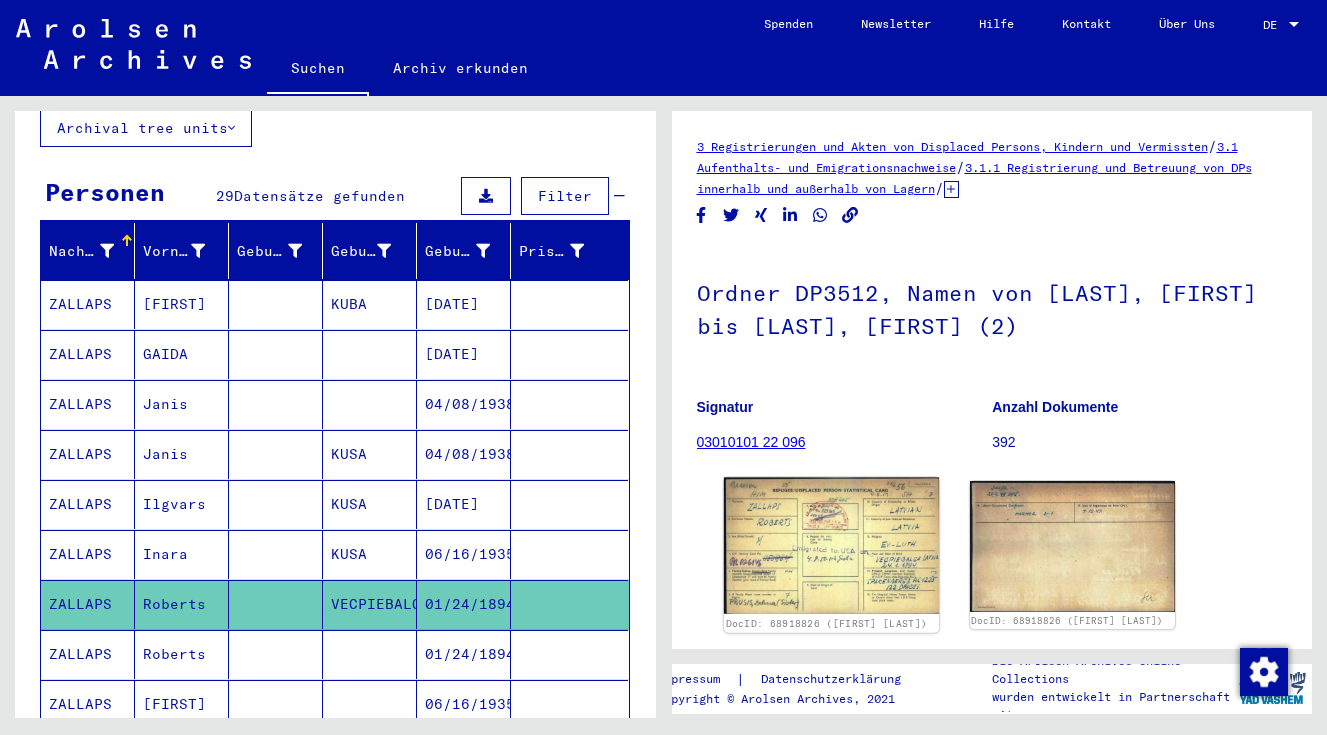 click 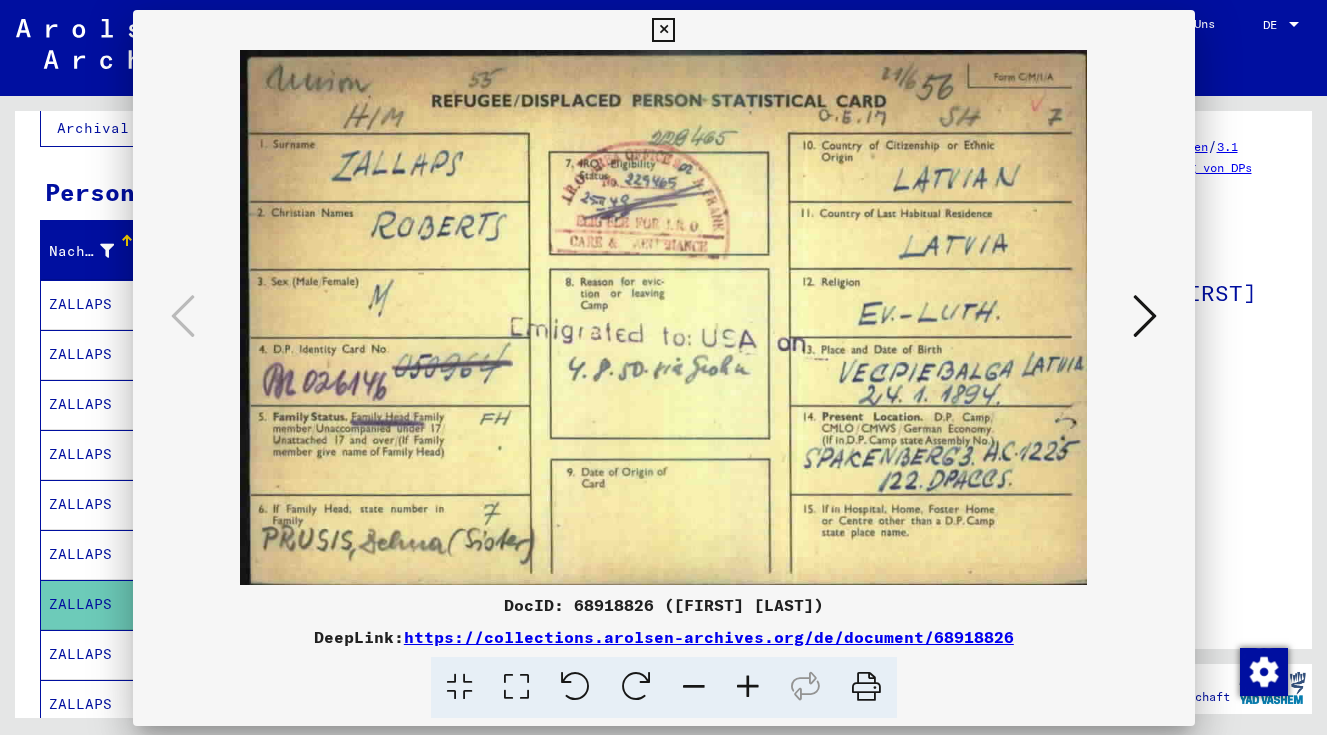 click at bounding box center [664, 317] 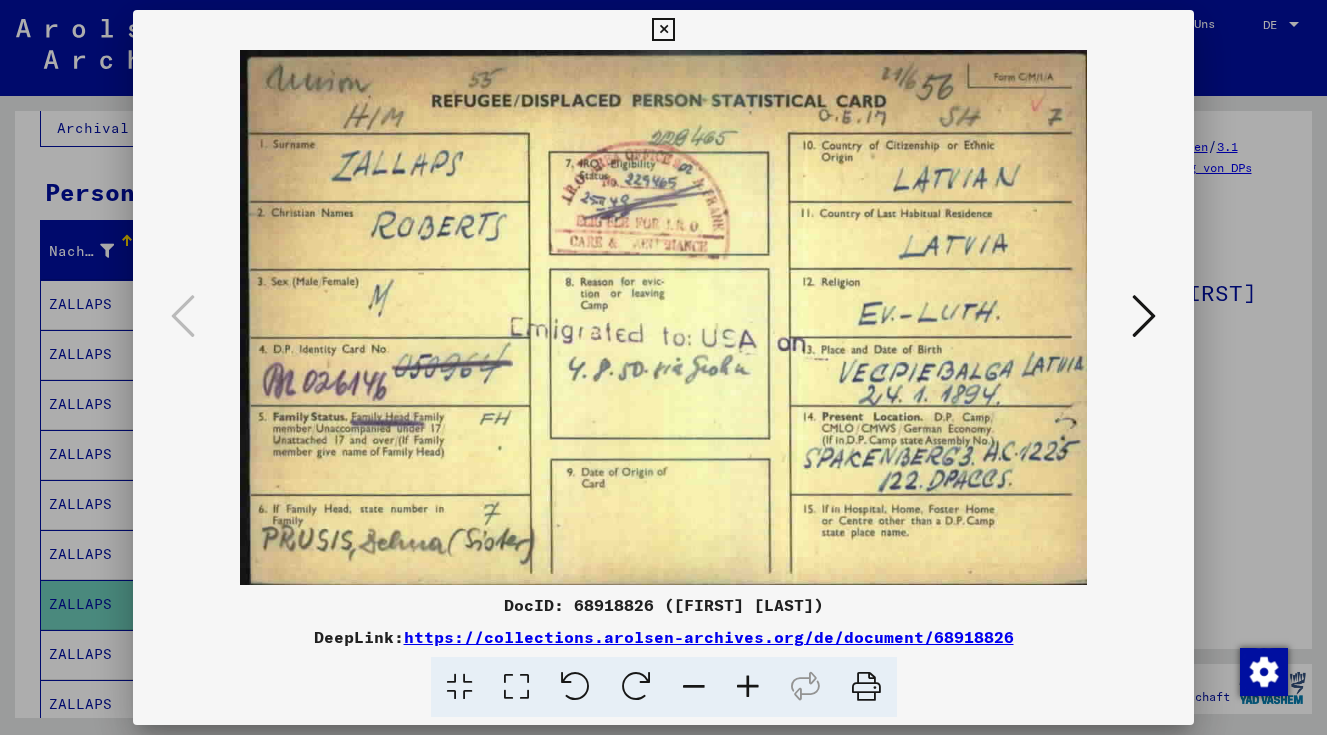 scroll, scrollTop: 0, scrollLeft: 0, axis: both 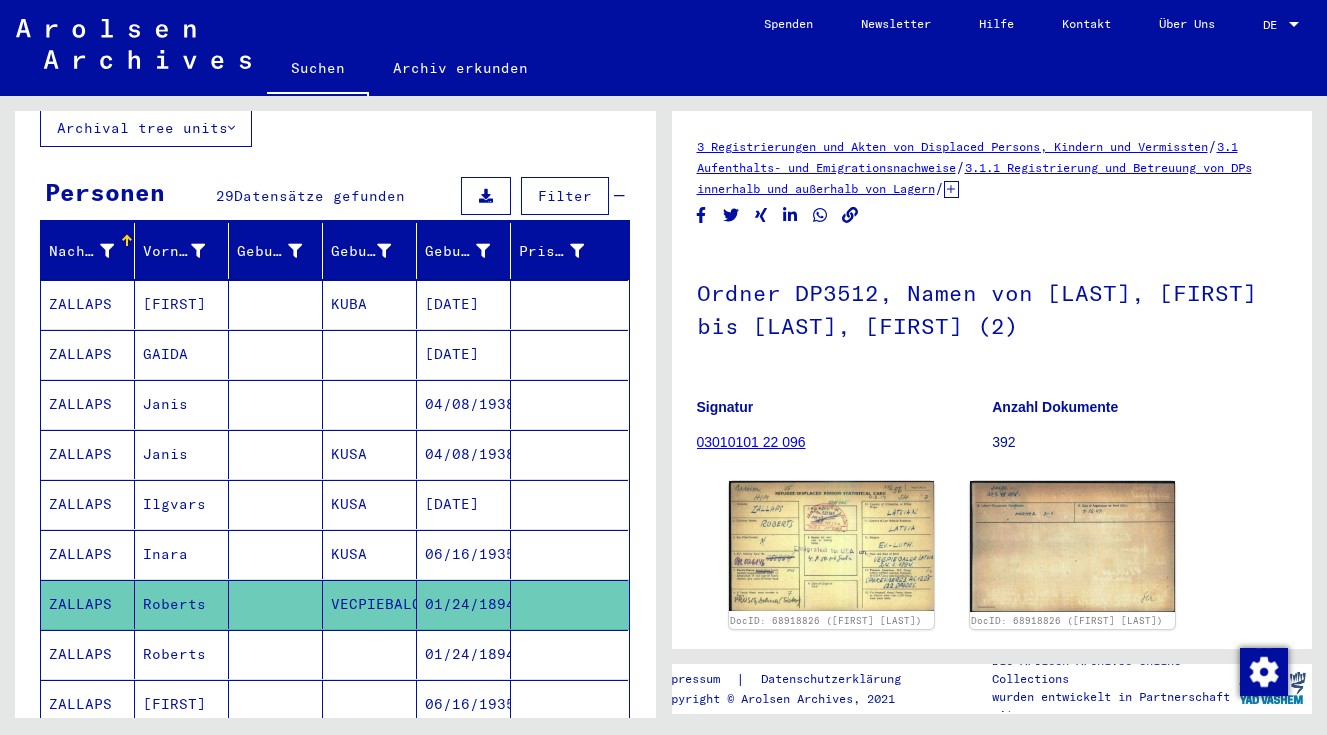 click on "Roberts" at bounding box center (182, 704) 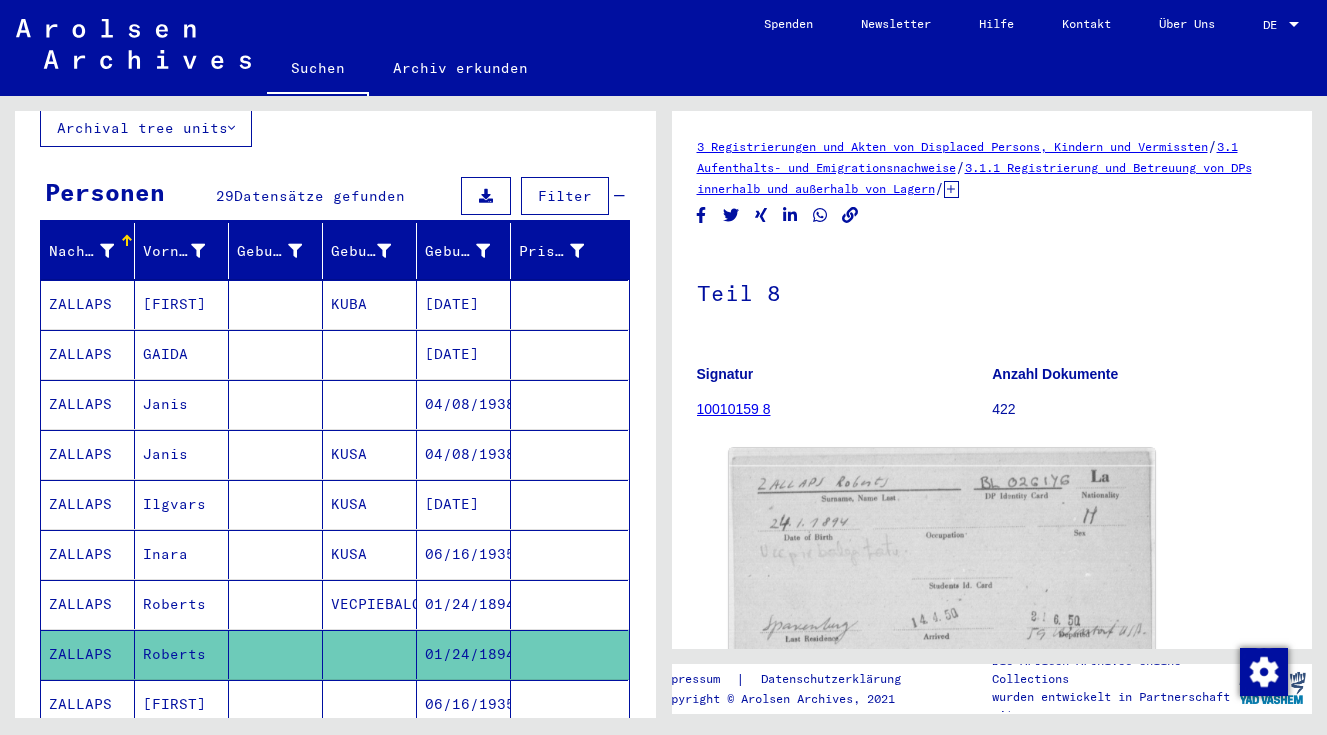 scroll, scrollTop: 0, scrollLeft: 0, axis: both 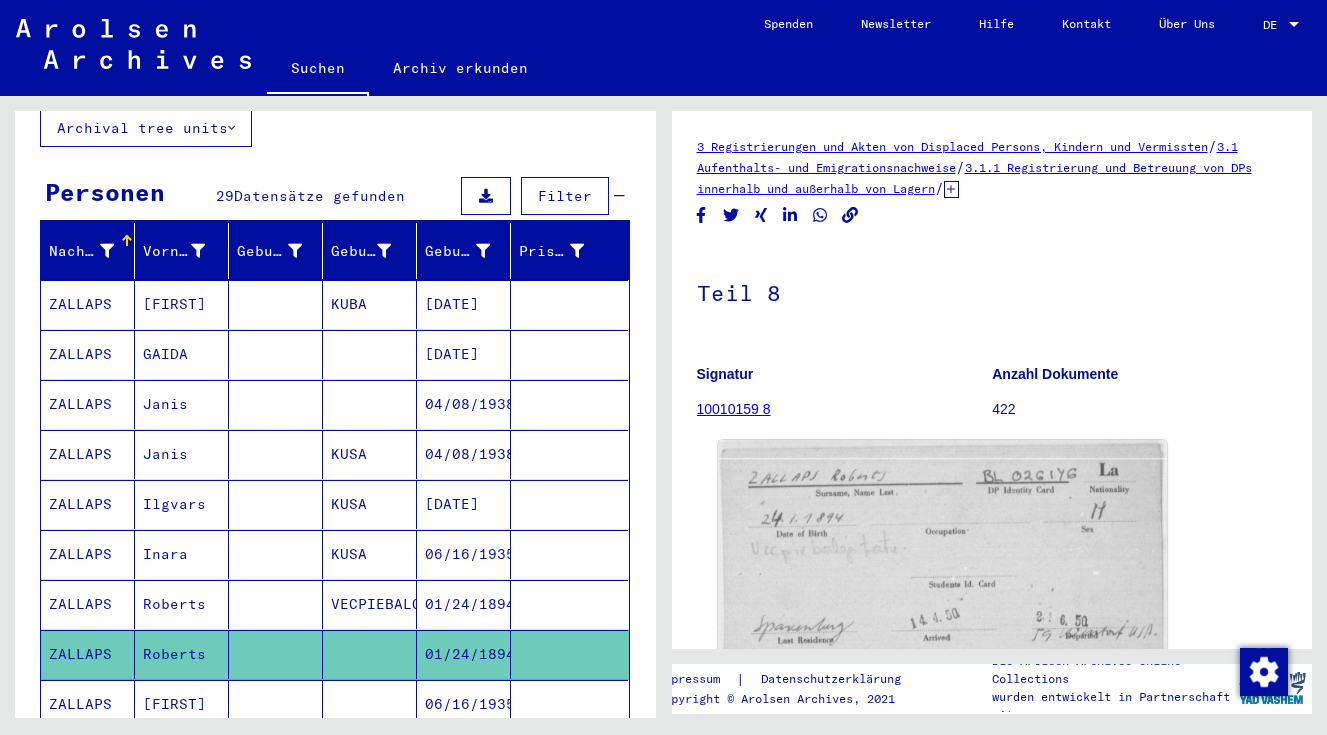 click 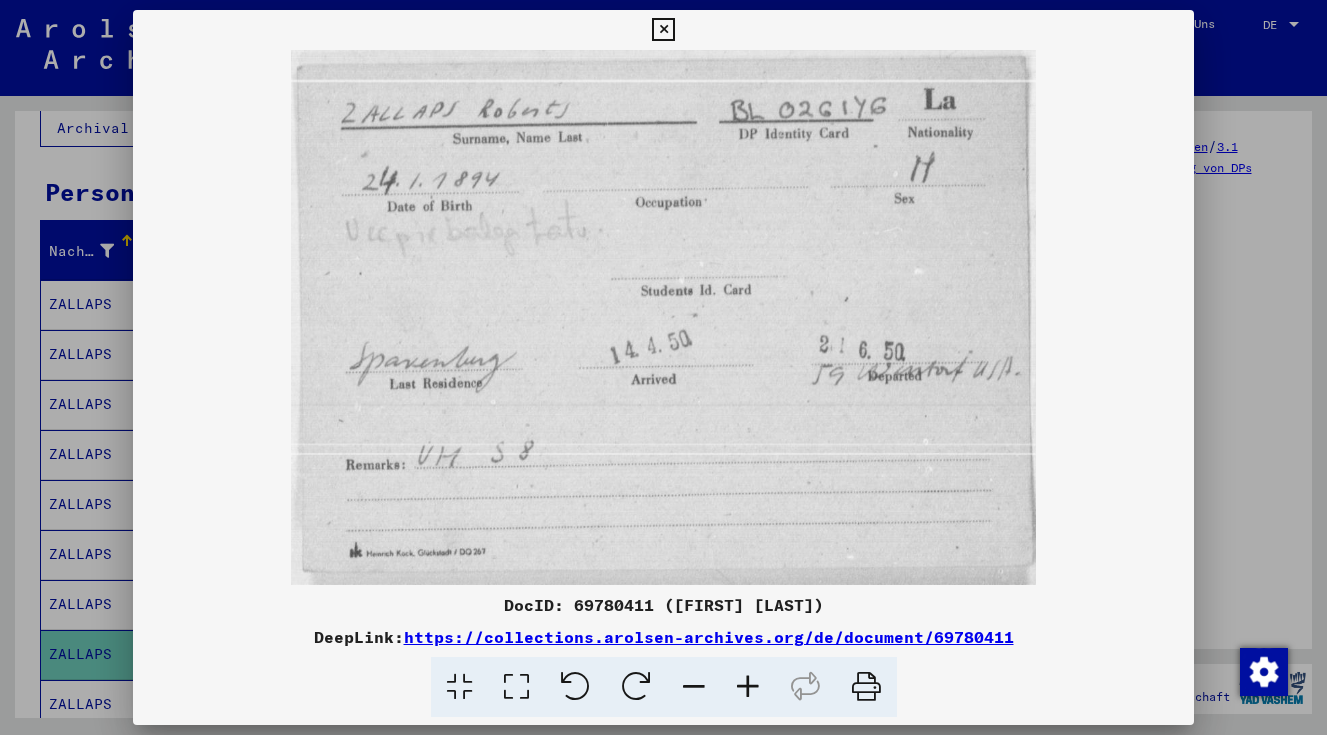type 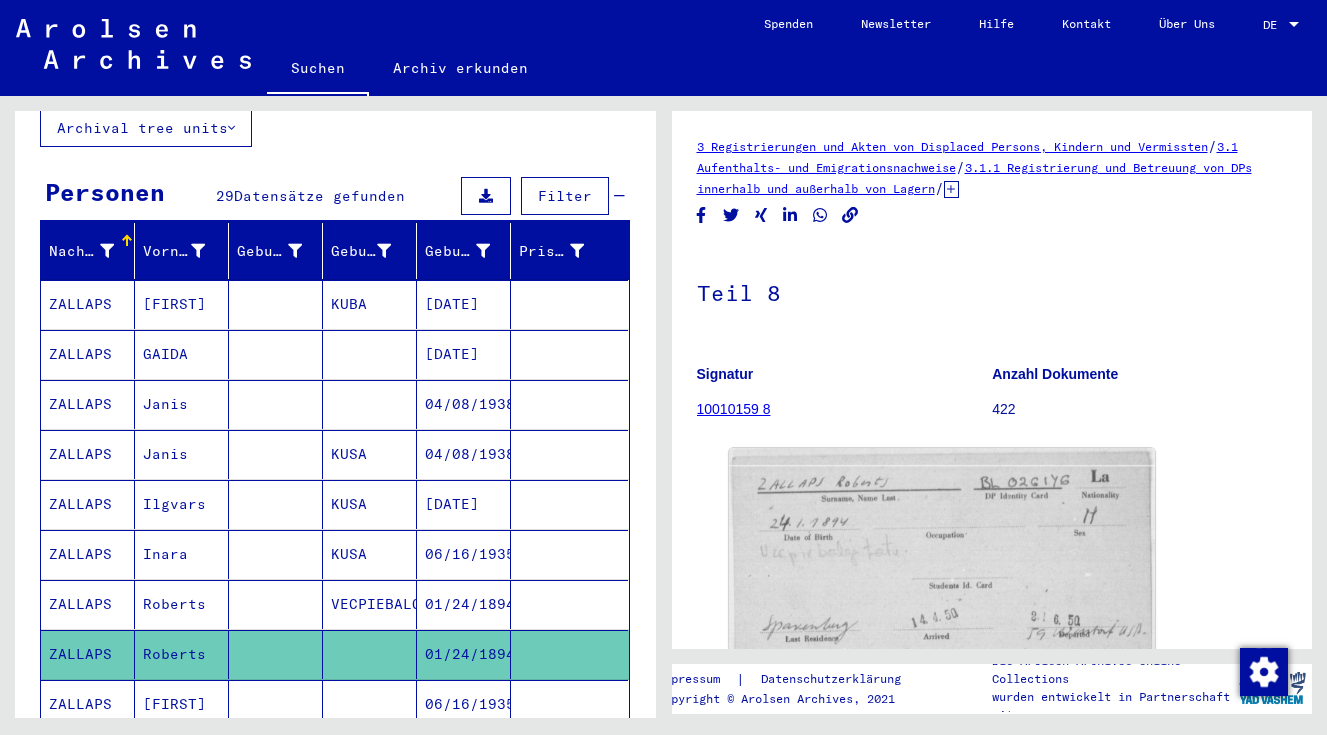 click on "ZALLAPS" at bounding box center [88, 604] 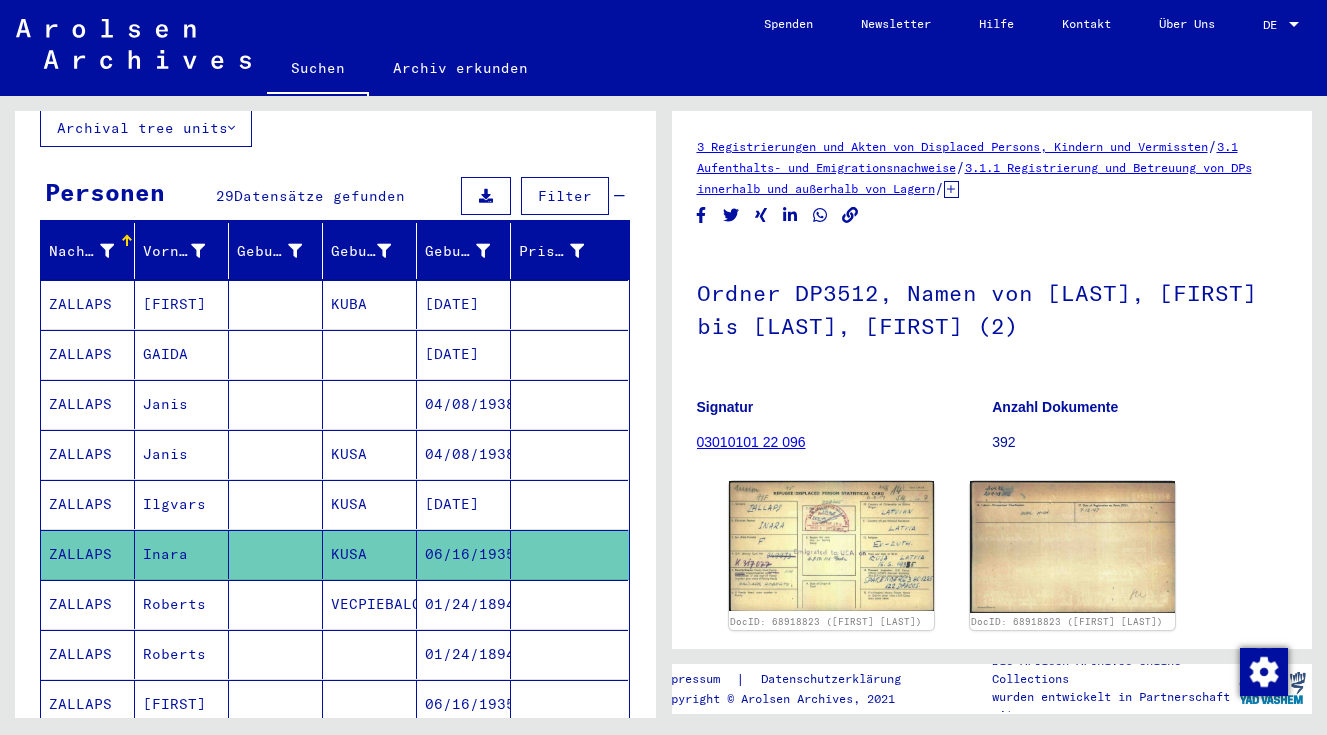 scroll, scrollTop: 0, scrollLeft: 0, axis: both 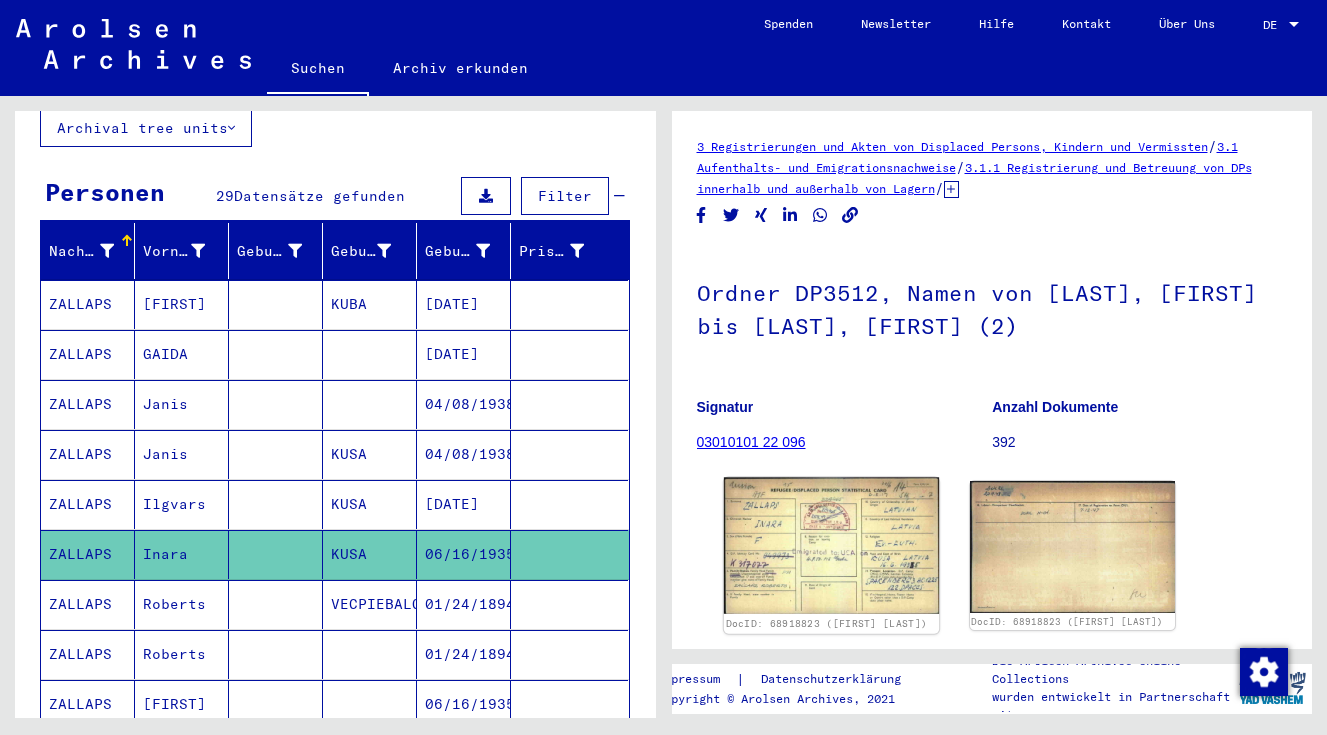 click 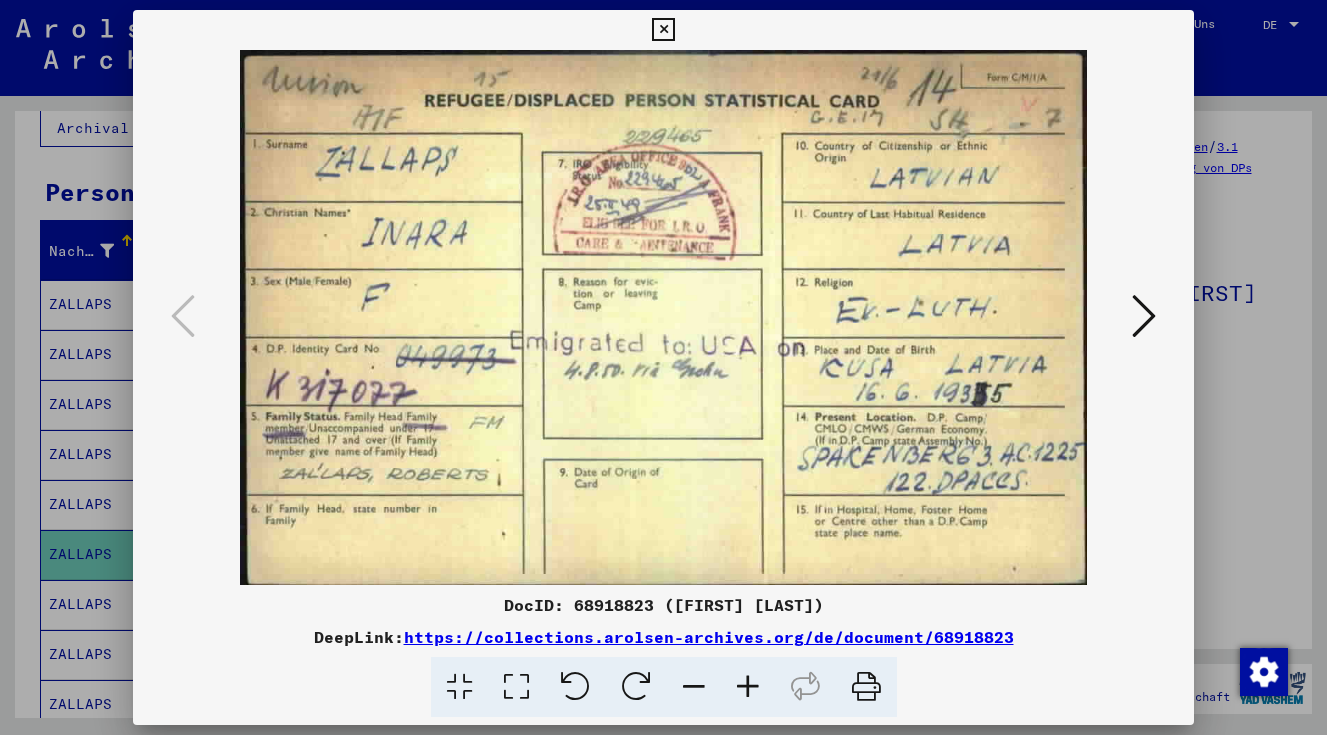 type 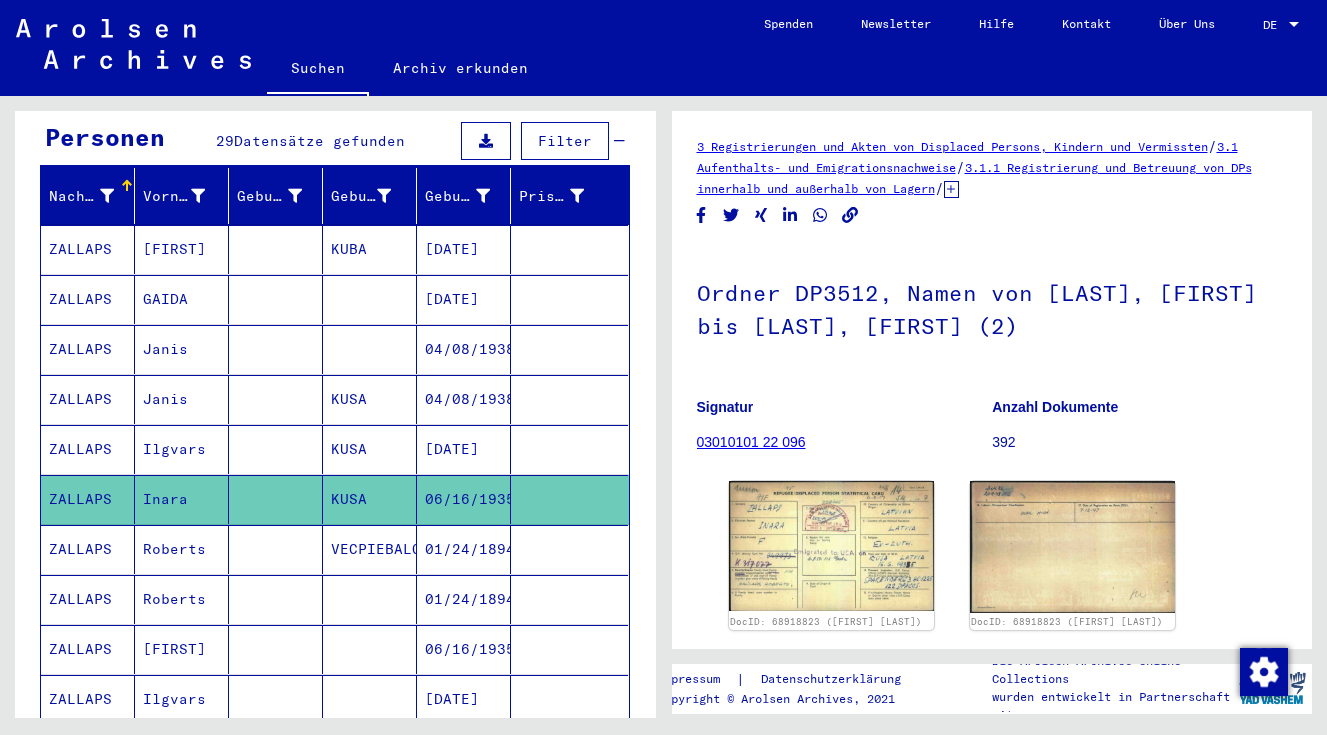 scroll, scrollTop: 204, scrollLeft: 0, axis: vertical 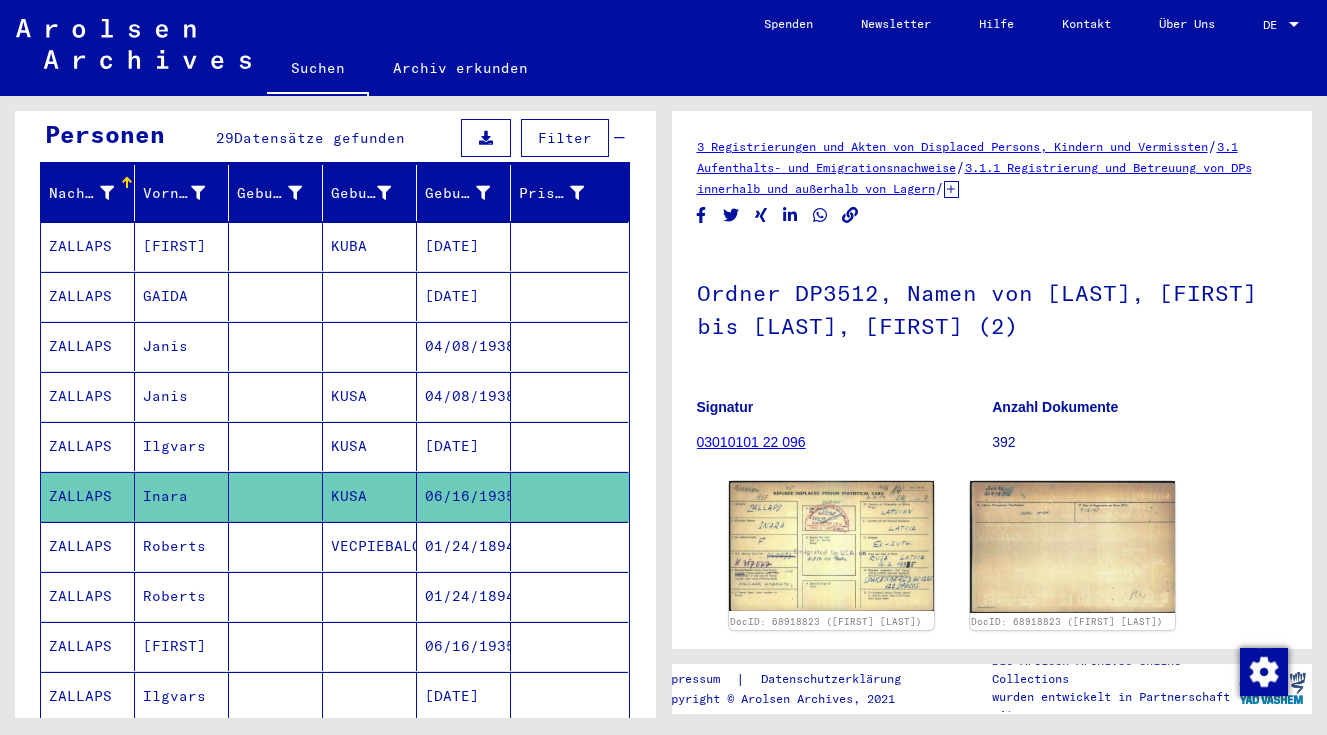 click on "Janis" at bounding box center [182, 446] 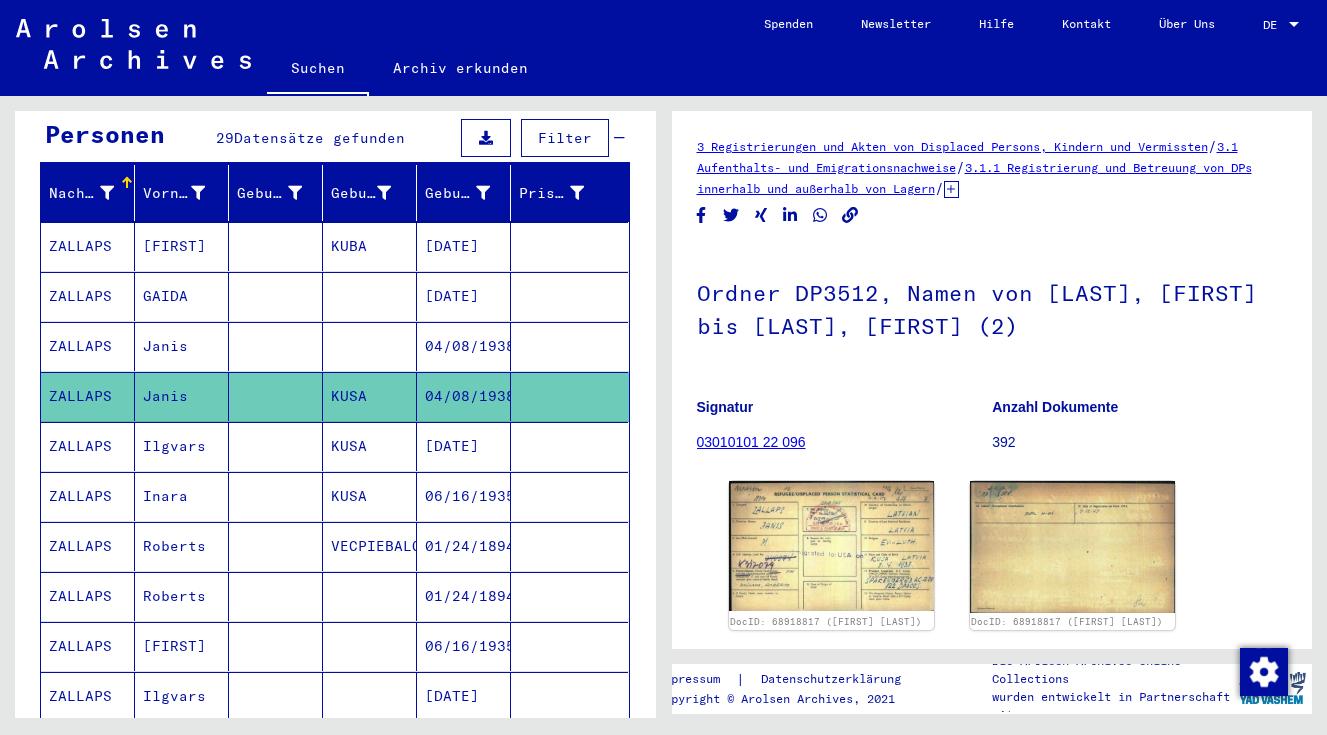 scroll, scrollTop: 0, scrollLeft: 0, axis: both 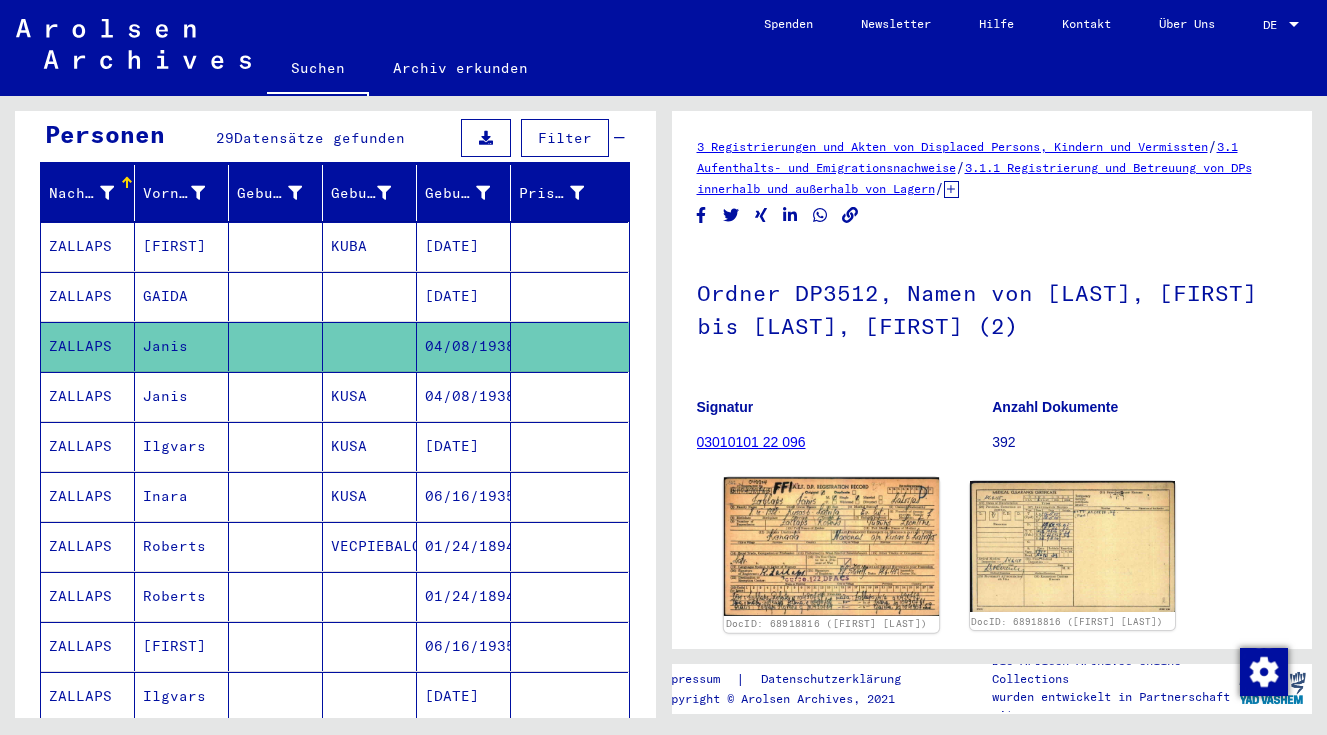 click 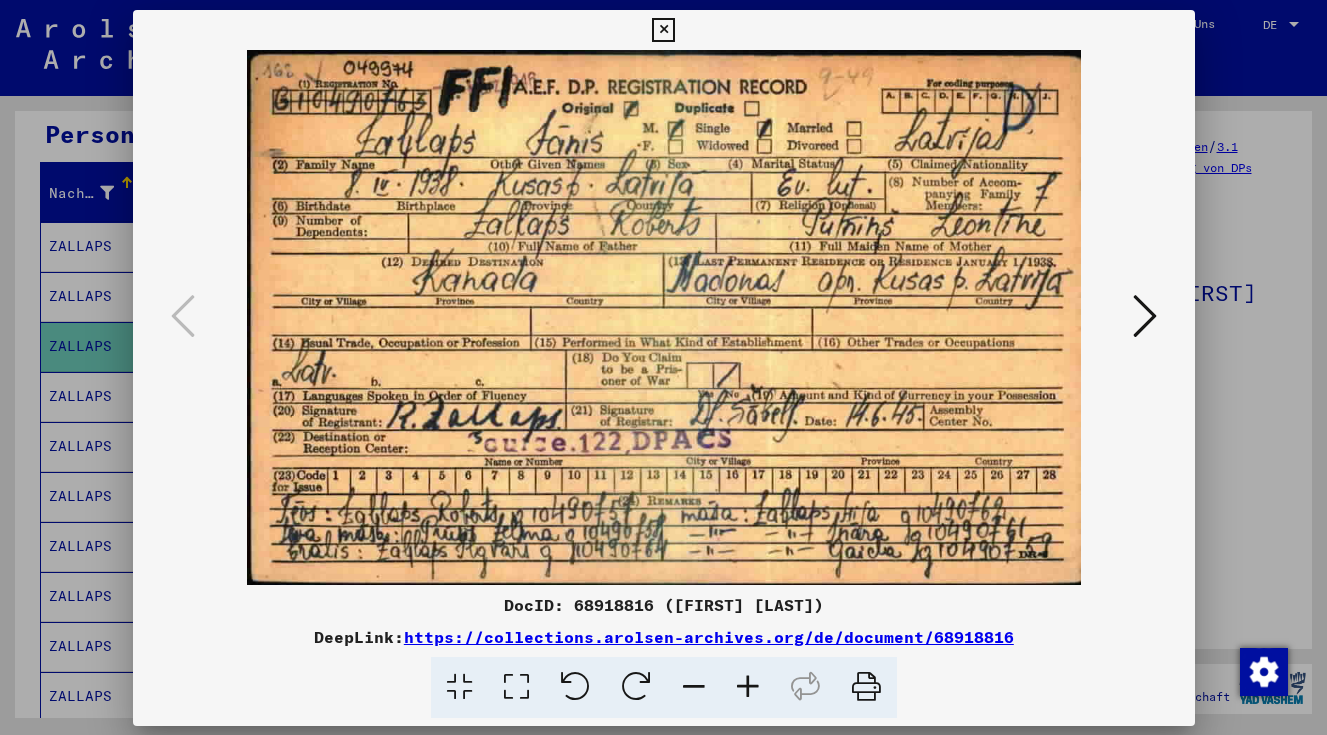 click at bounding box center (664, 317) 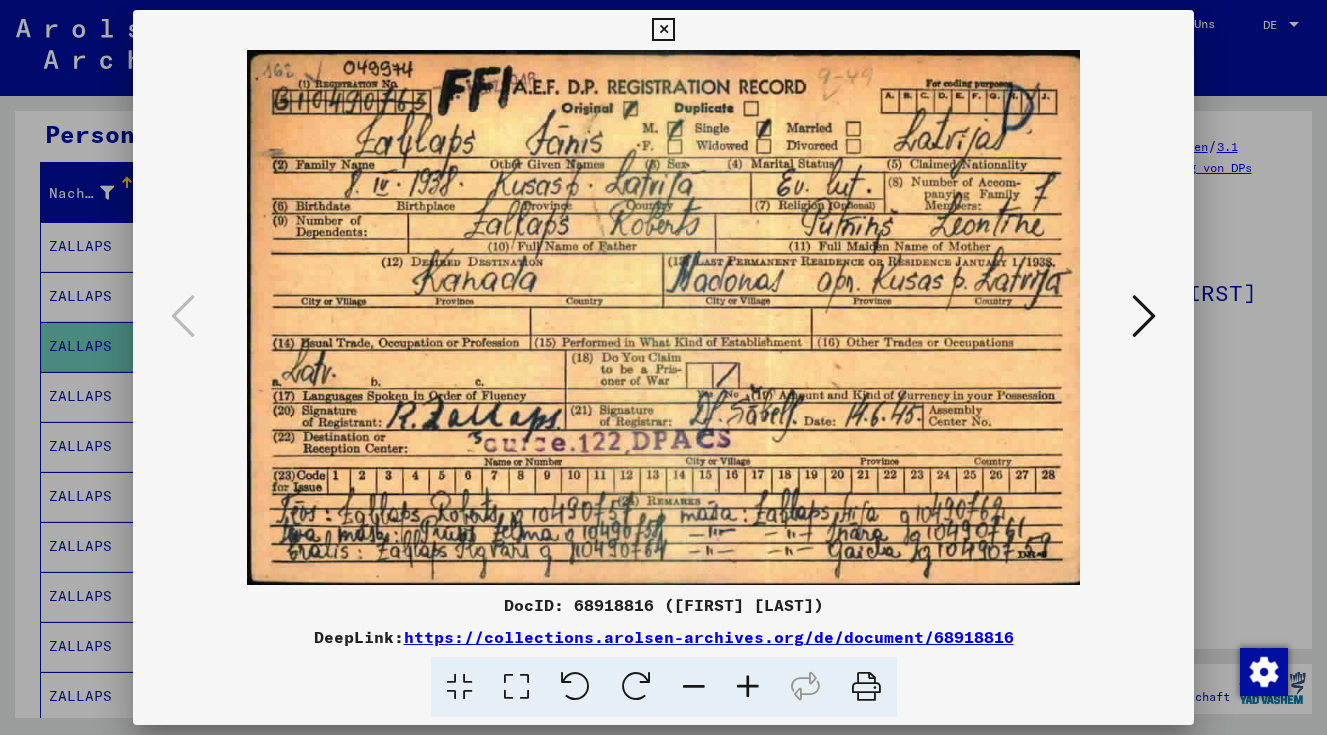 type 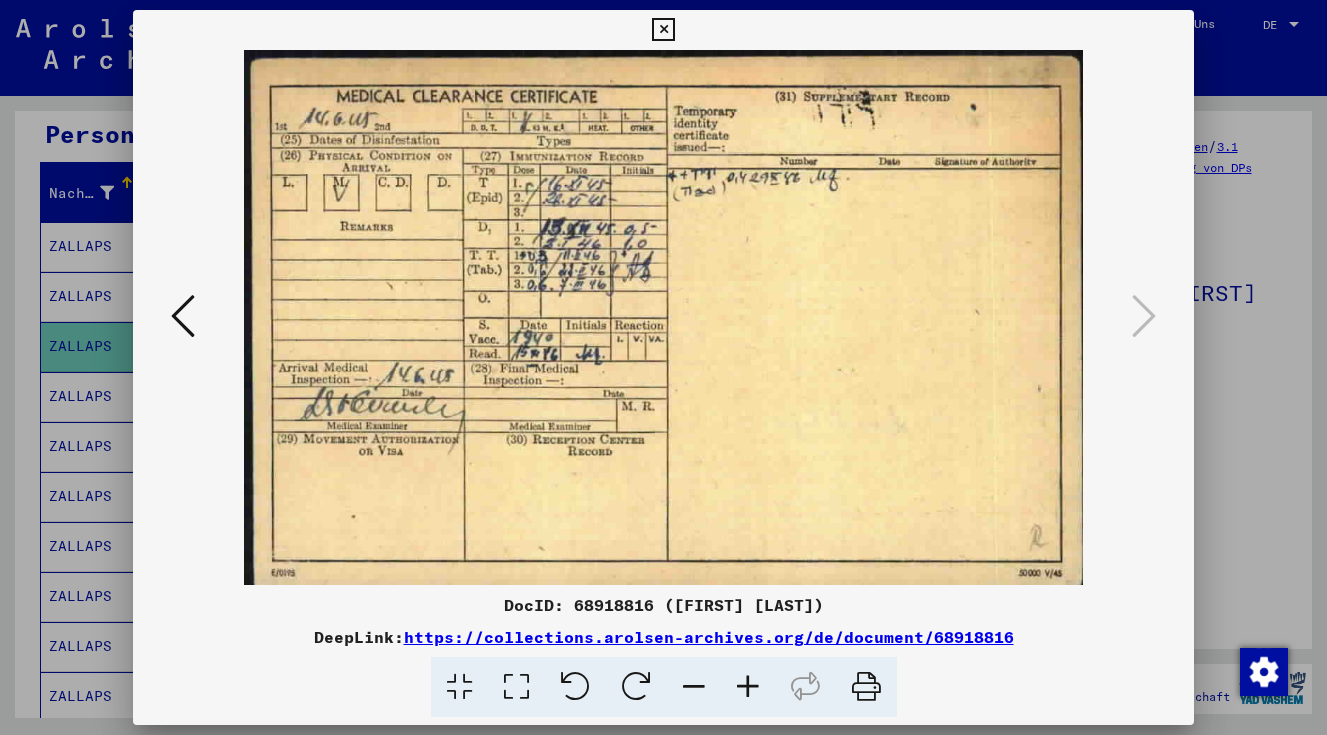 click at bounding box center [663, 30] 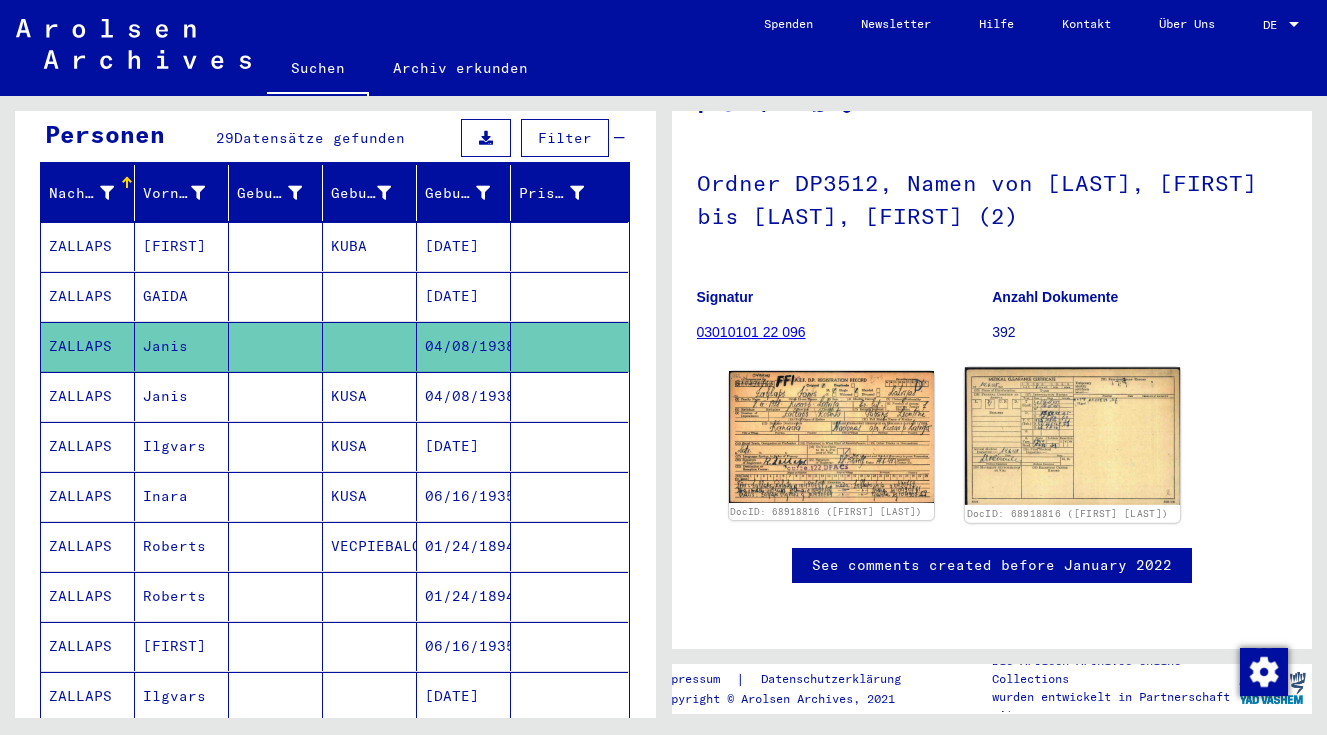 scroll, scrollTop: 265, scrollLeft: 0, axis: vertical 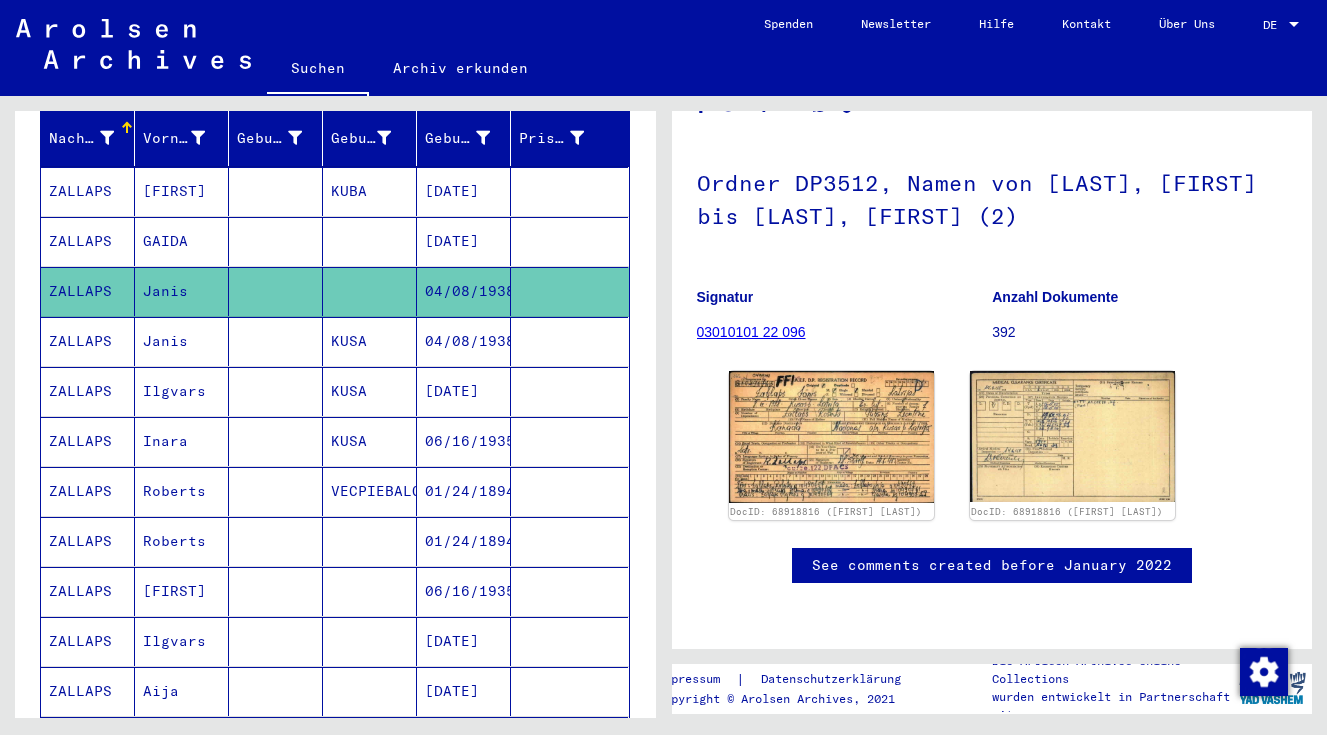 click on "Aija" at bounding box center [182, 741] 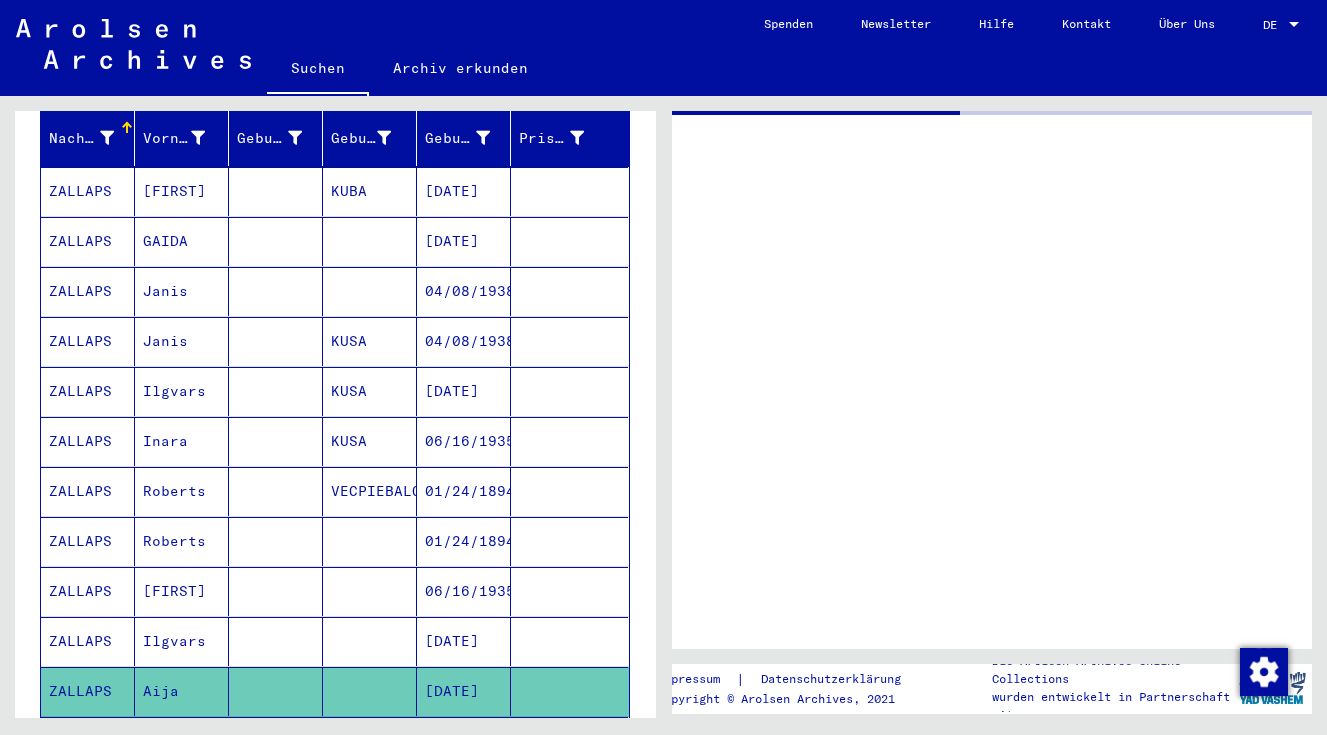 scroll, scrollTop: 0, scrollLeft: 0, axis: both 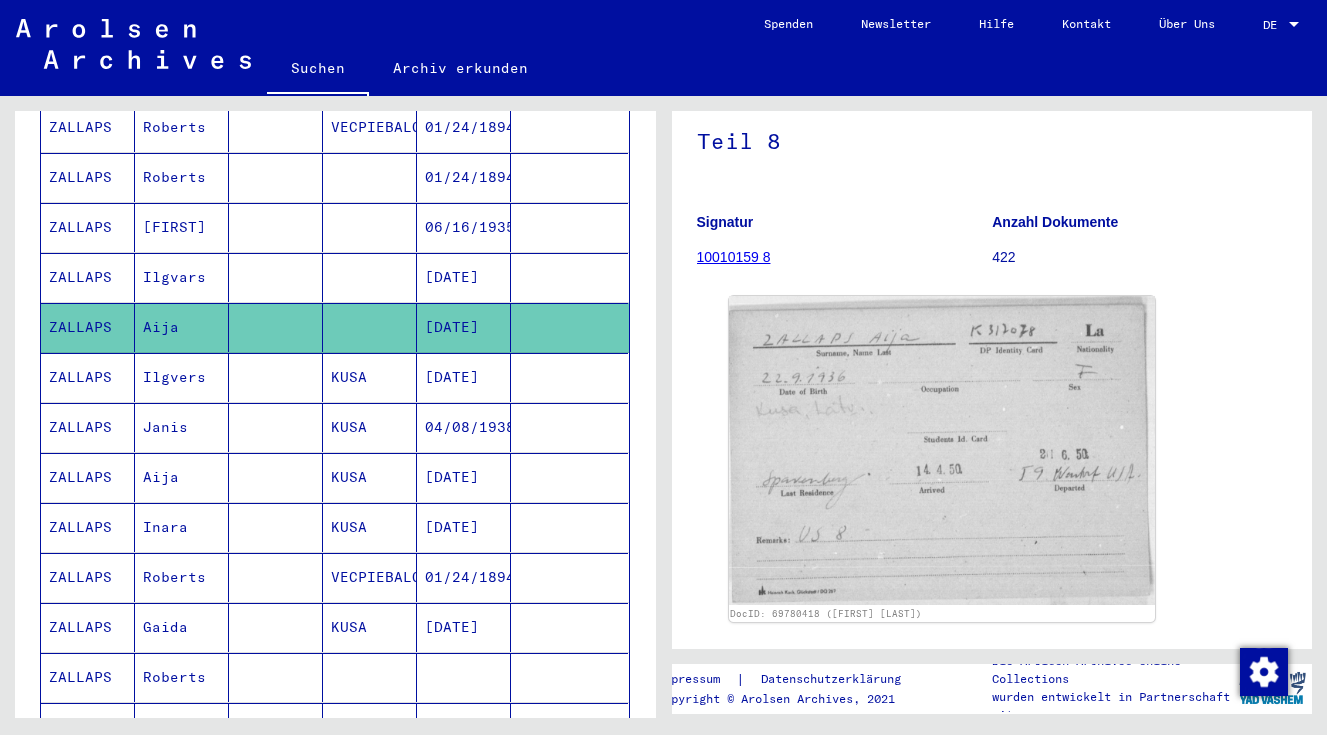 click on "Gaida" at bounding box center (182, 677) 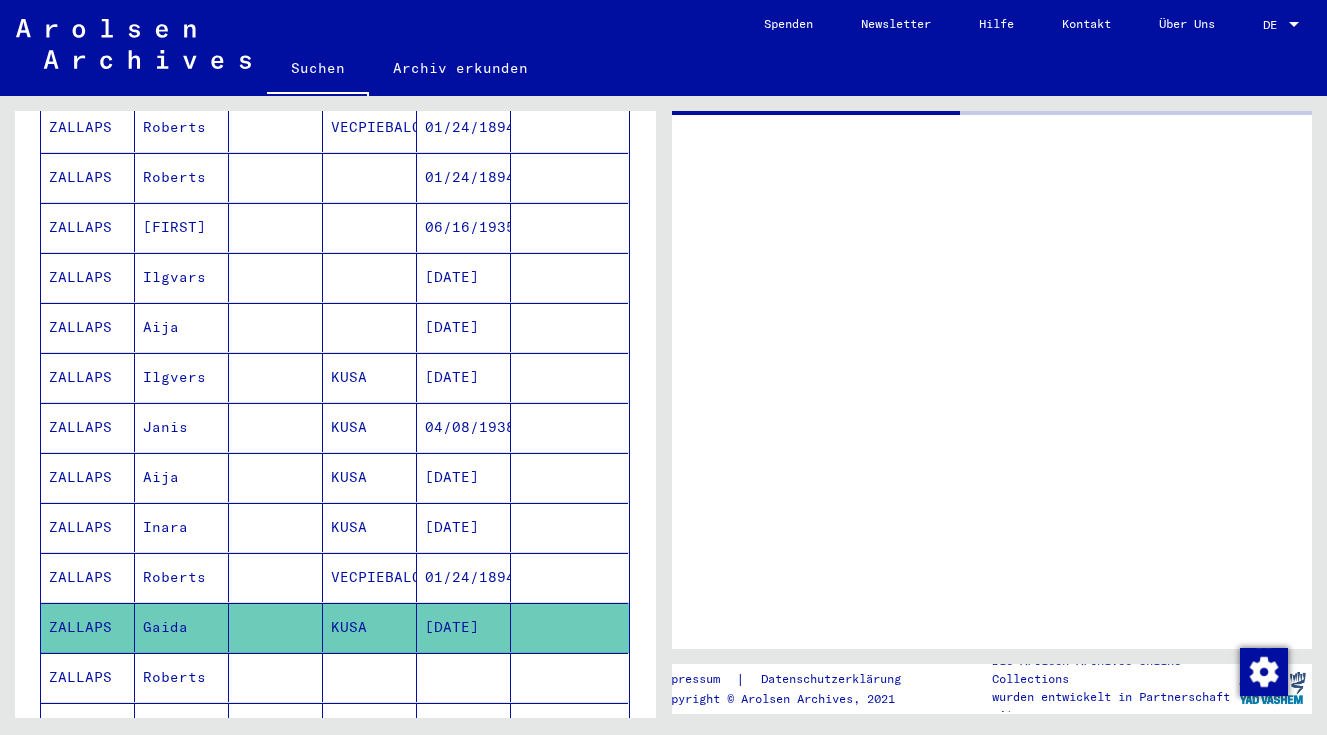 scroll, scrollTop: 0, scrollLeft: 0, axis: both 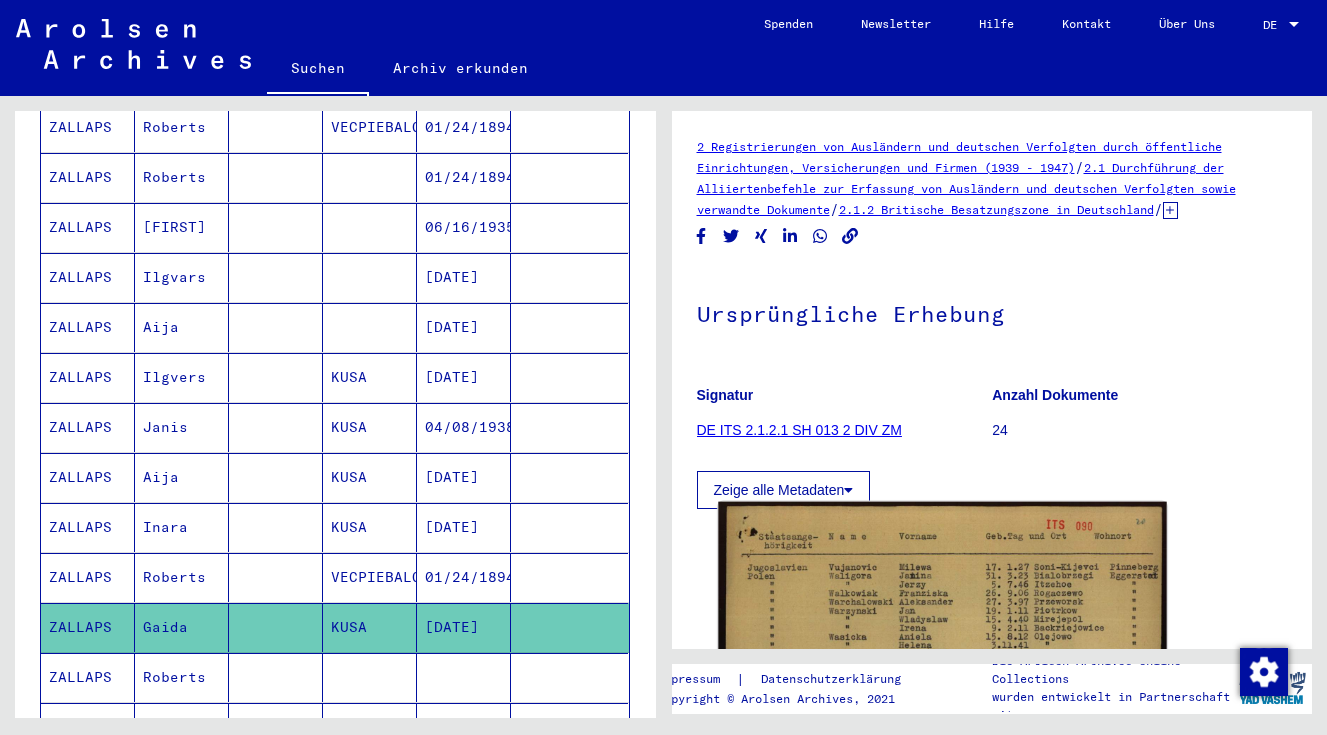 click 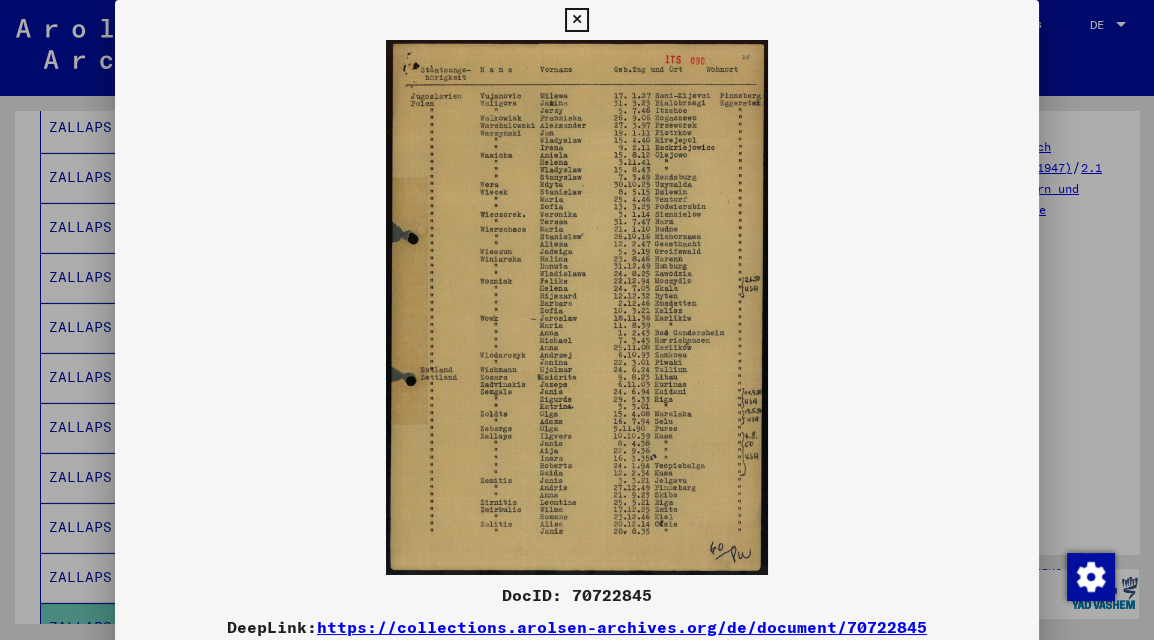 scroll, scrollTop: 623, scrollLeft: 0, axis: vertical 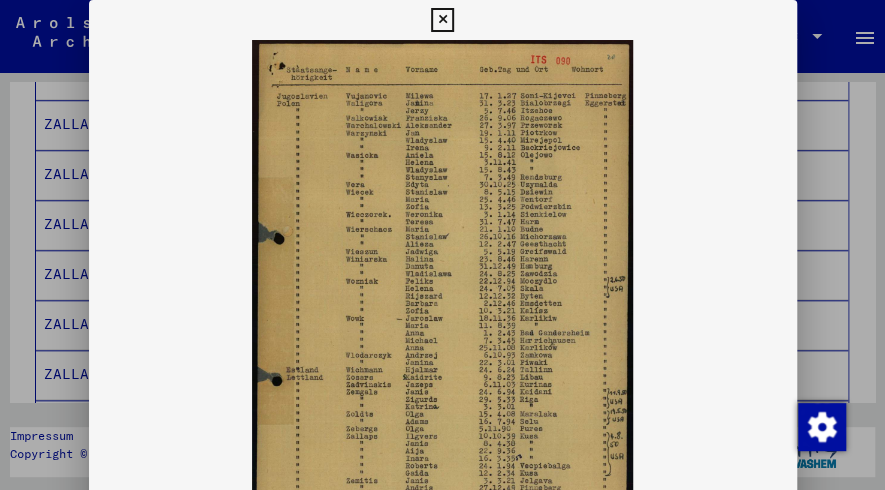 click at bounding box center (442, 20) 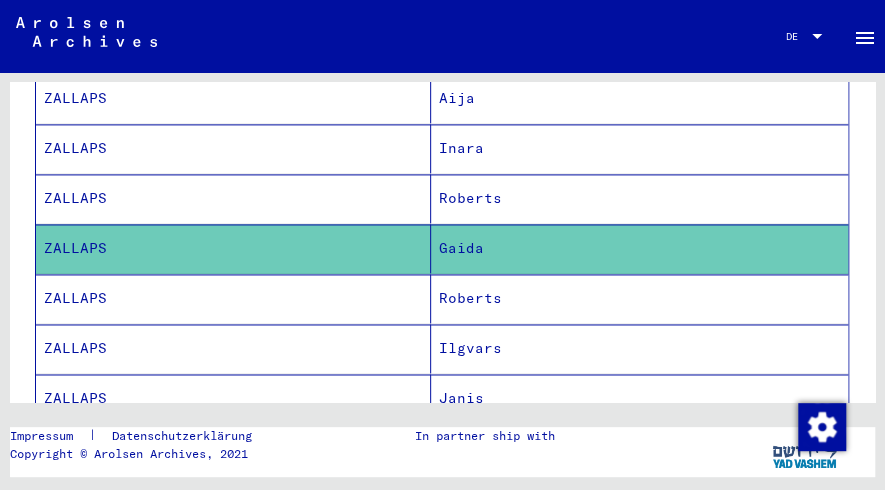 scroll, scrollTop: 1004, scrollLeft: 0, axis: vertical 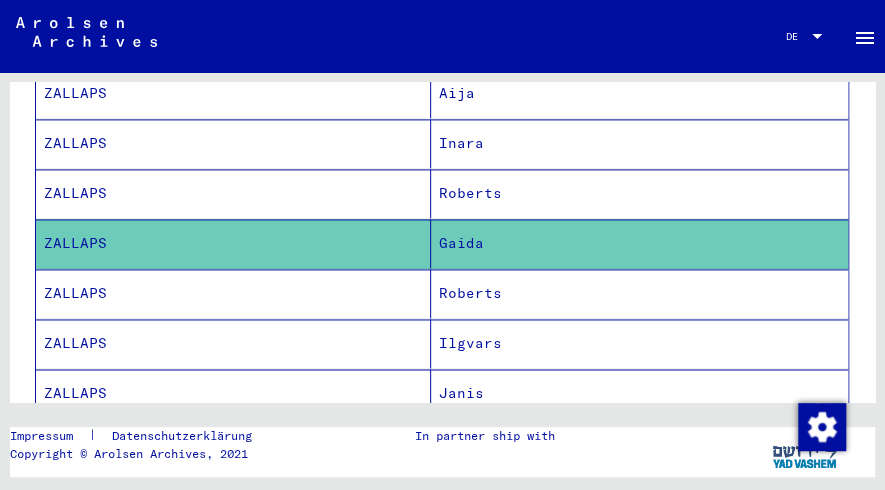 click on "Roberts" at bounding box center (640, 343) 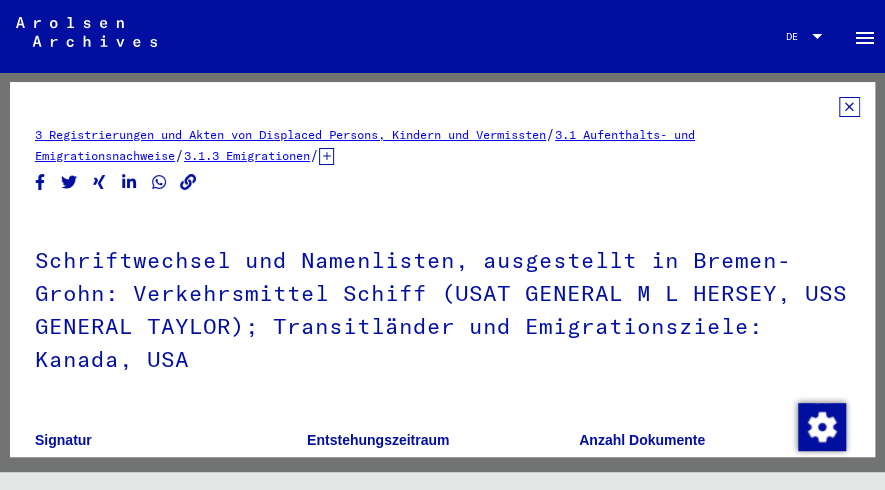 scroll, scrollTop: 0, scrollLeft: 0, axis: both 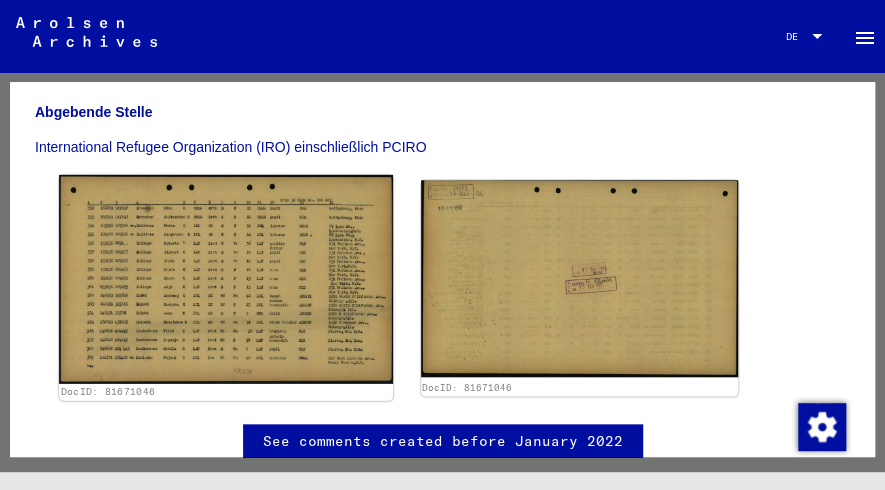 click 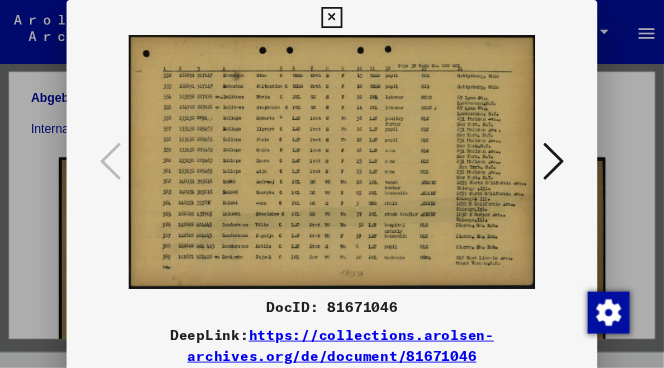 scroll, scrollTop: 543, scrollLeft: 0, axis: vertical 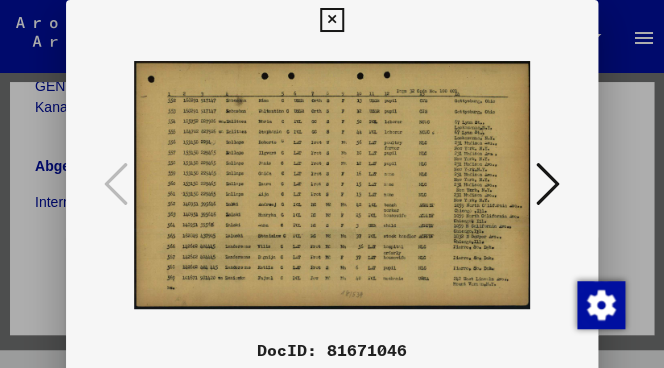 click at bounding box center [331, 20] 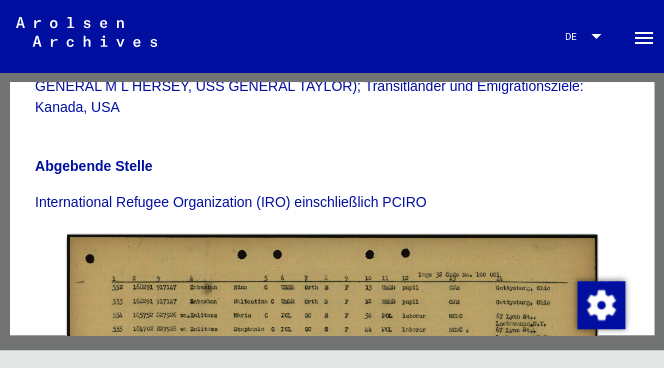scroll, scrollTop: 0, scrollLeft: 0, axis: both 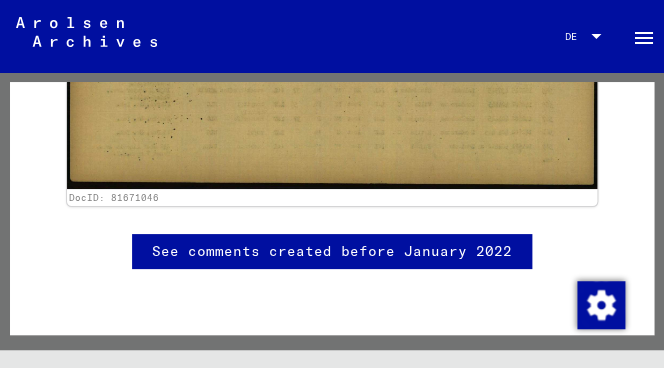 click 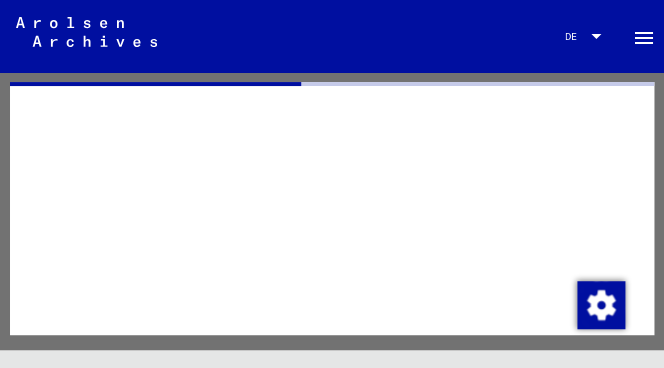 scroll, scrollTop: 0, scrollLeft: 0, axis: both 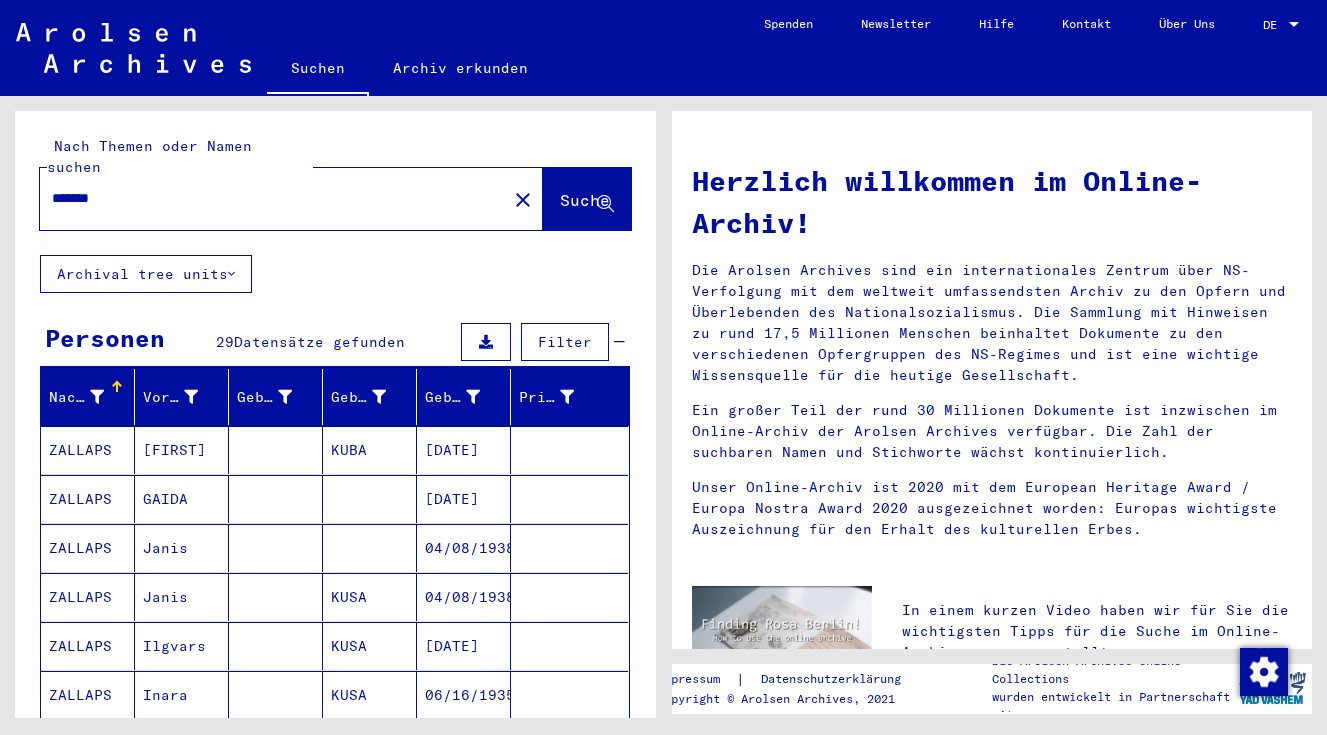 click on "*******" at bounding box center (267, 198) 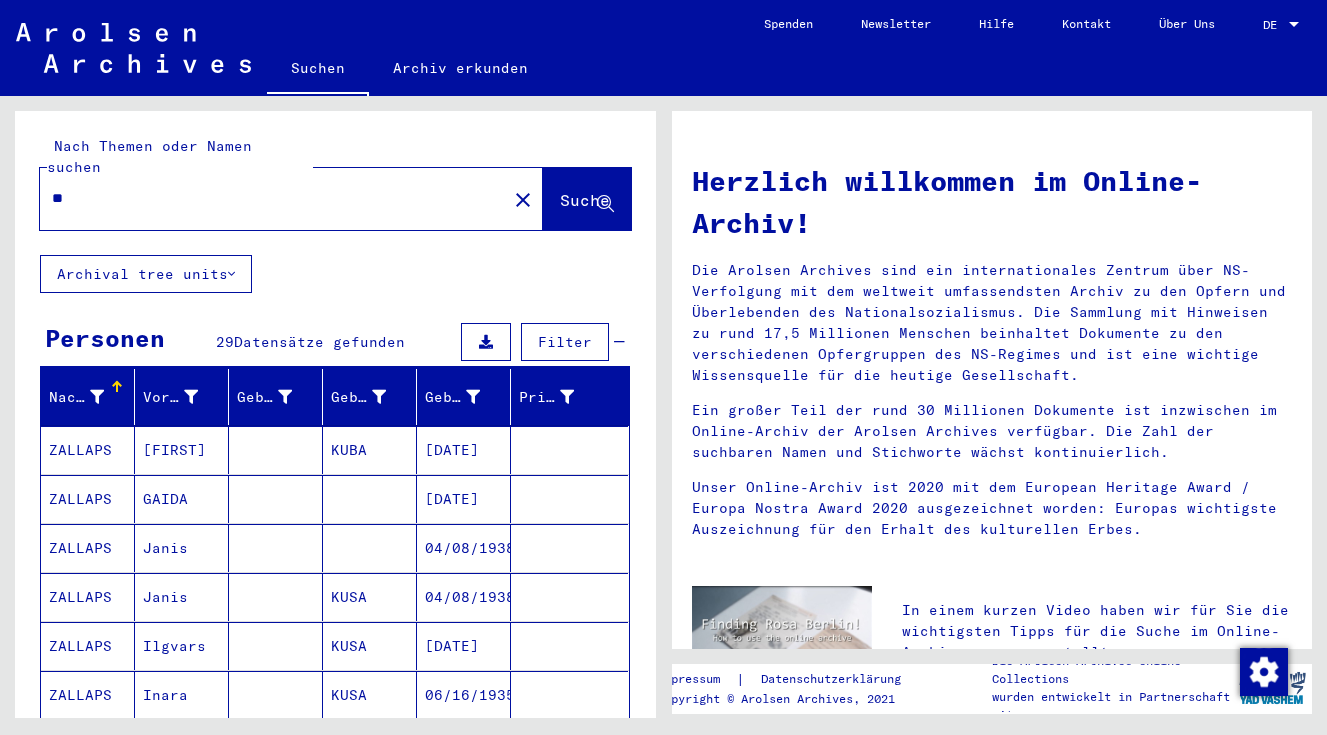 type on "*" 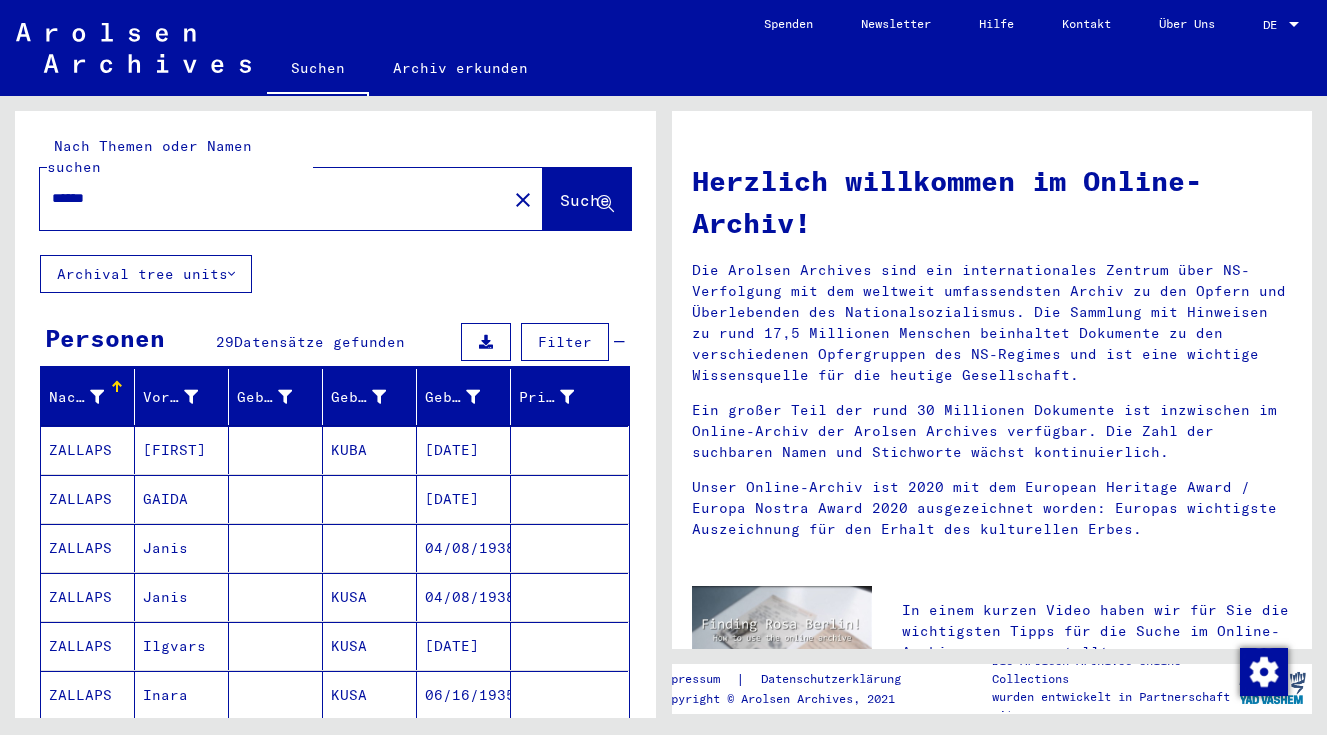 type on "******" 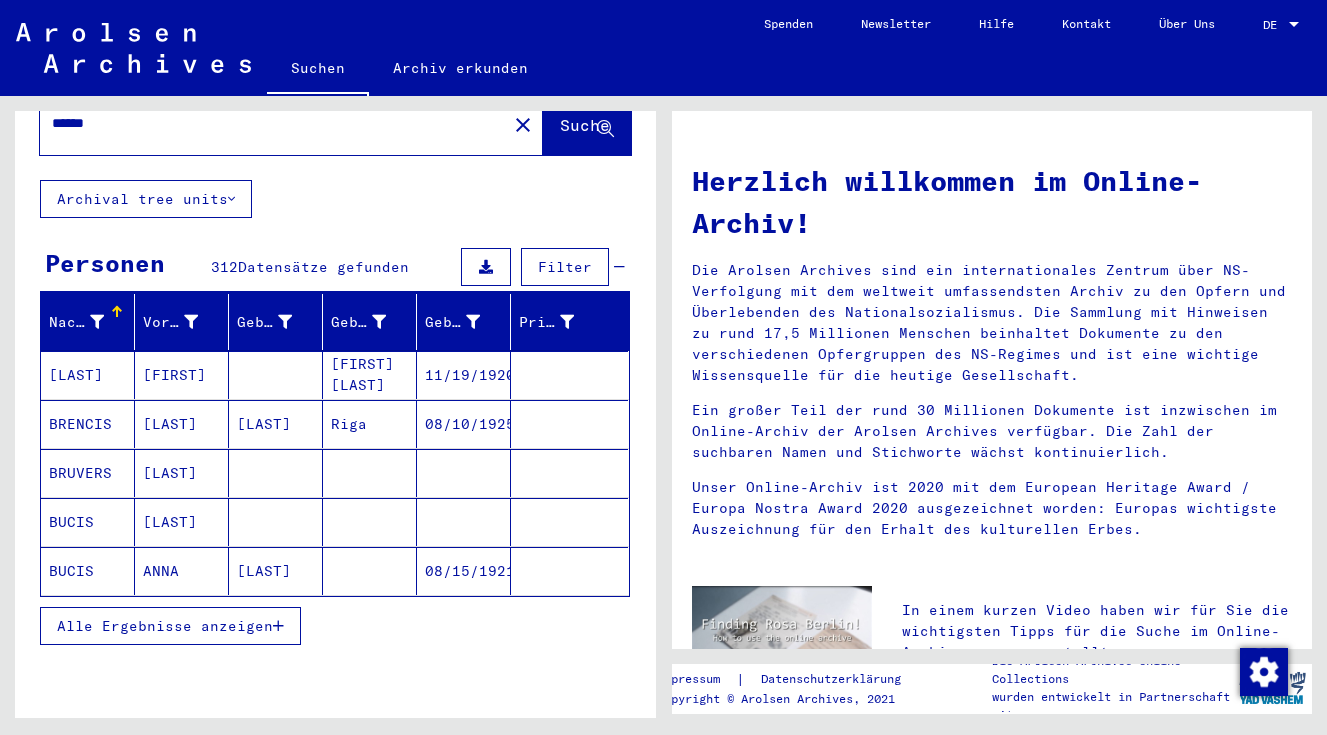 scroll, scrollTop: 91, scrollLeft: 0, axis: vertical 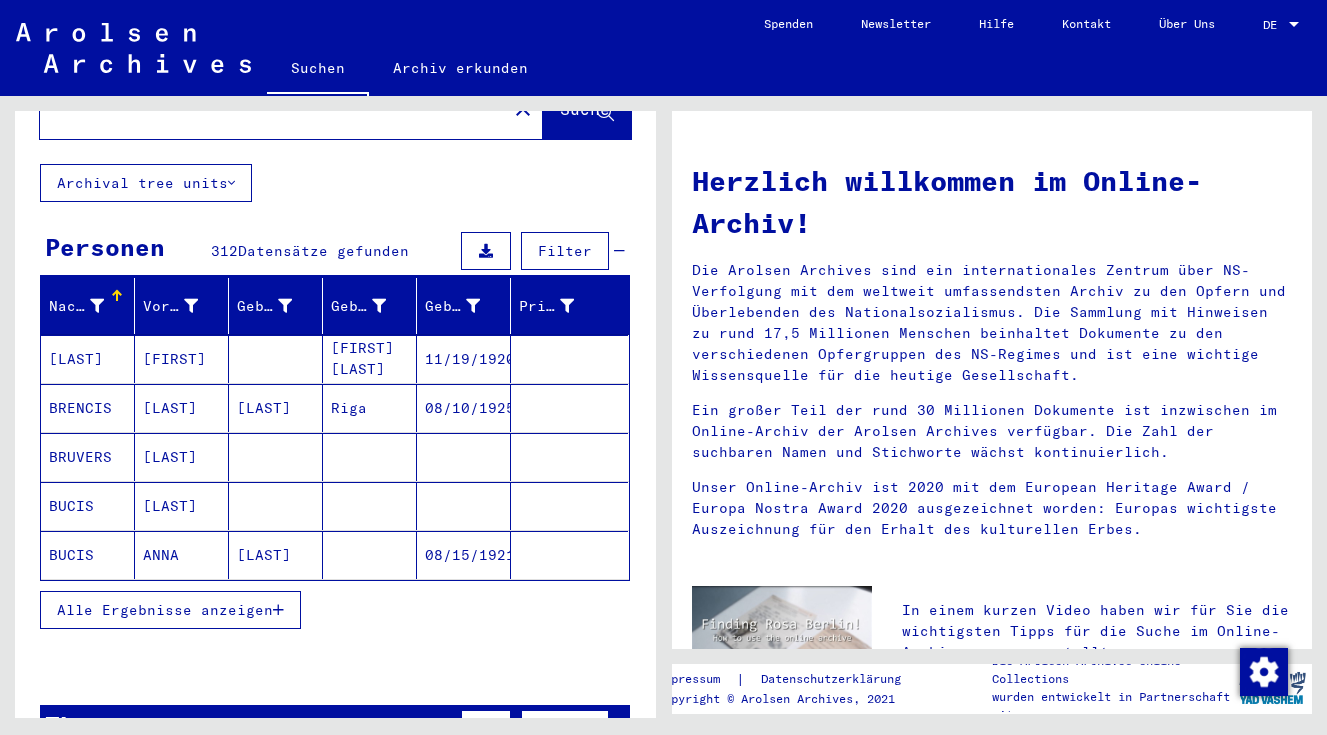 click on "Alle Ergebnisse anzeigen" at bounding box center (165, 610) 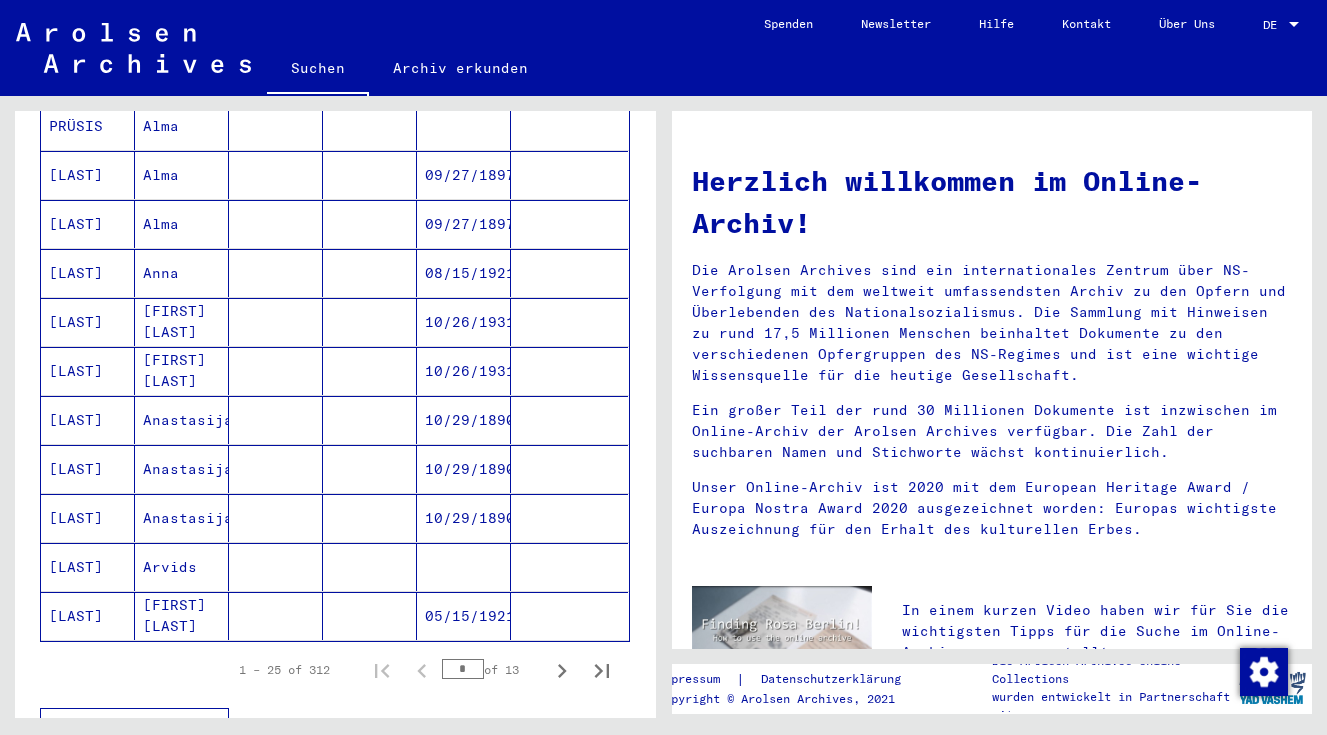 scroll, scrollTop: 1012, scrollLeft: 0, axis: vertical 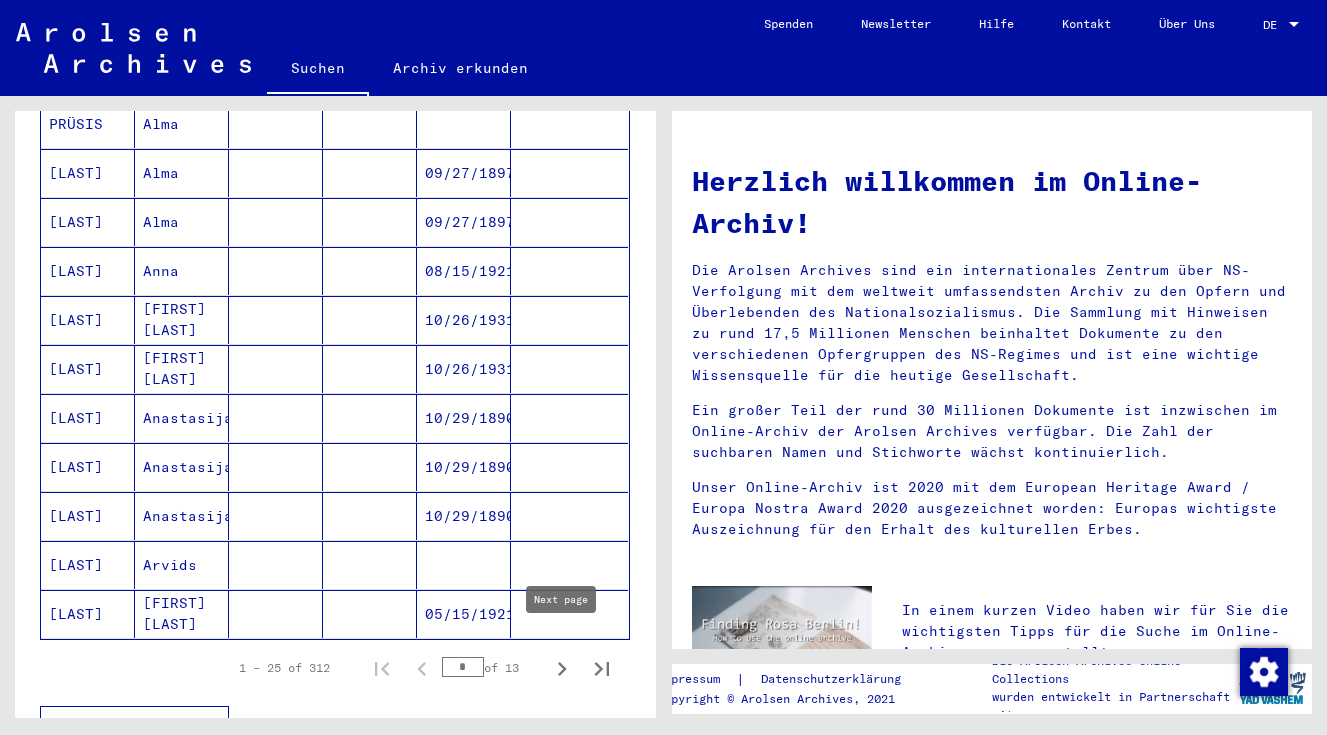 click 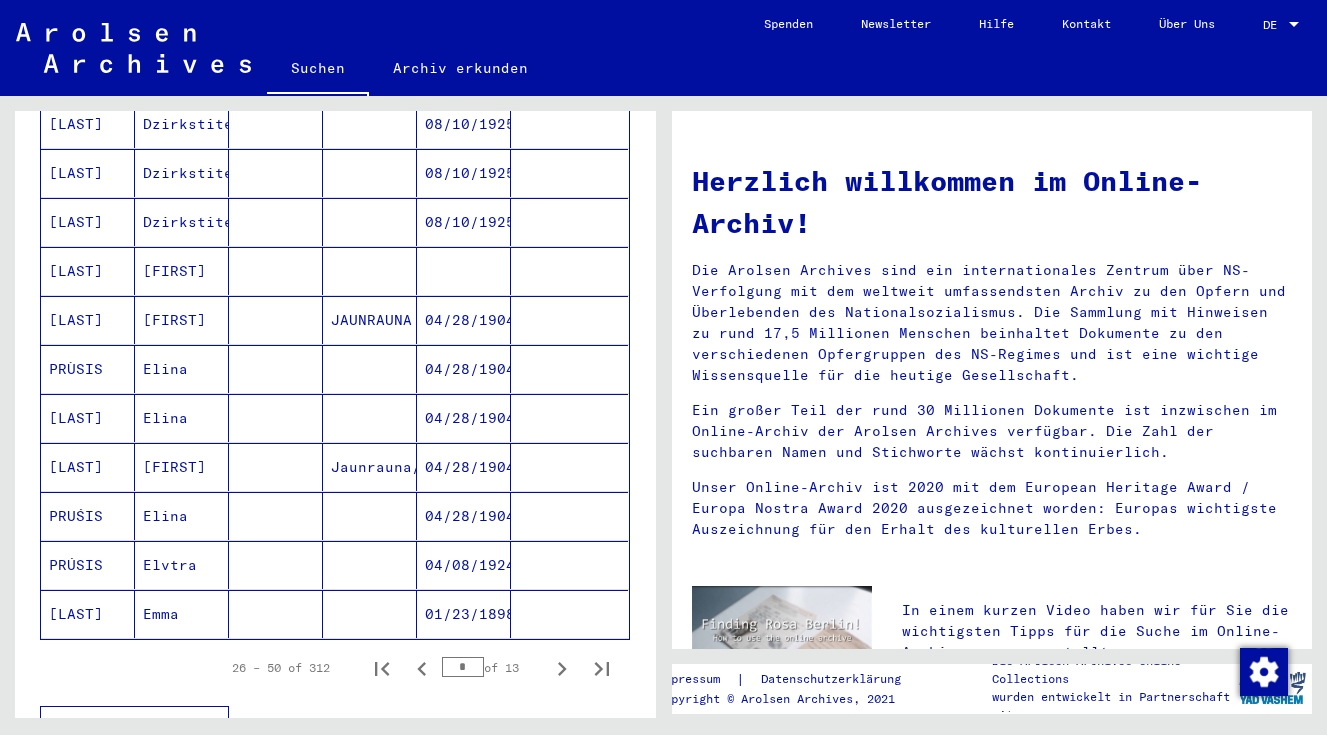 click 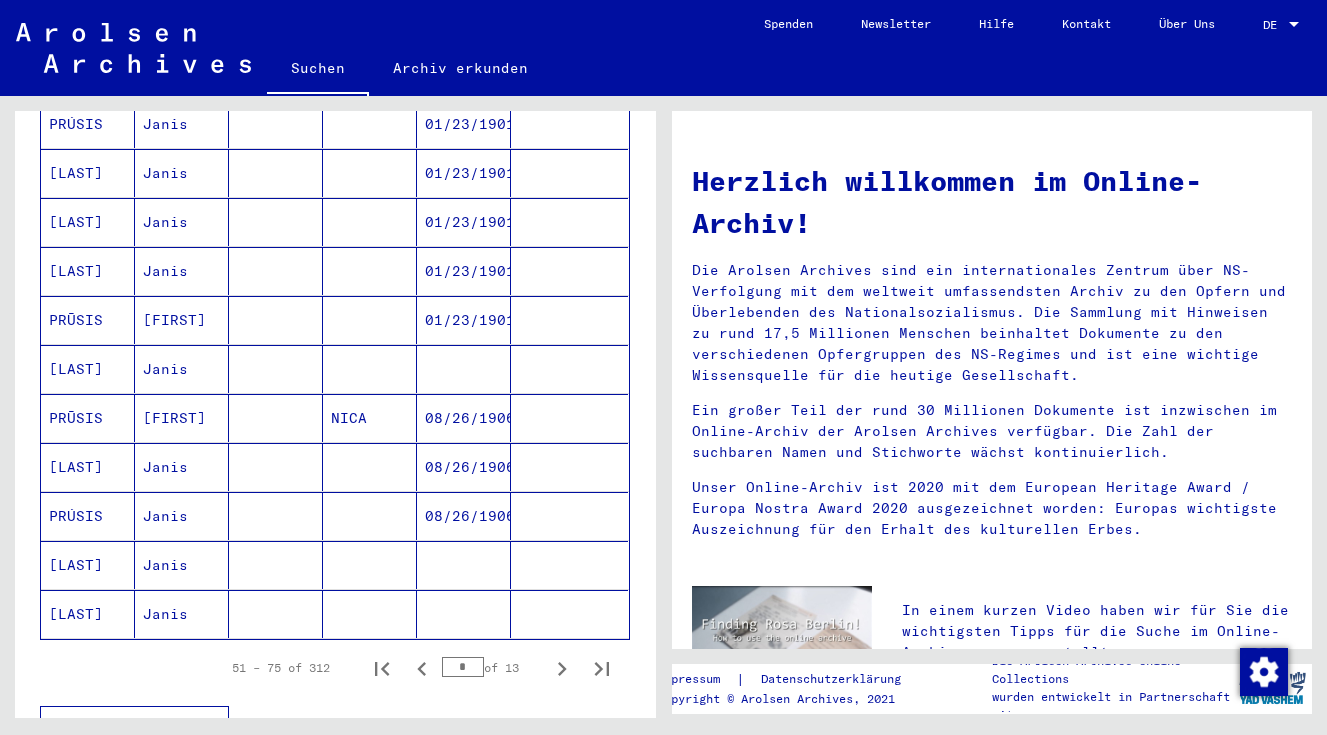 click 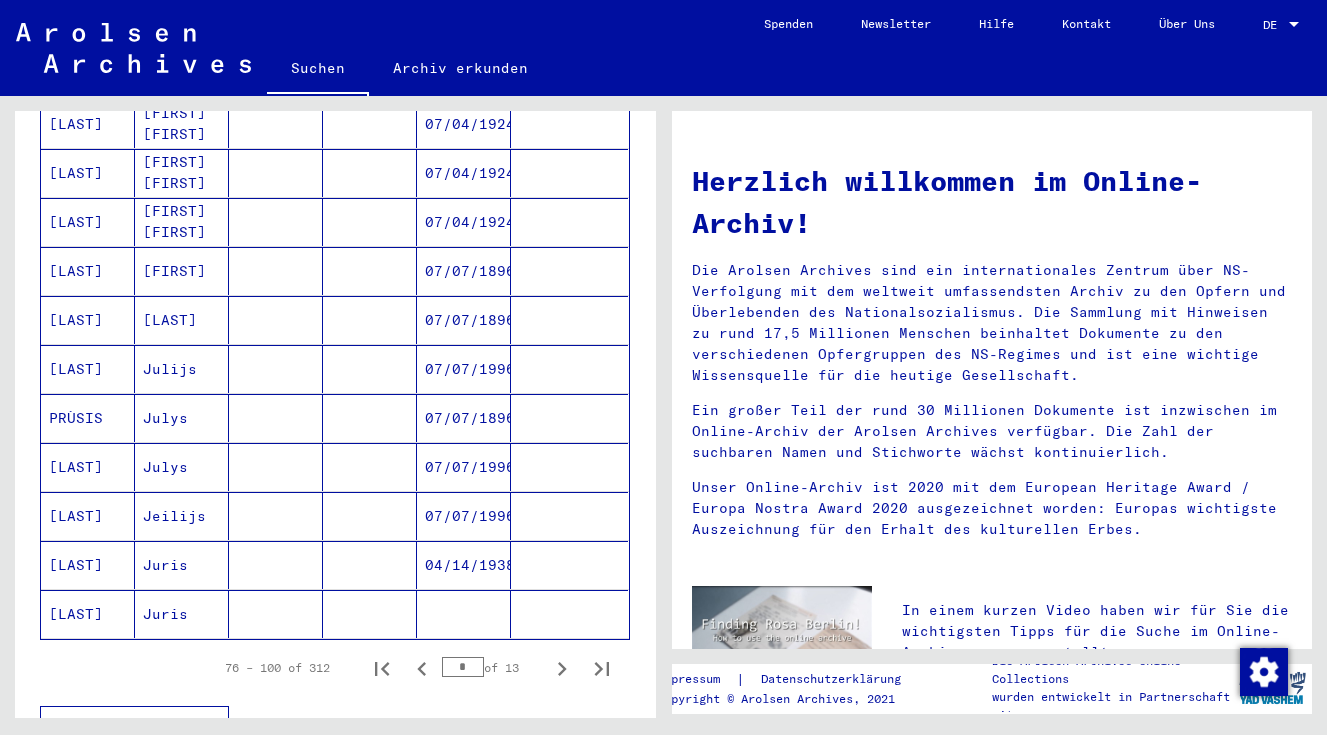 click 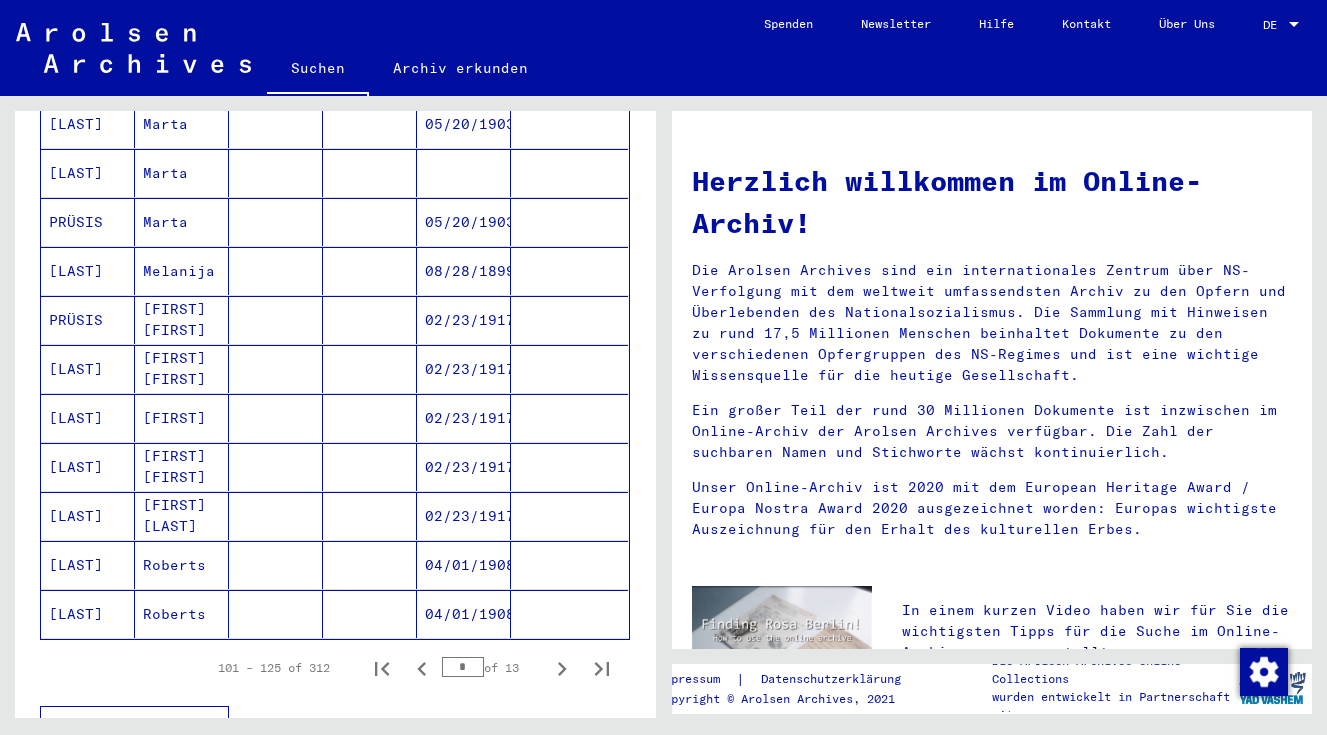 click 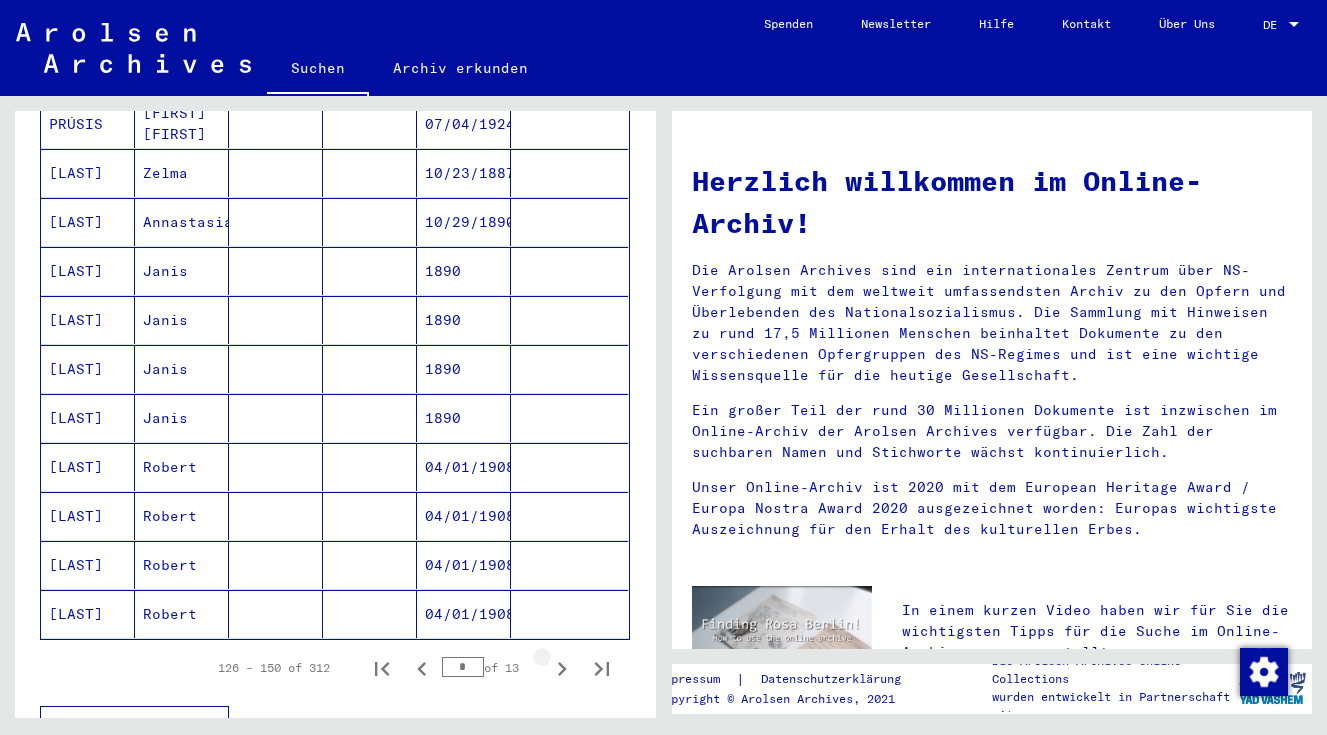 click 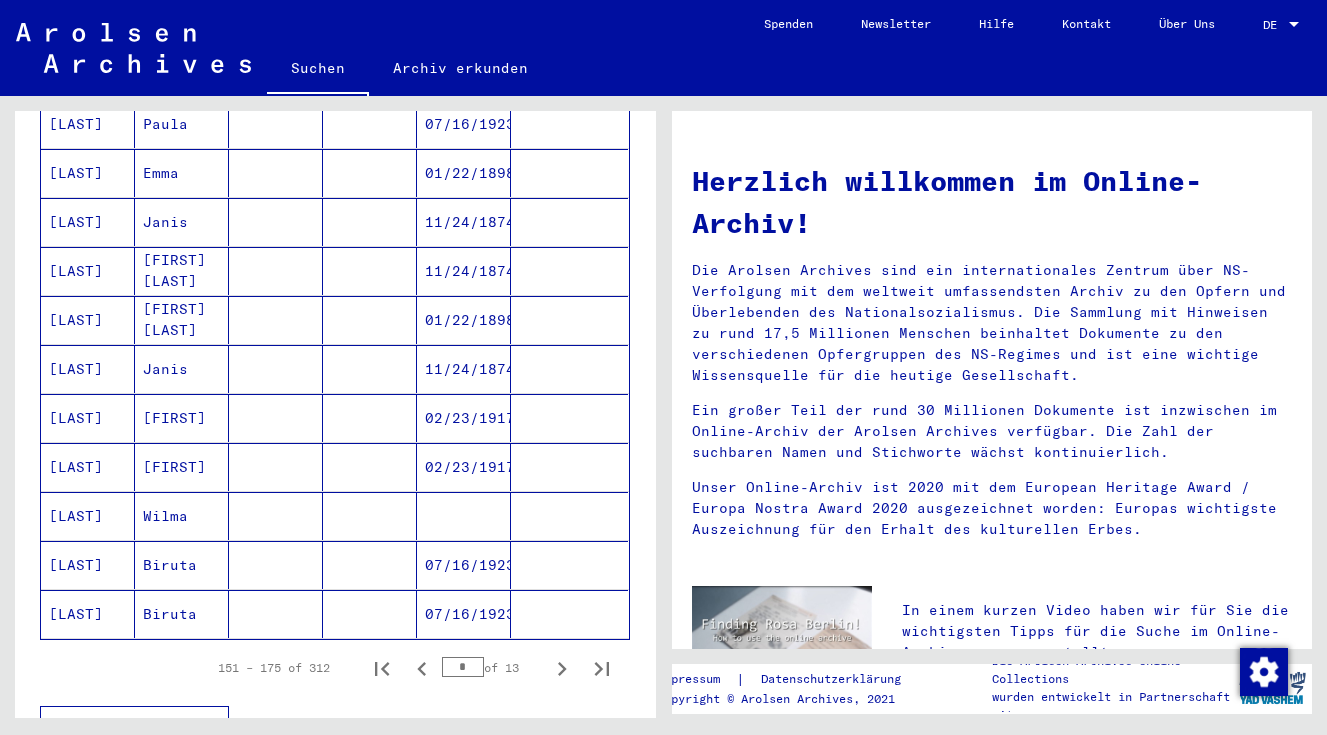 click 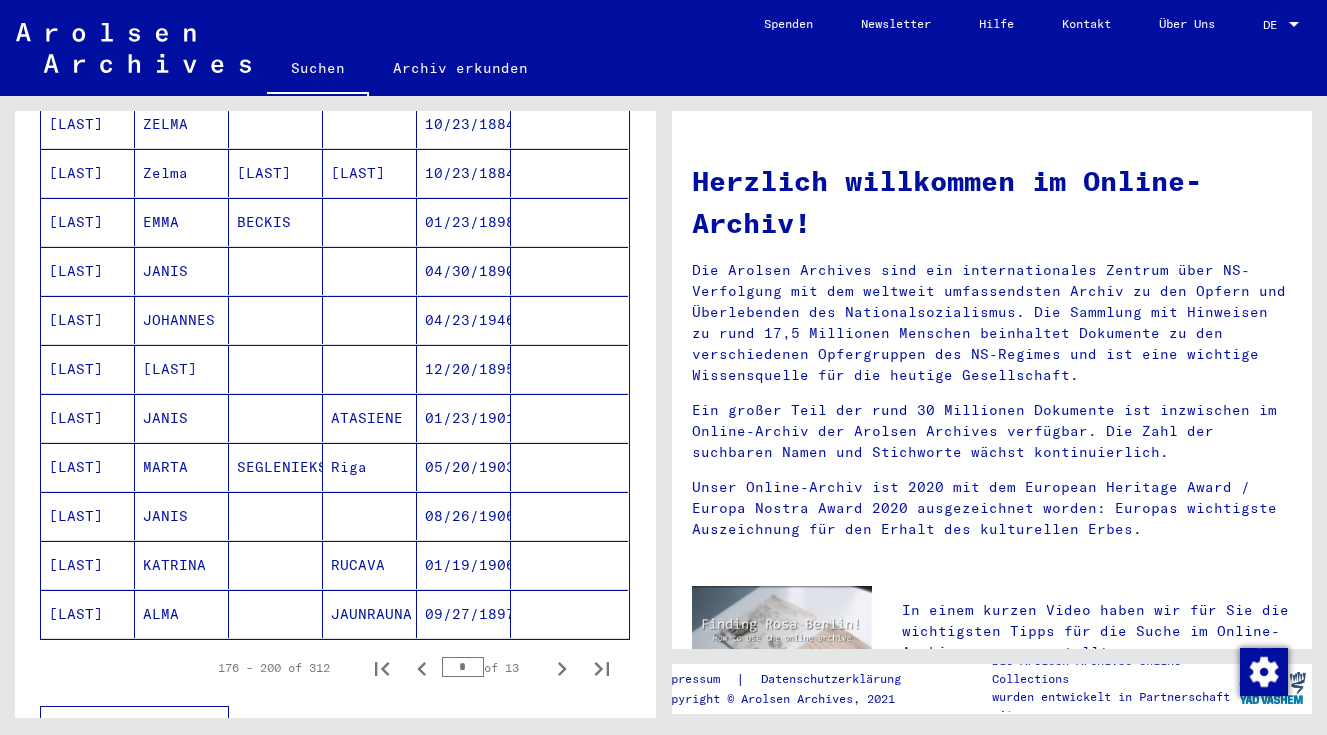 click on "[LAST]" at bounding box center [88, 222] 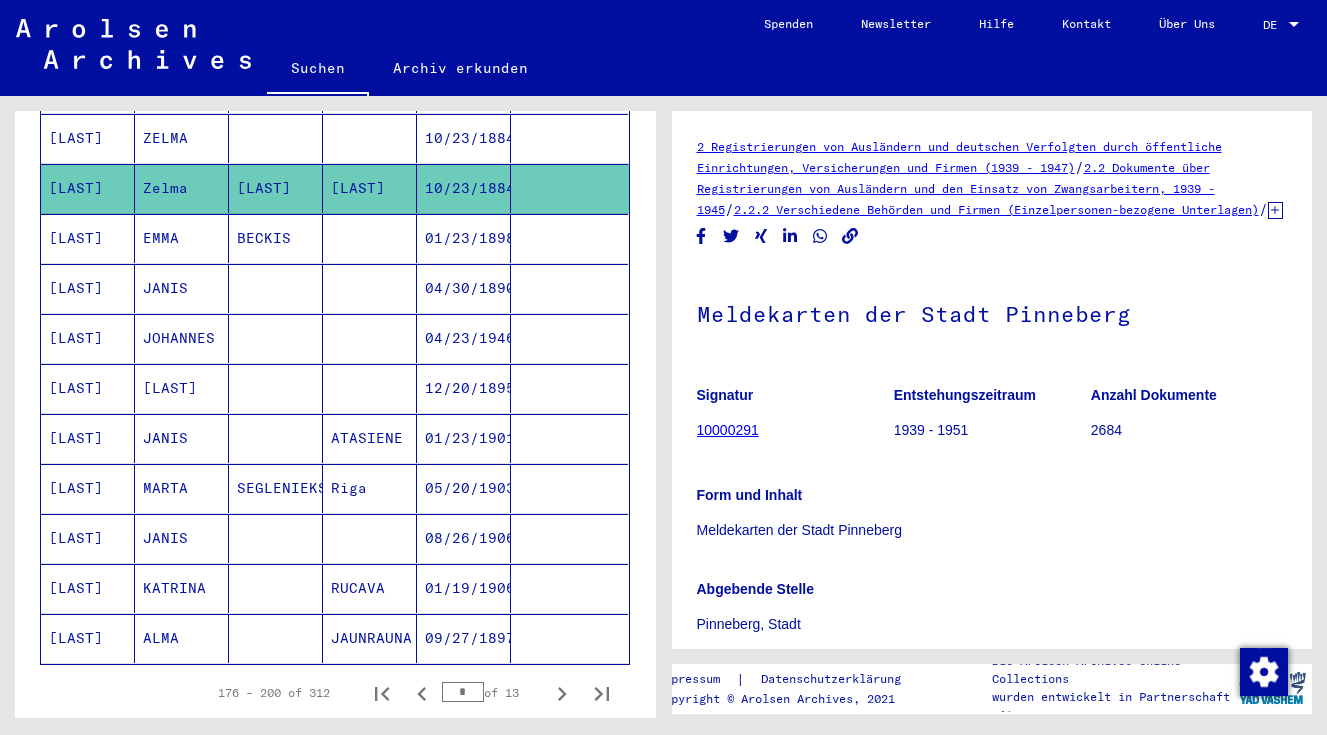scroll, scrollTop: 0, scrollLeft: 0, axis: both 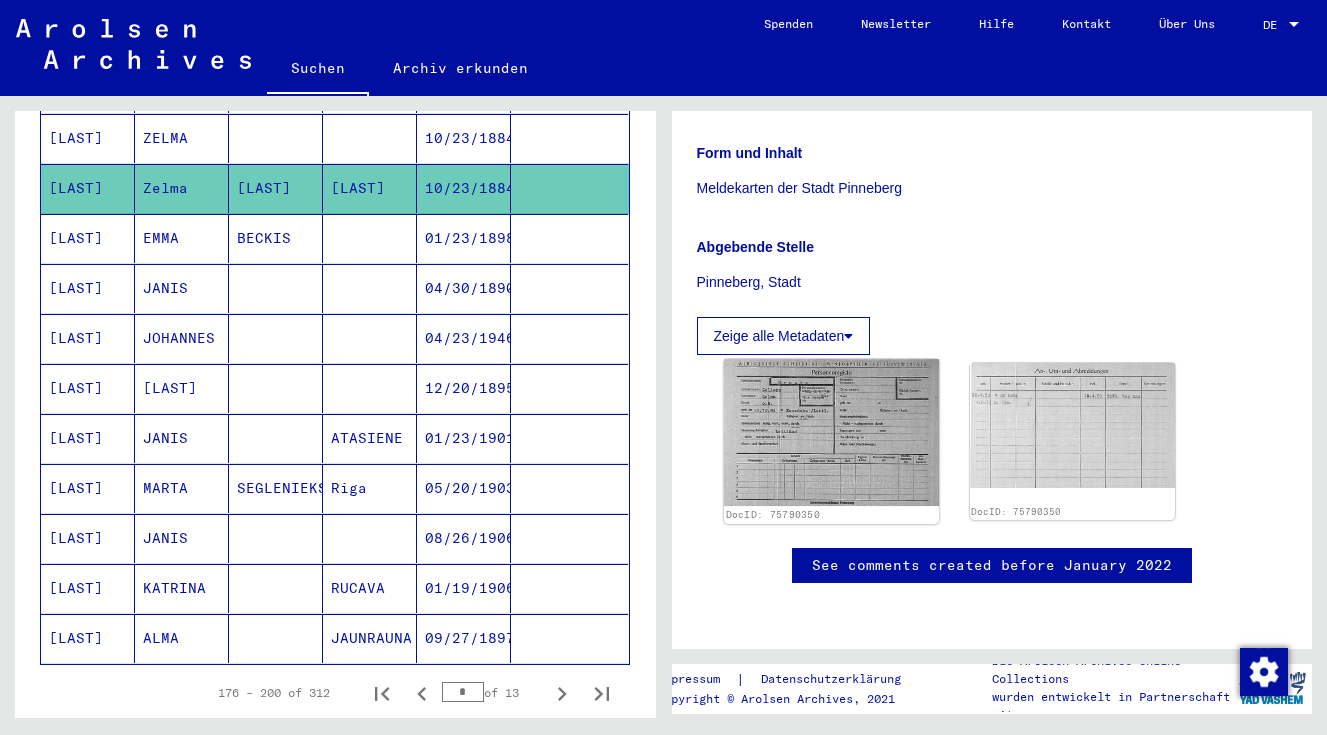 click 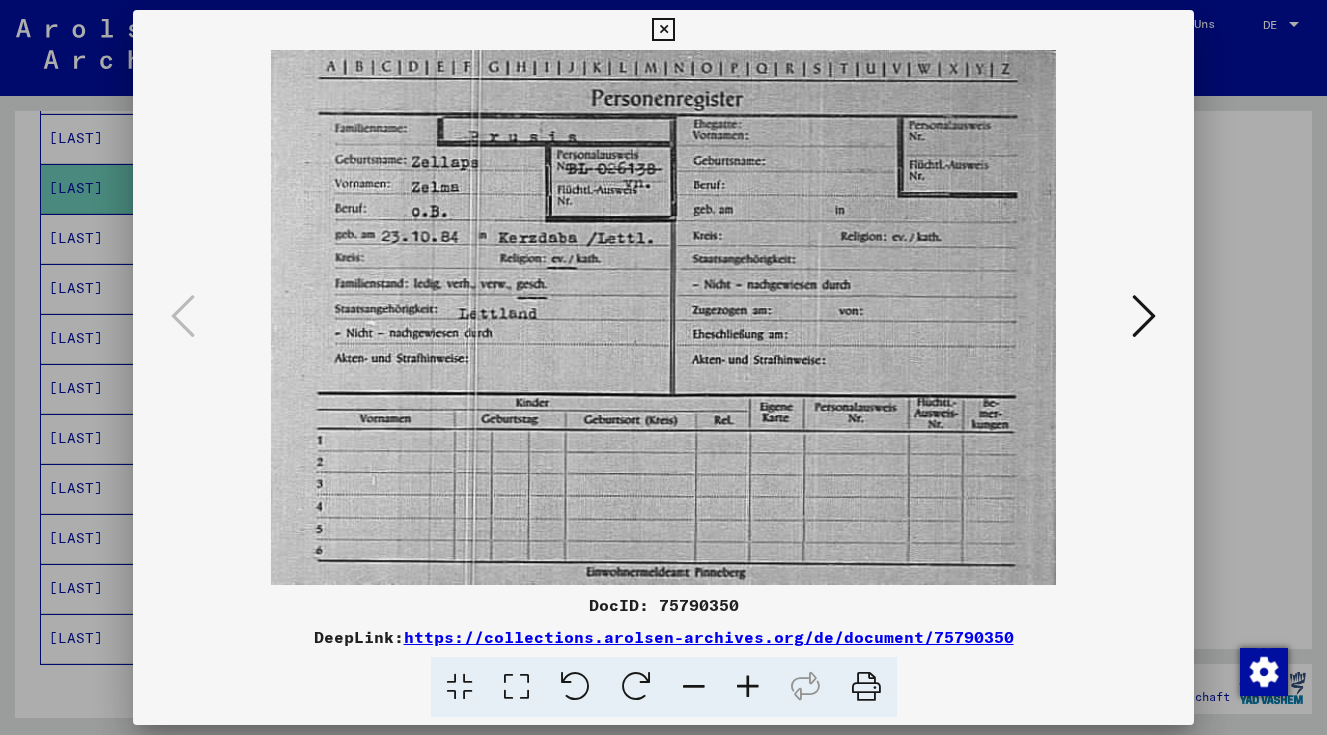 scroll, scrollTop: 0, scrollLeft: 0, axis: both 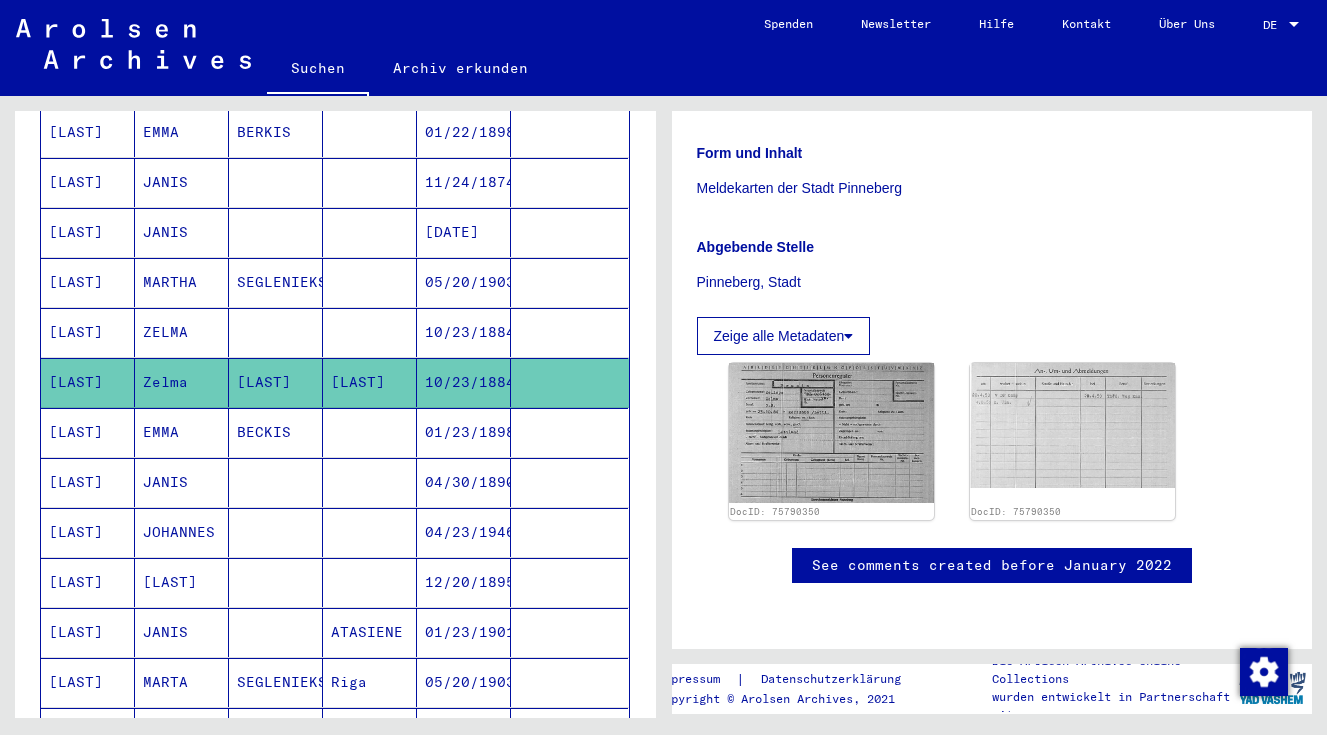click on "ZELMA" at bounding box center (182, 382) 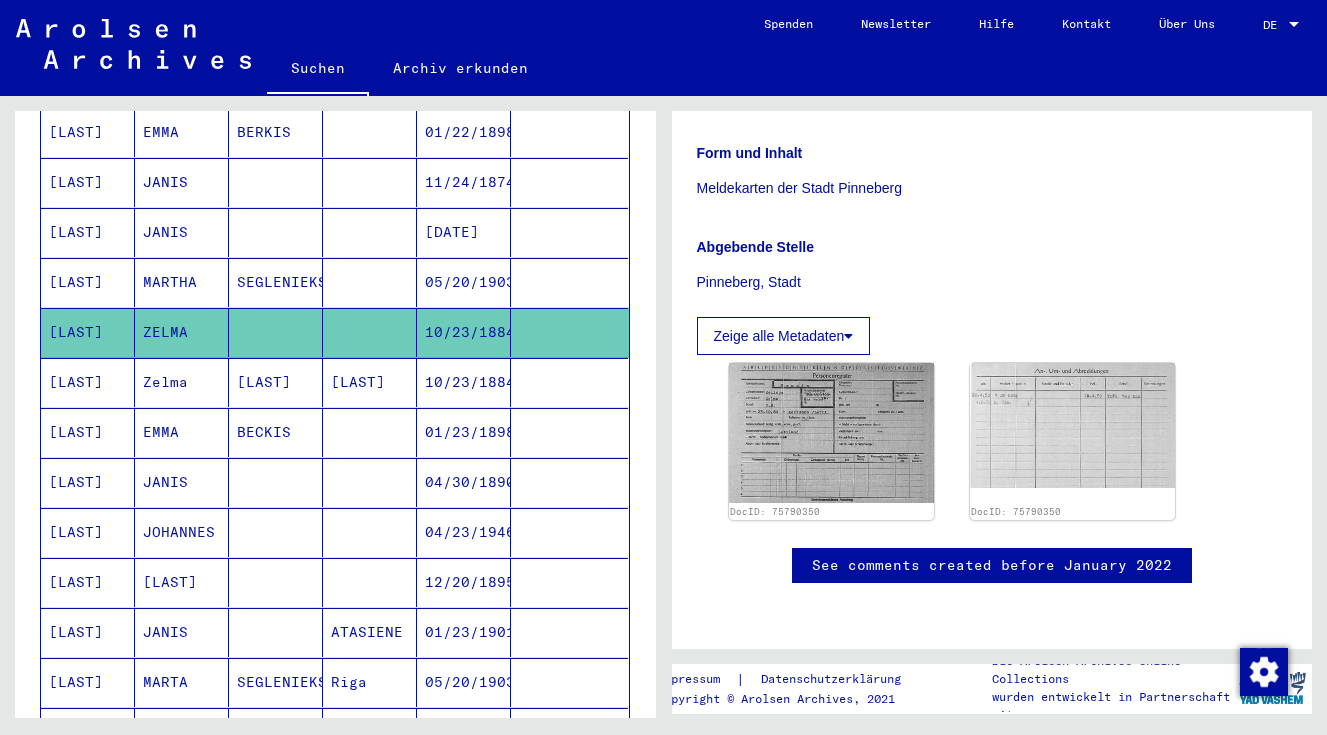 click on "Zelma" at bounding box center [182, 432] 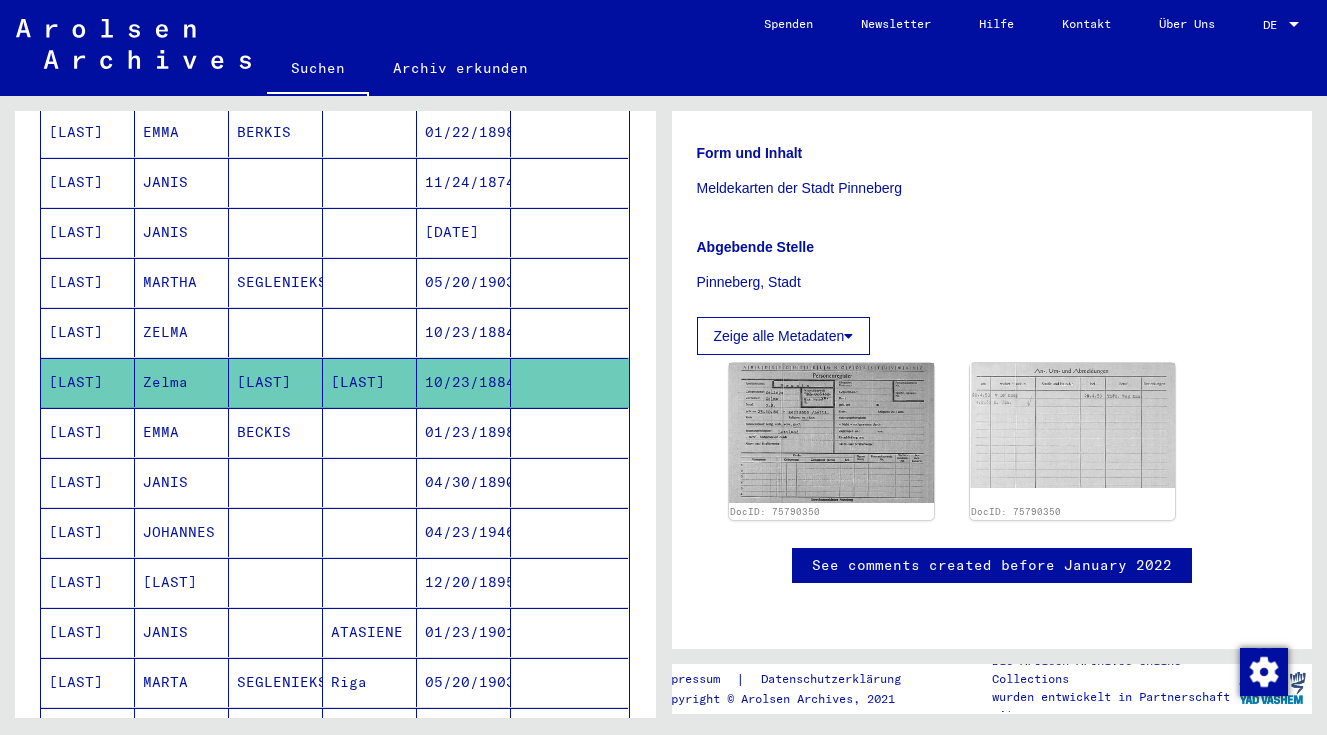 click on "ZELMA" at bounding box center (182, 382) 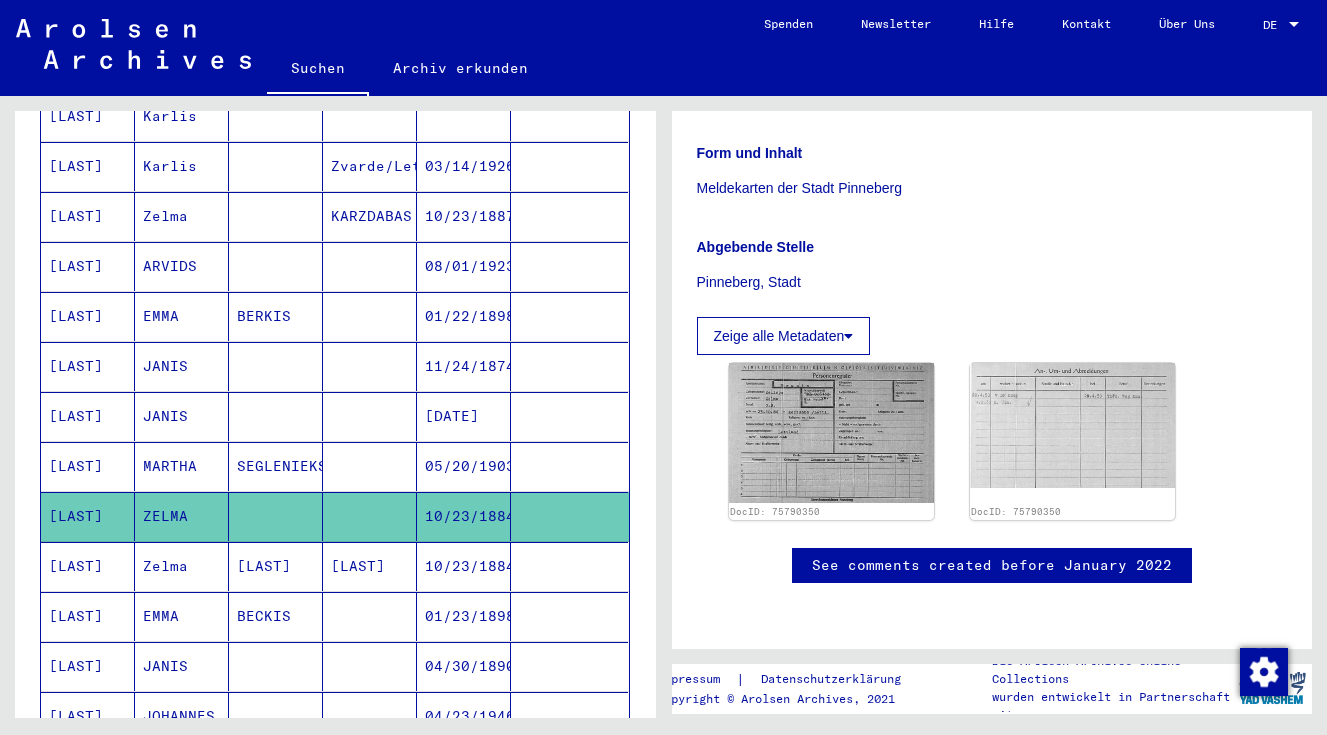 scroll, scrollTop: 631, scrollLeft: 0, axis: vertical 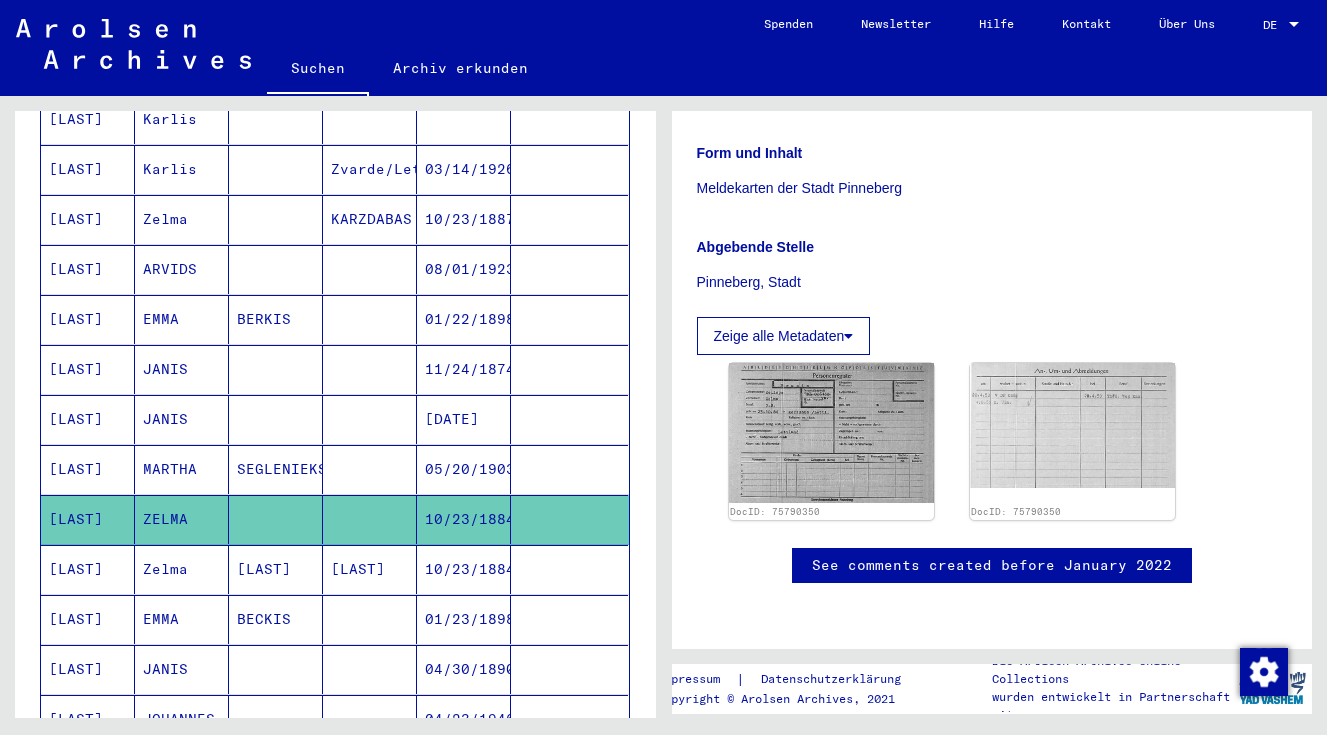 click on "Zelma" at bounding box center [182, 269] 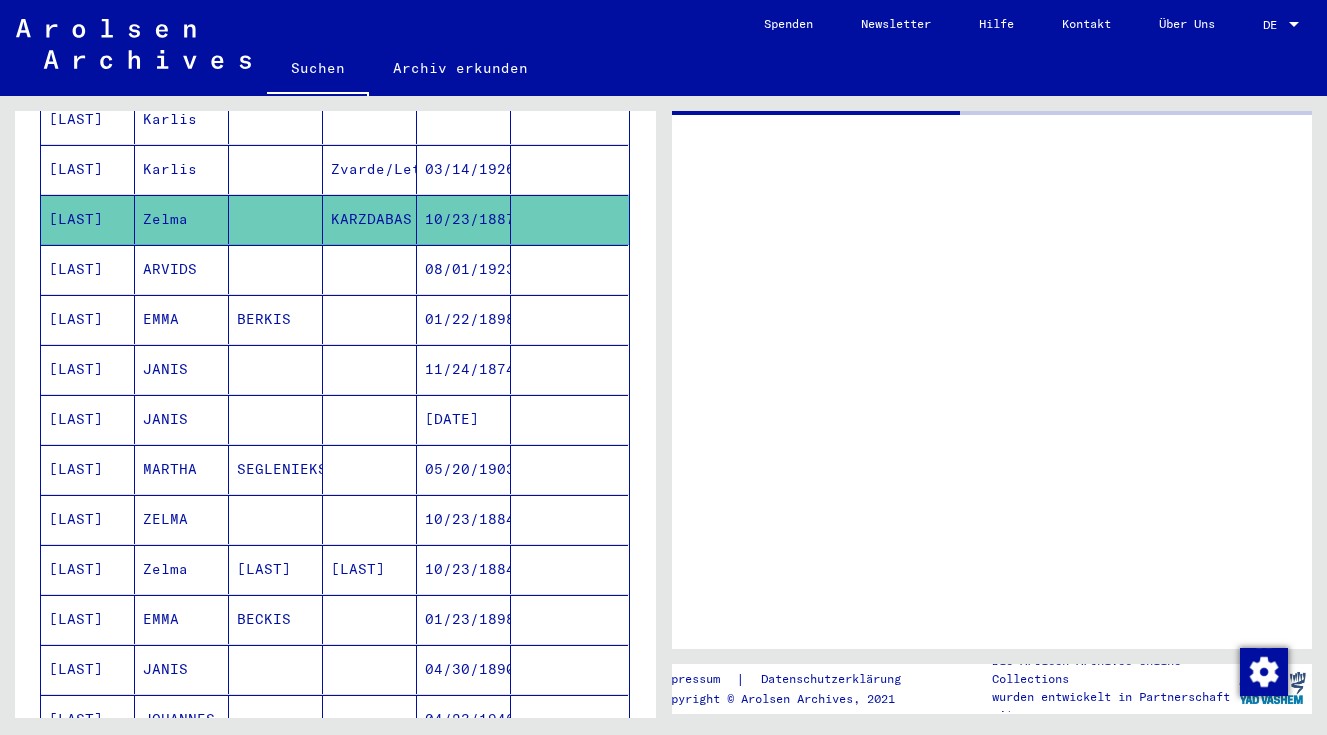 scroll, scrollTop: 0, scrollLeft: 0, axis: both 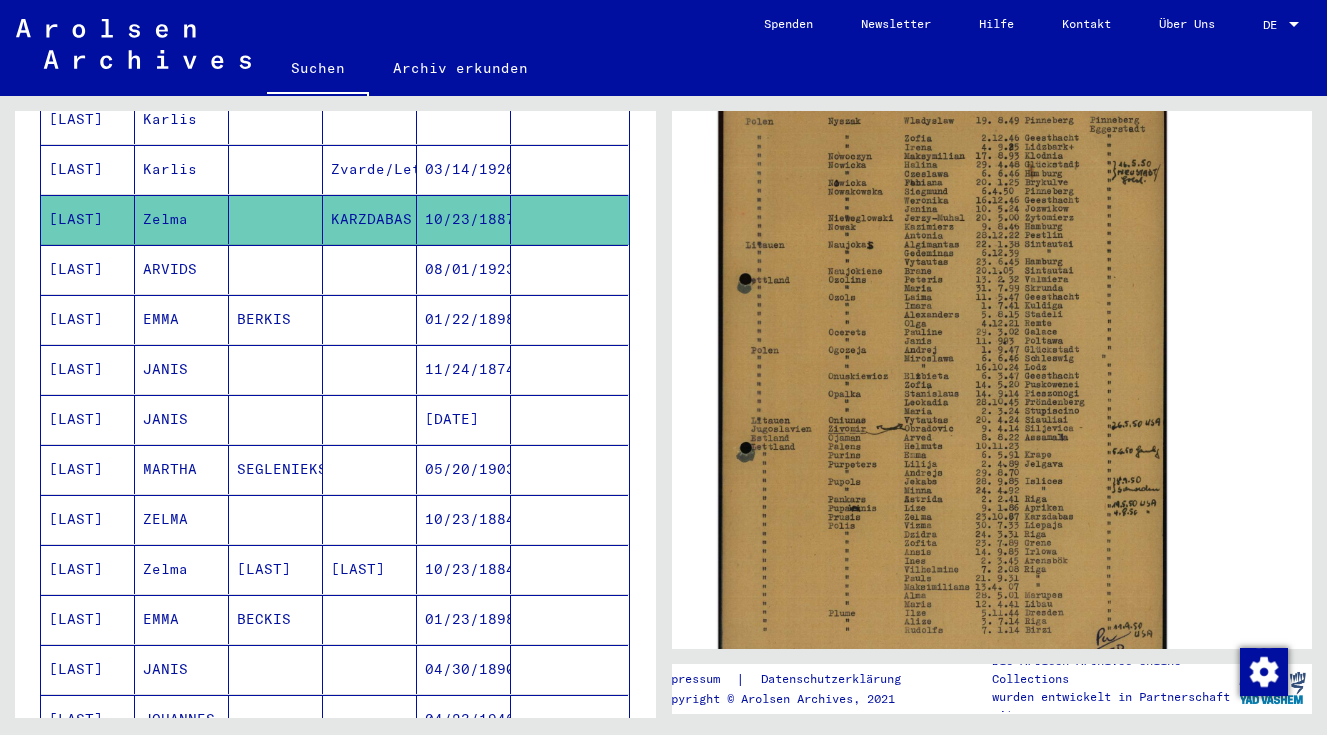 click 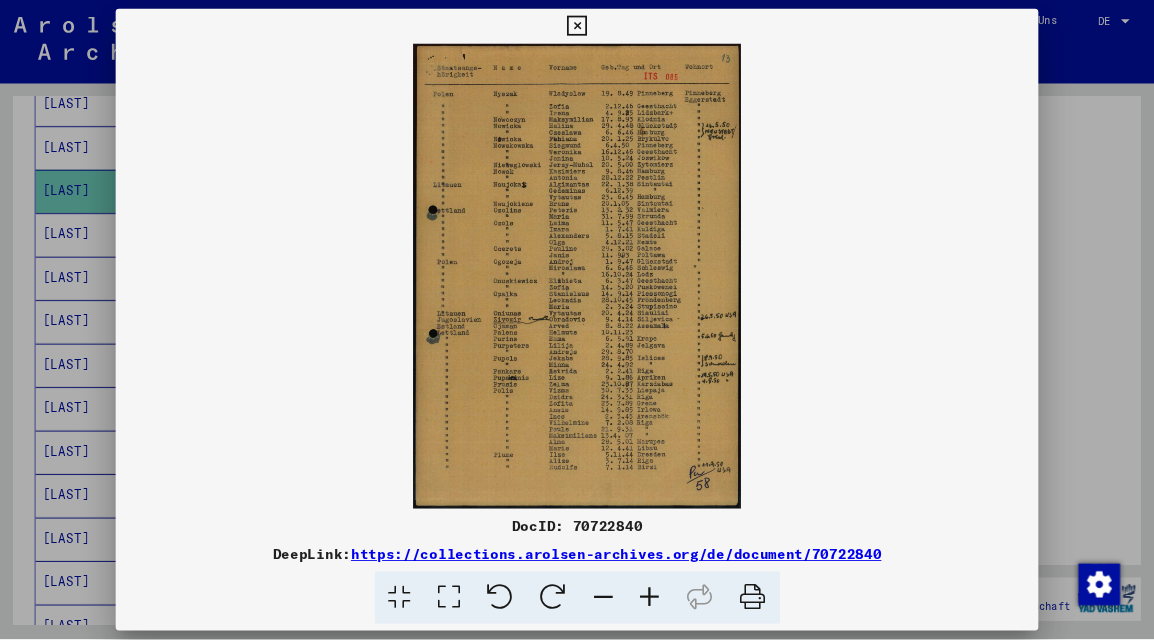 scroll, scrollTop: 632, scrollLeft: 0, axis: vertical 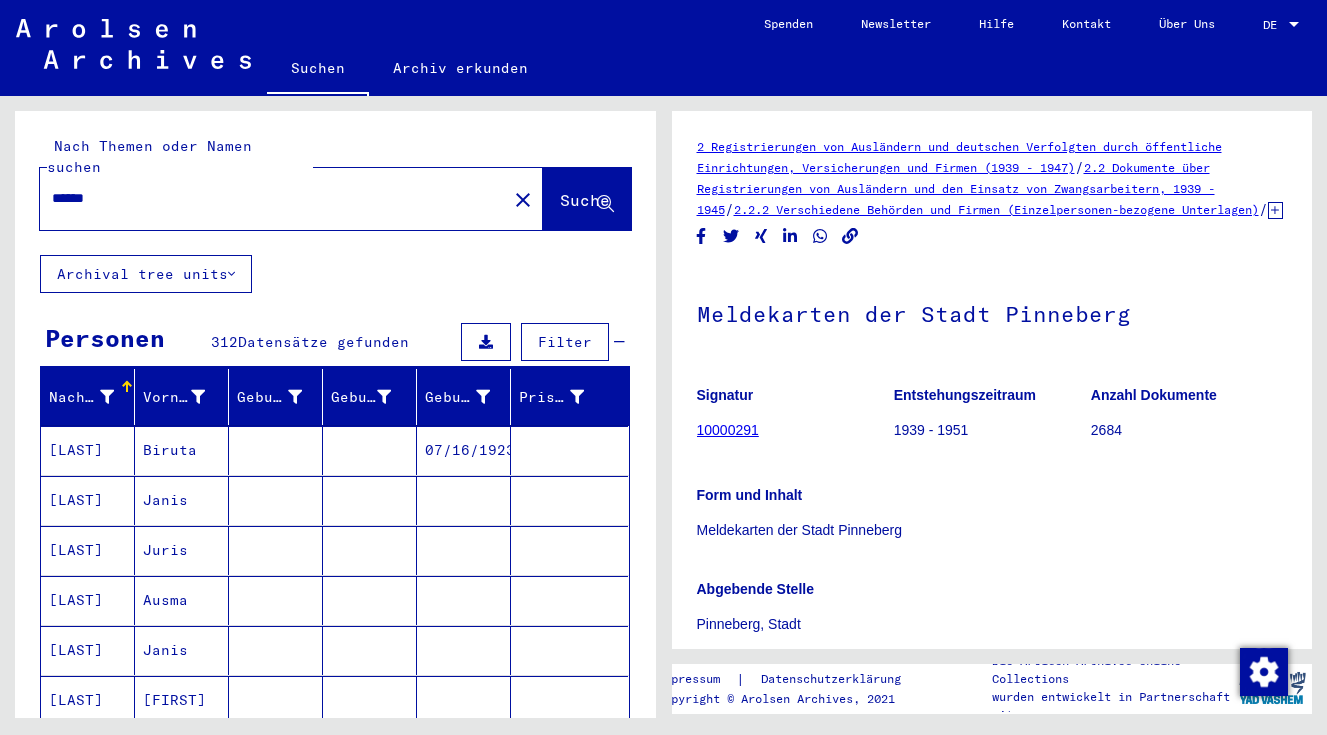 click on "******" at bounding box center (273, 198) 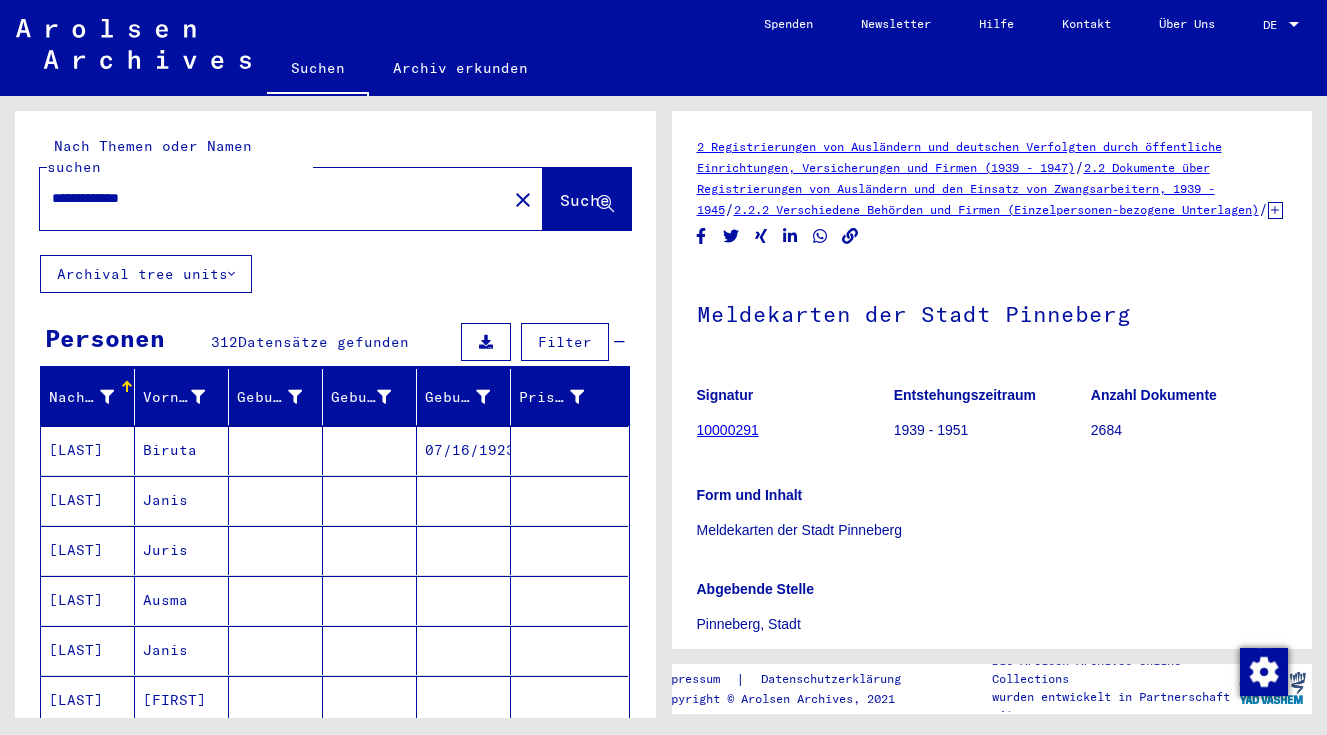 type on "**********" 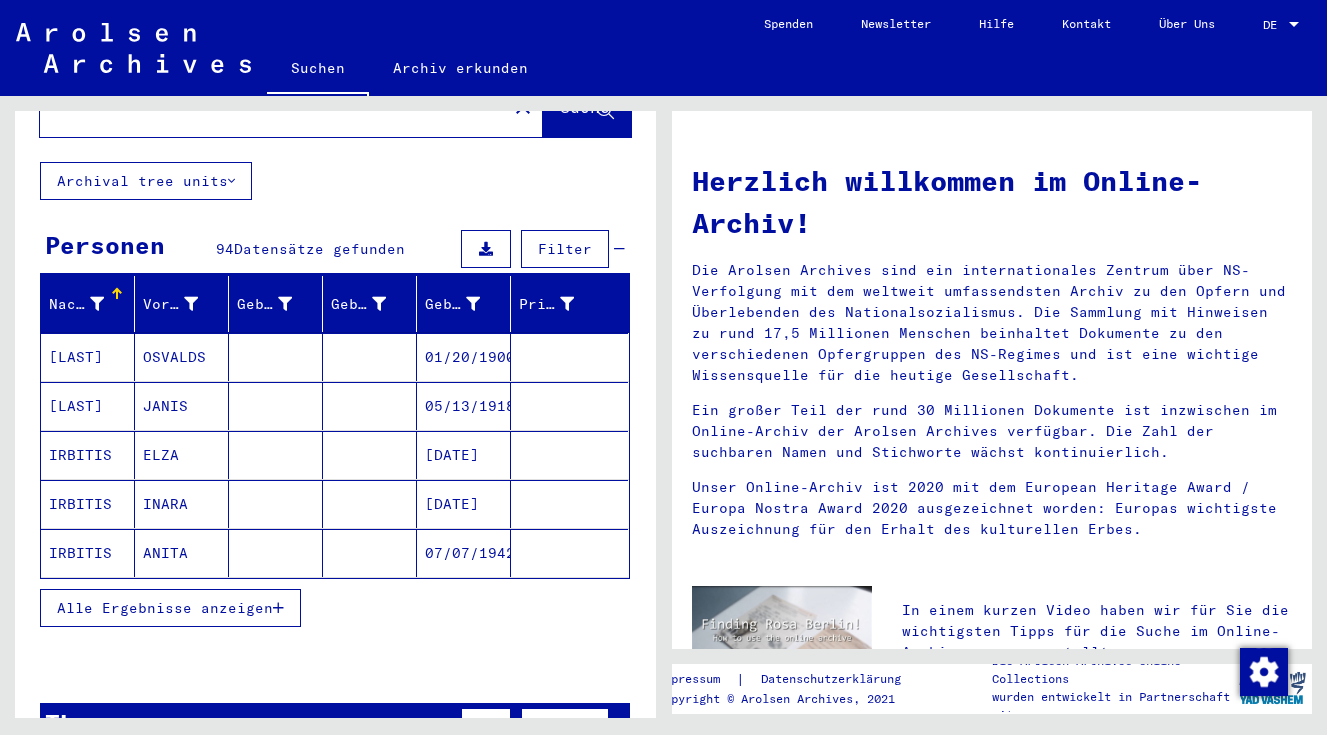 scroll, scrollTop: 99, scrollLeft: 0, axis: vertical 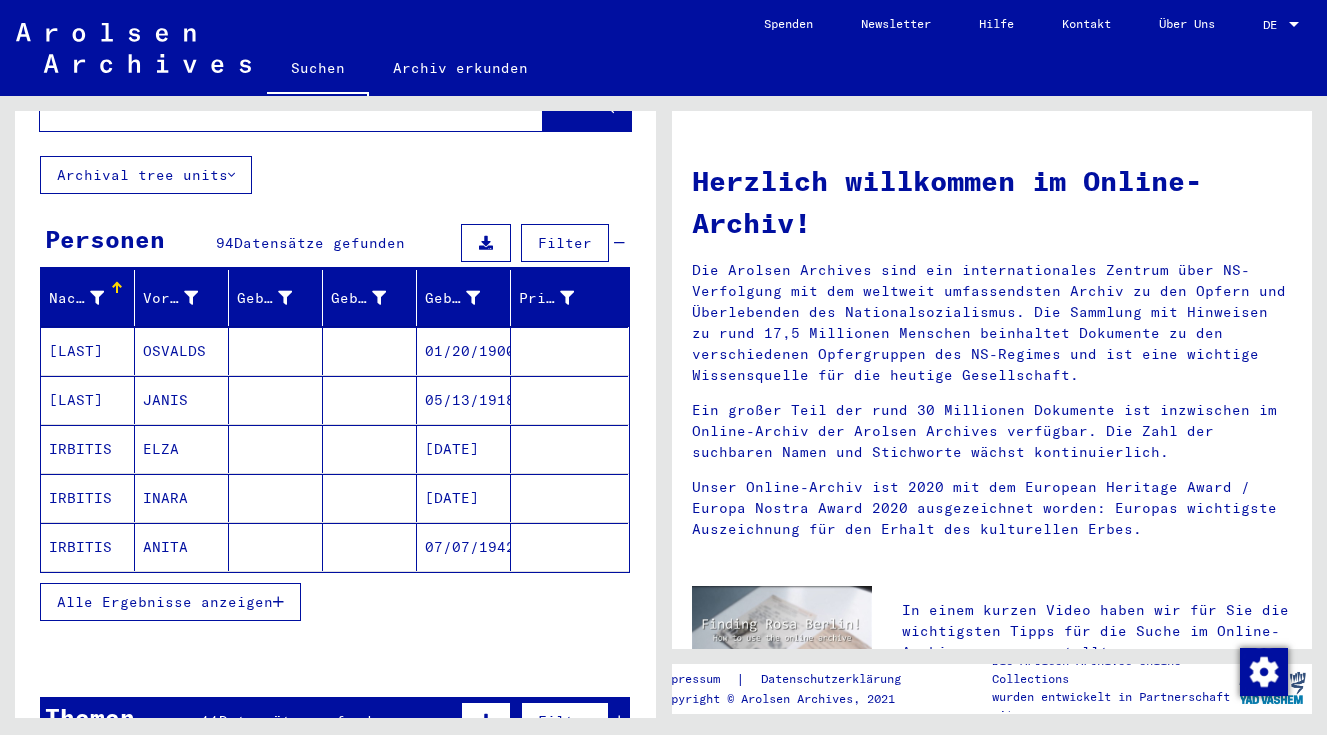 click on "Alle Ergebnisse anzeigen" at bounding box center (165, 602) 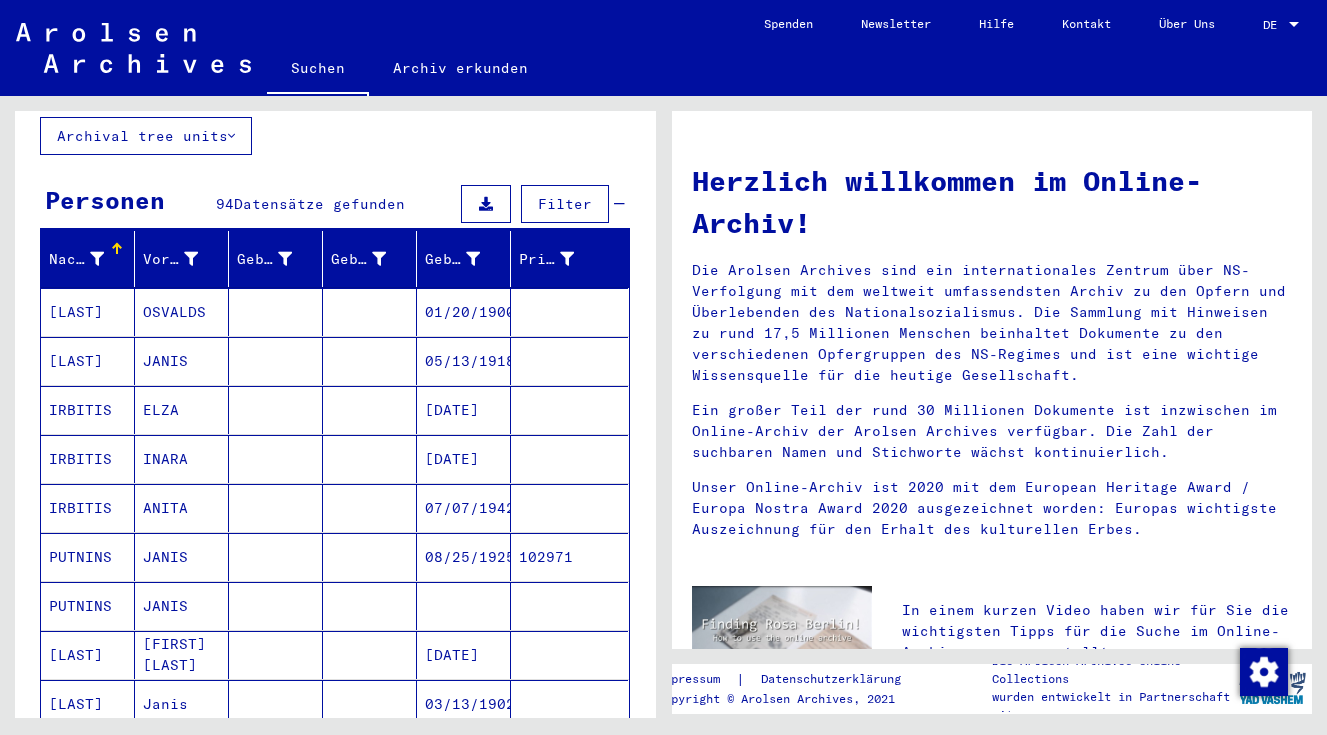 scroll, scrollTop: 144, scrollLeft: 0, axis: vertical 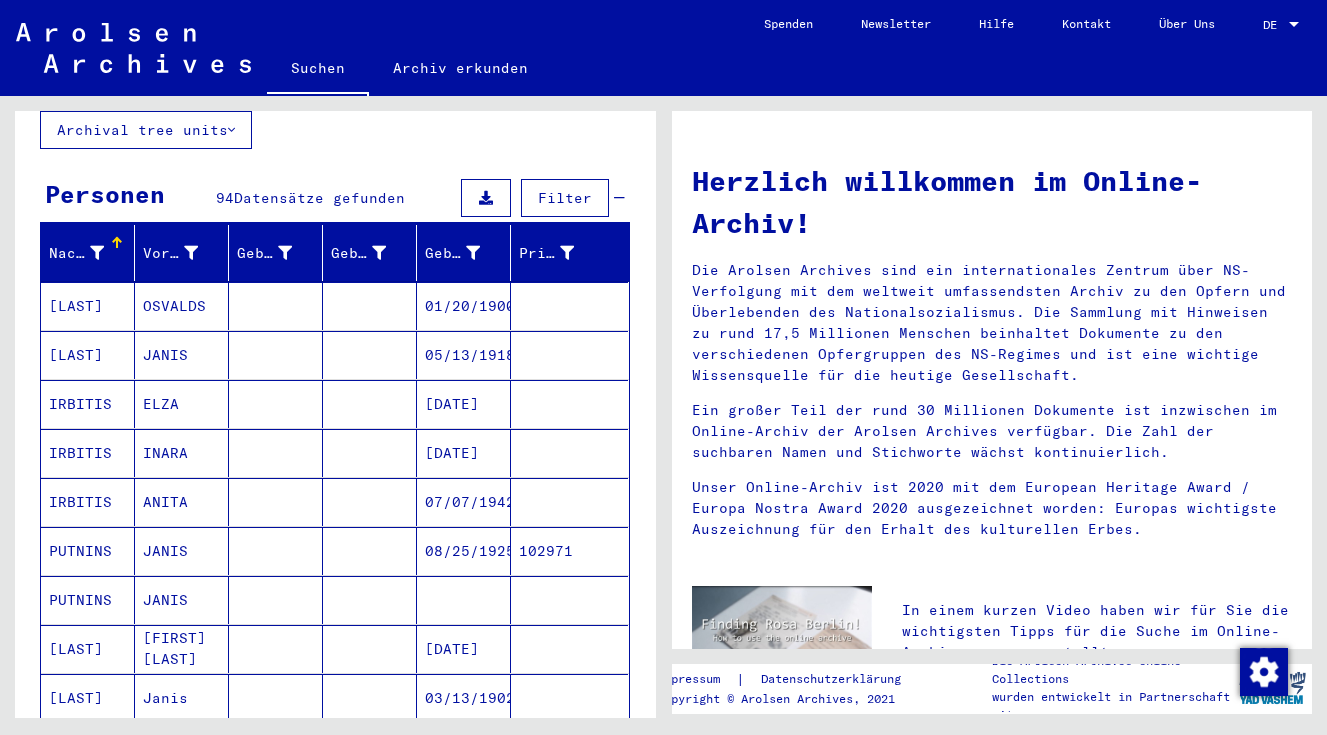 click on "JANIS" at bounding box center (182, 600) 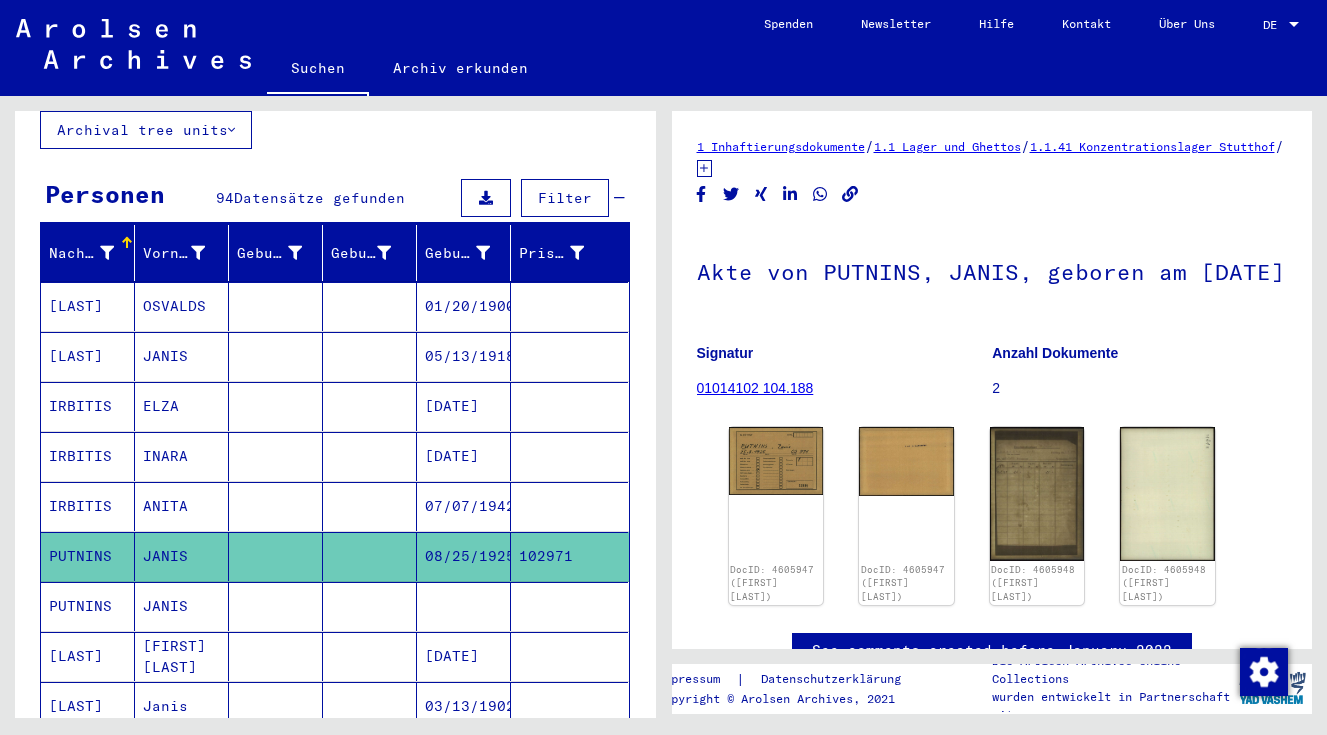 scroll, scrollTop: 0, scrollLeft: 0, axis: both 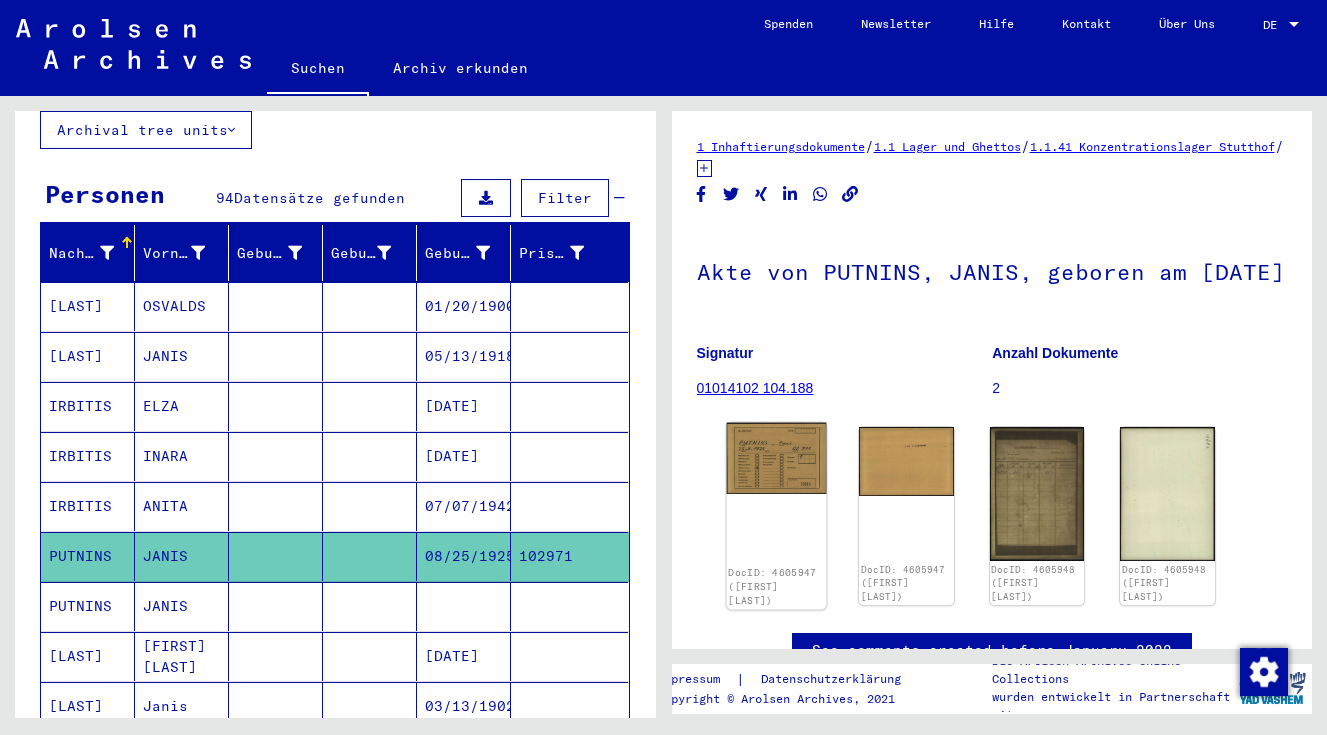 click 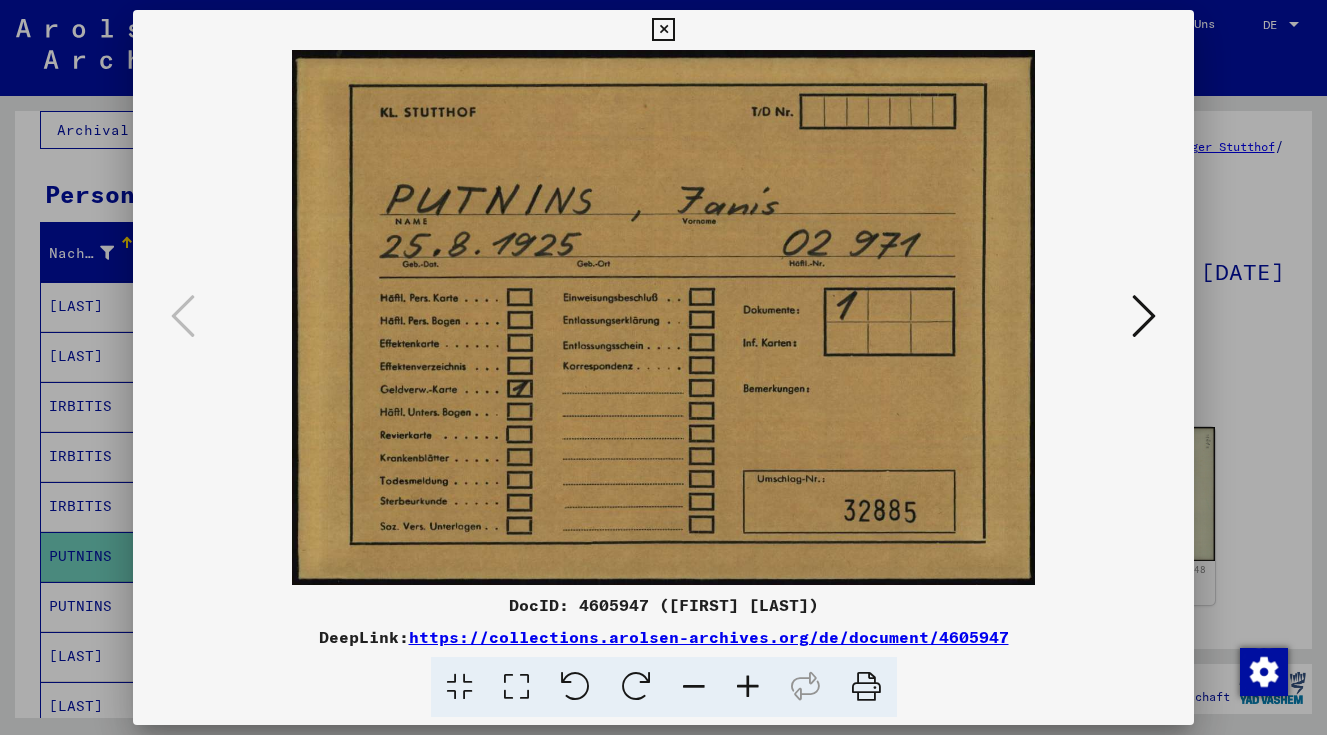 click at bounding box center [663, 30] 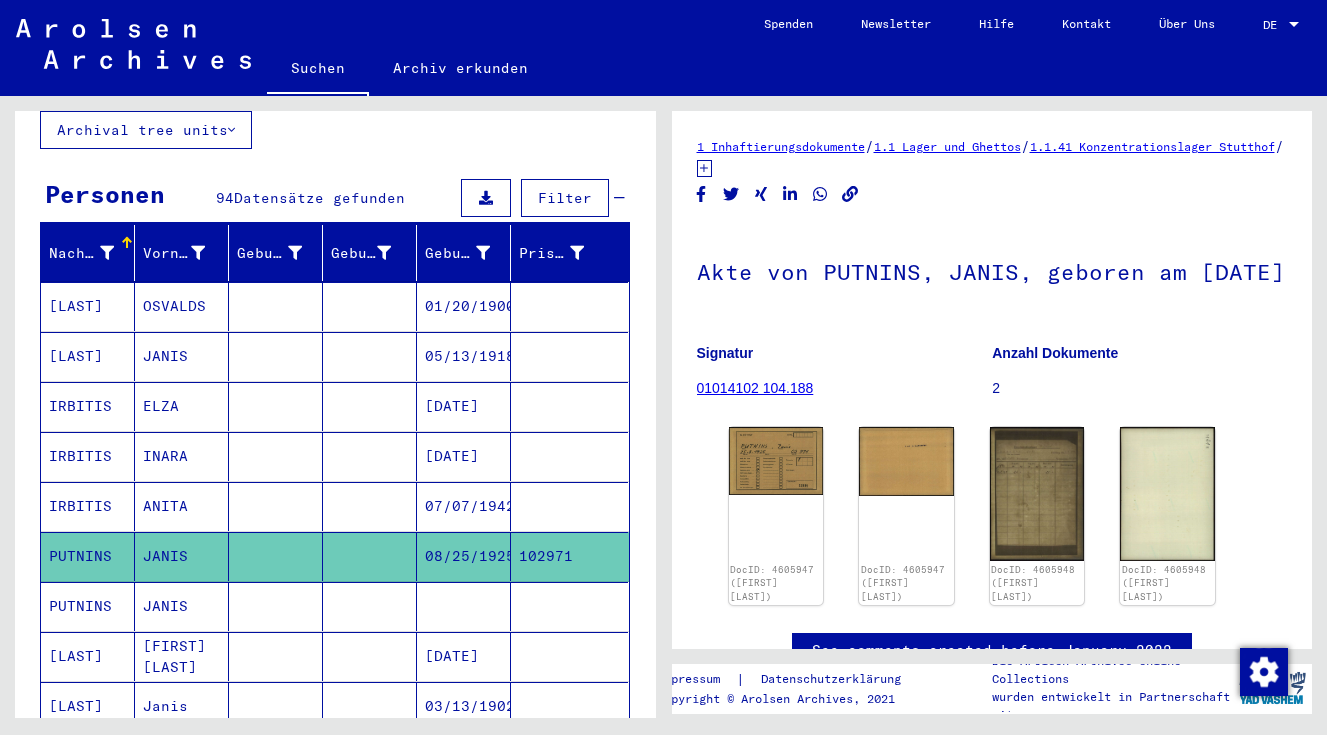 click on "[FIRST] [LAST]" at bounding box center (182, 706) 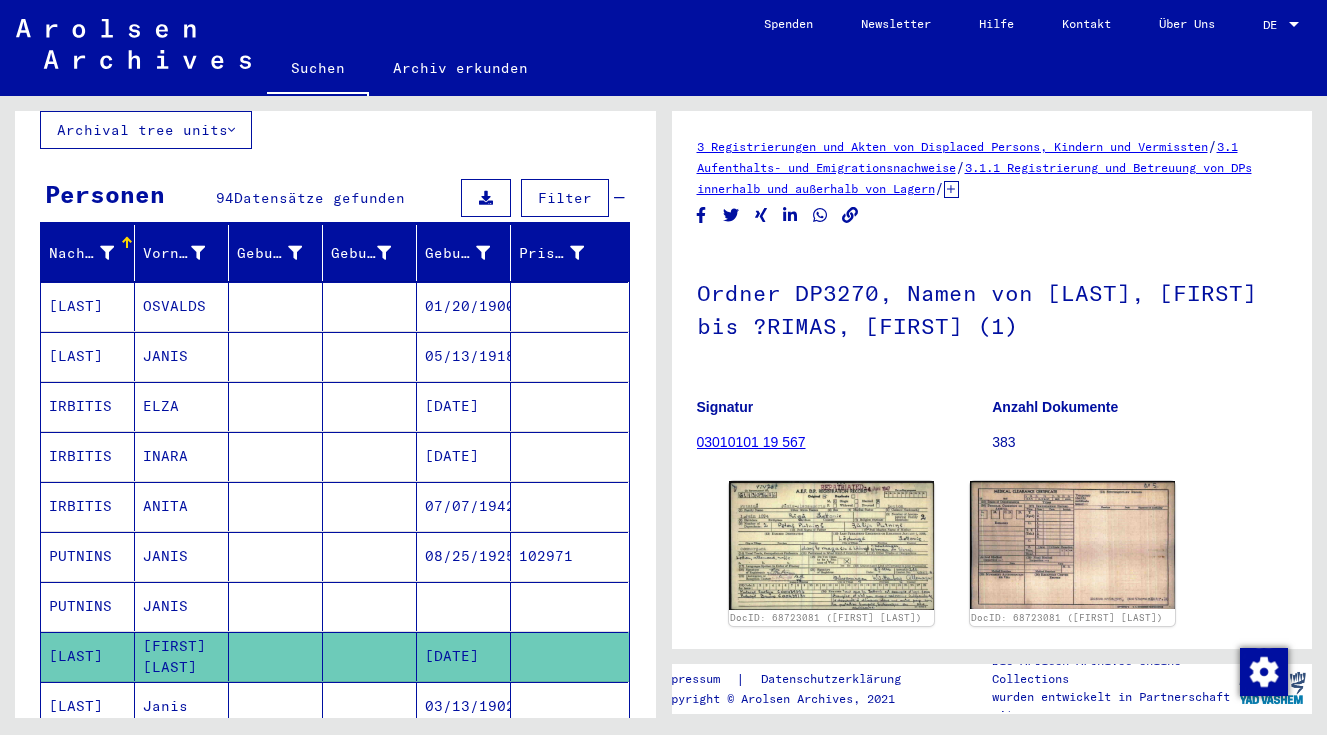 scroll, scrollTop: 0, scrollLeft: 0, axis: both 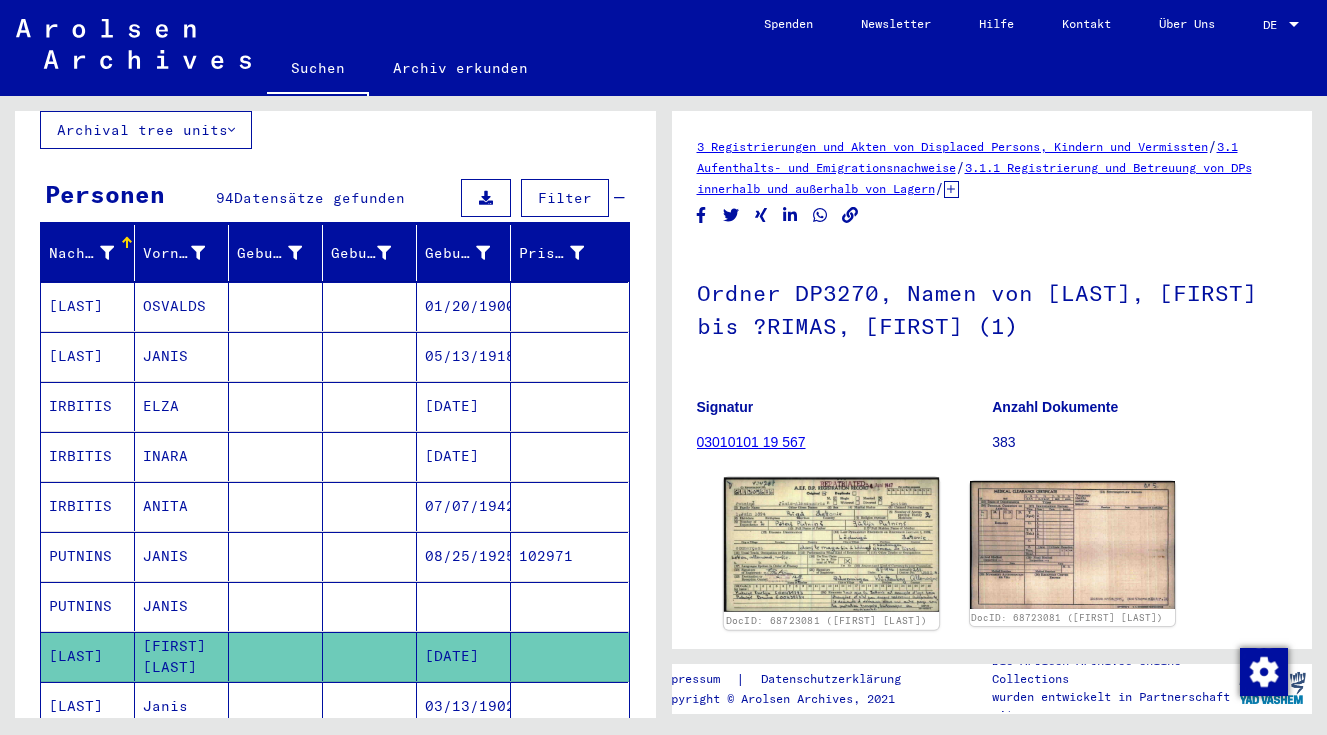 click 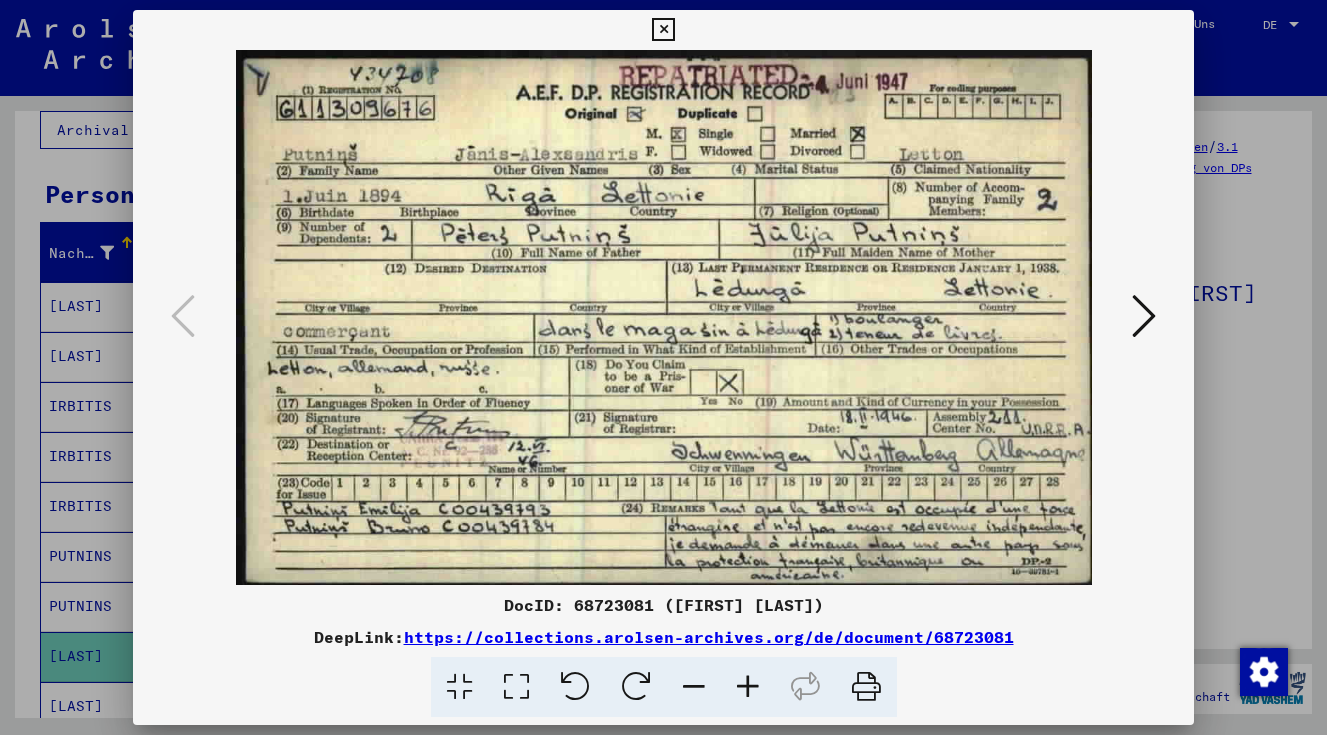 scroll, scrollTop: 0, scrollLeft: 0, axis: both 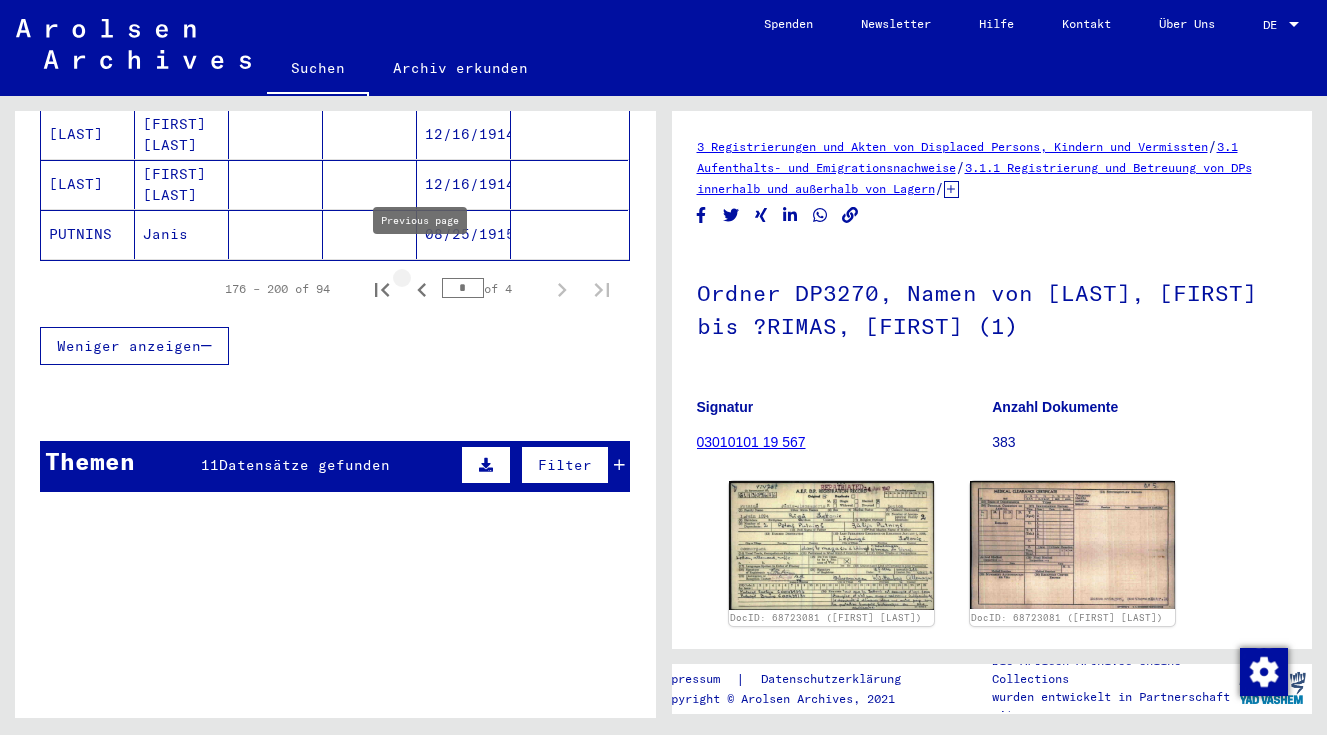 click 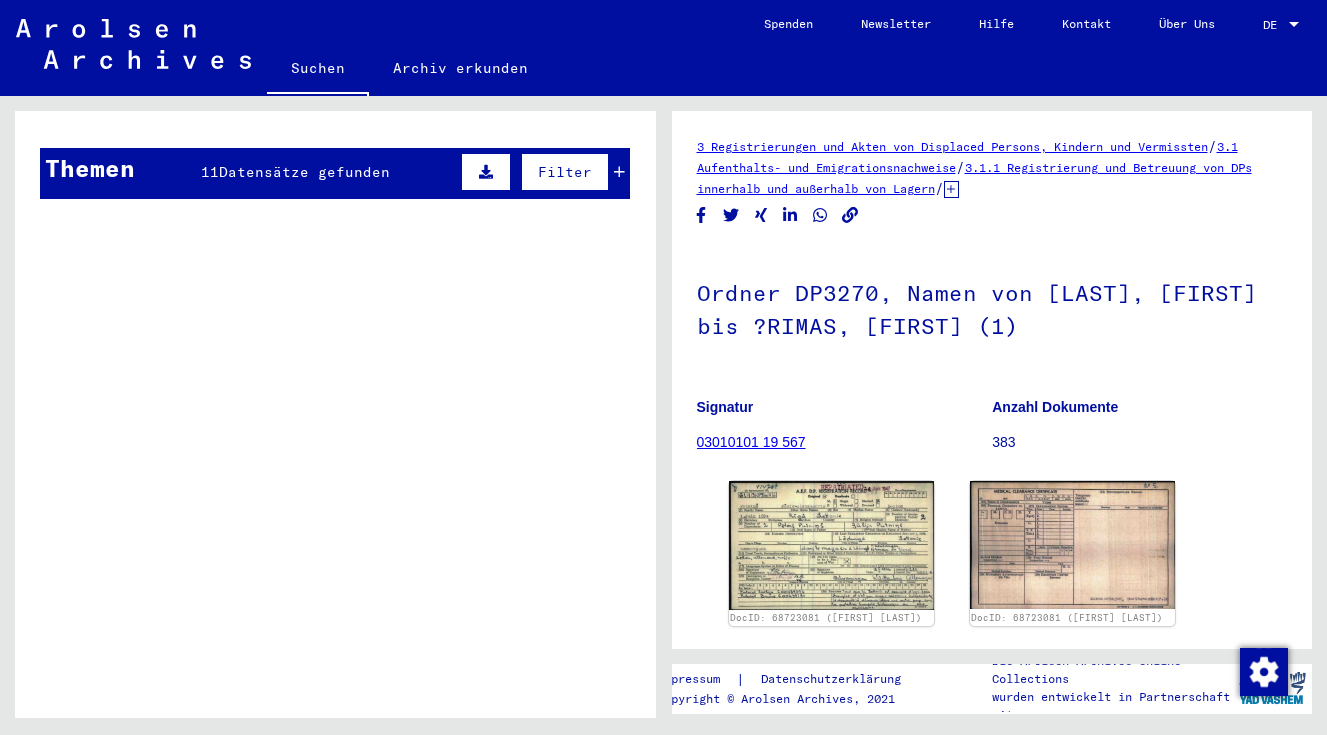 scroll, scrollTop: 0, scrollLeft: 0, axis: both 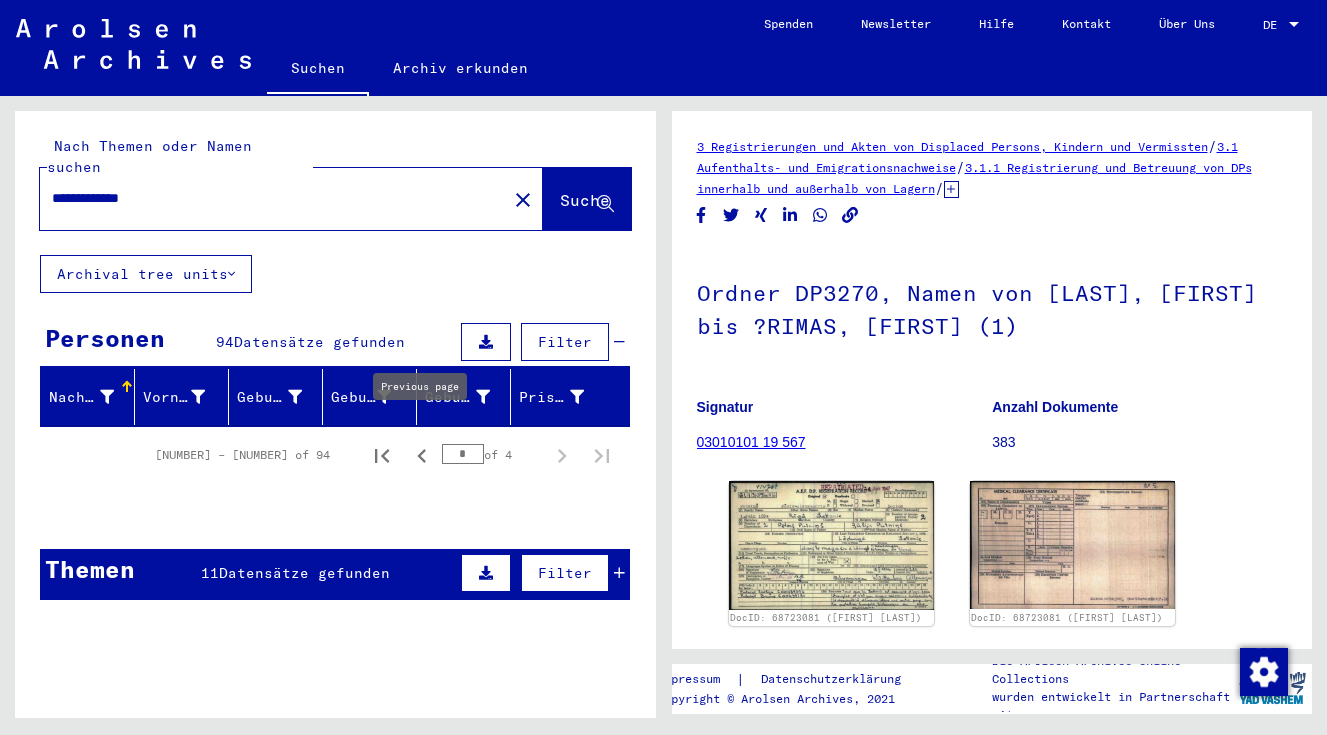 click 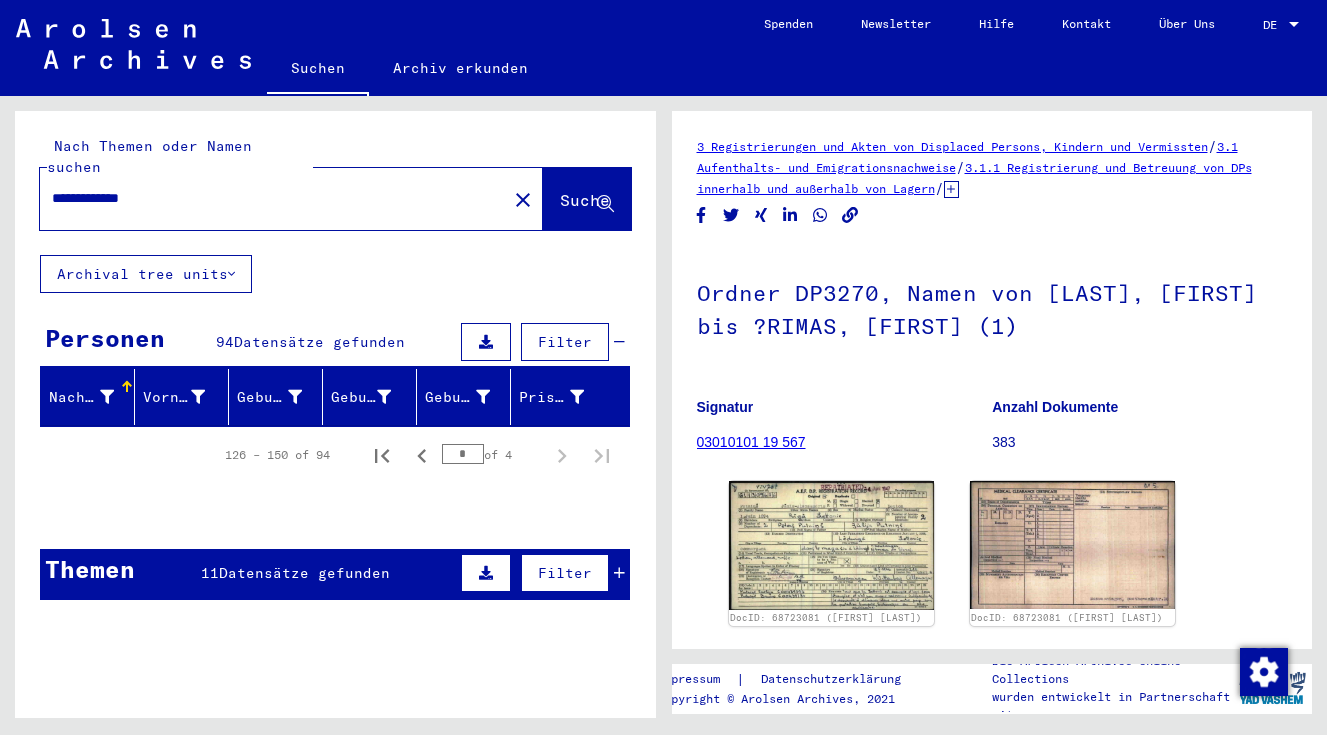click 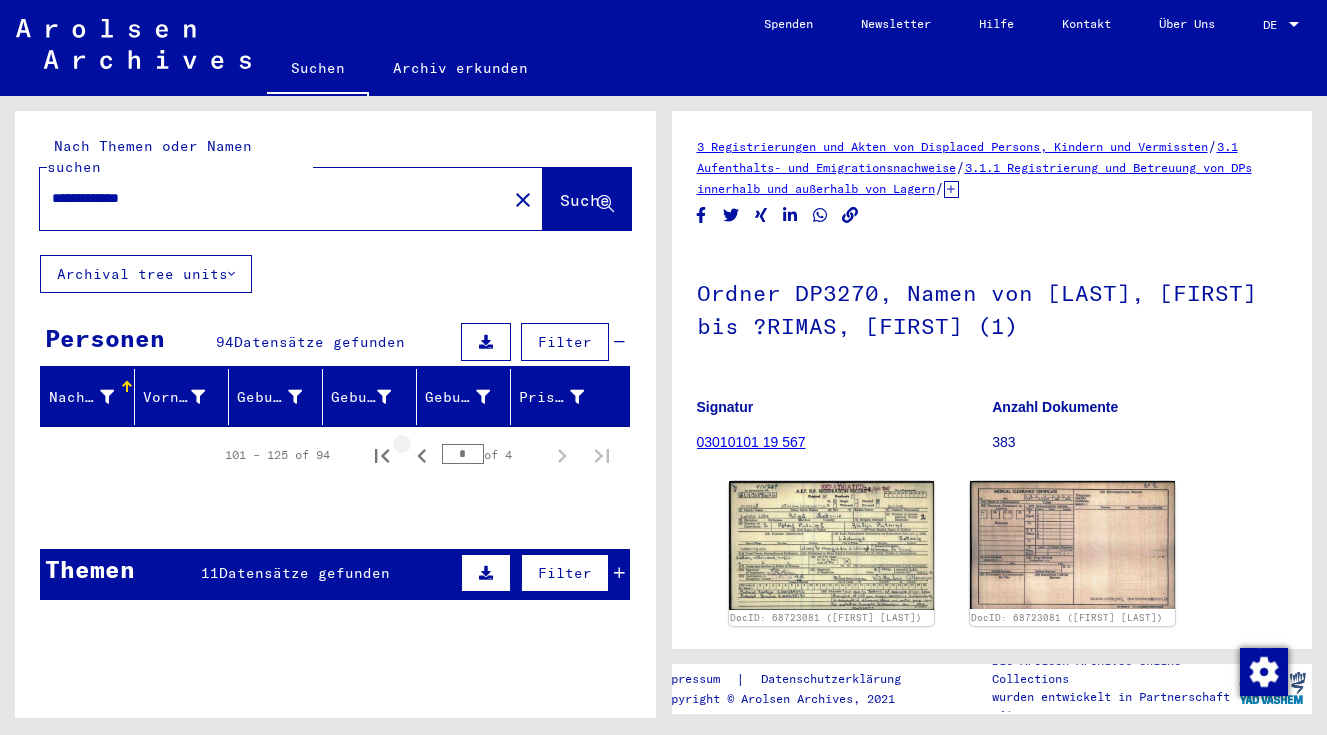 click 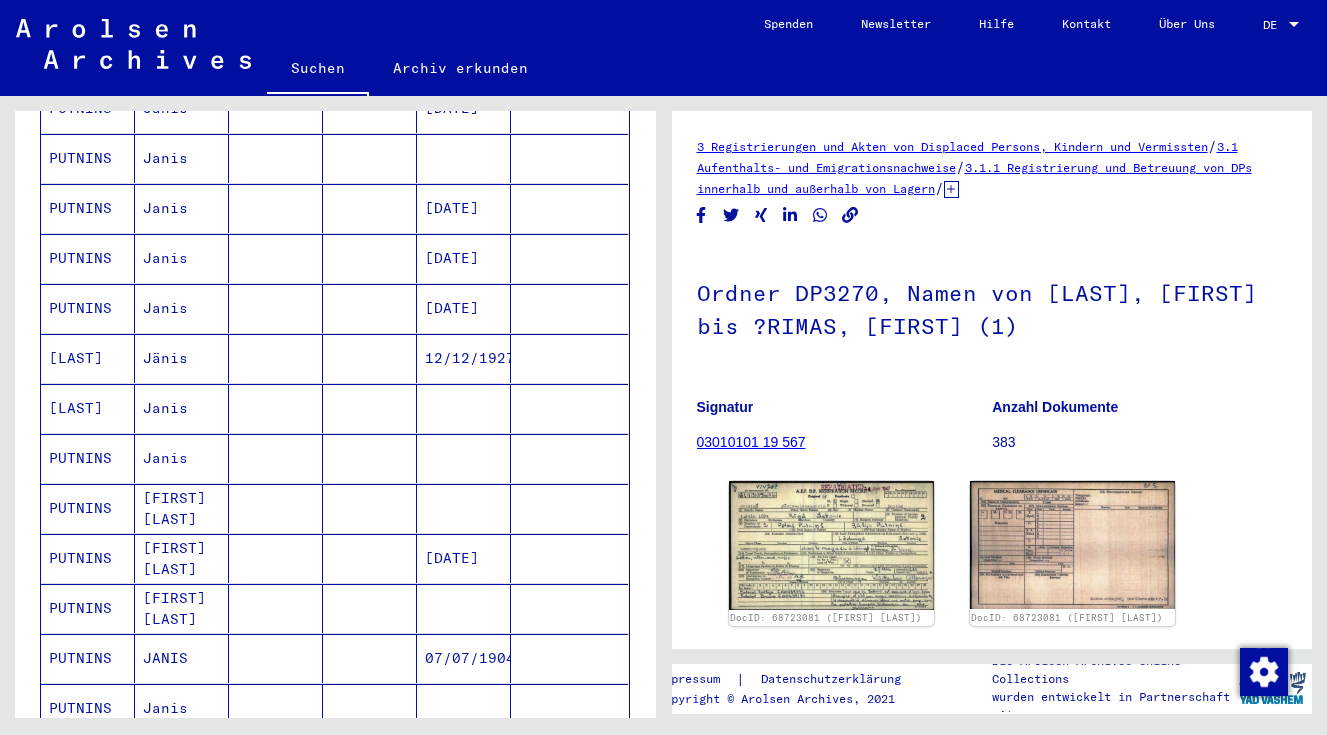 scroll, scrollTop: 587, scrollLeft: 0, axis: vertical 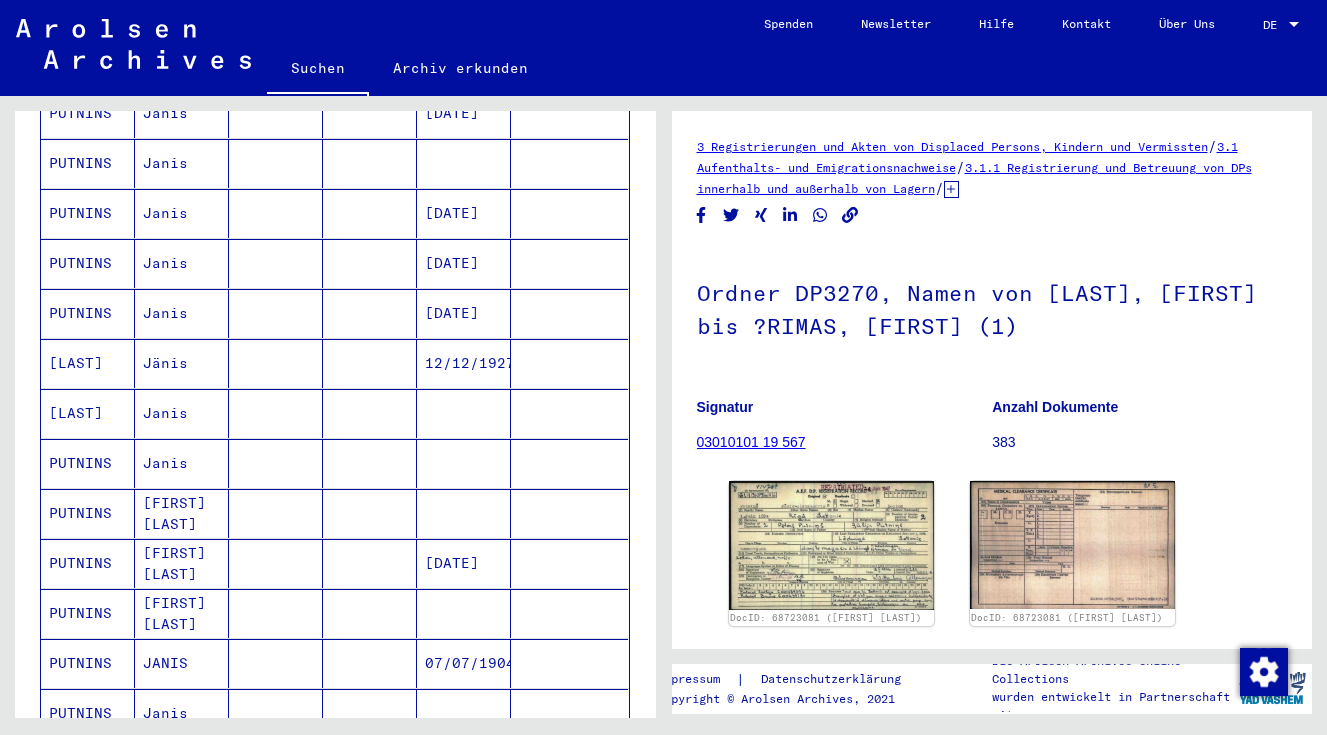 click on "[FIRST] [LAST]" at bounding box center [182, 563] 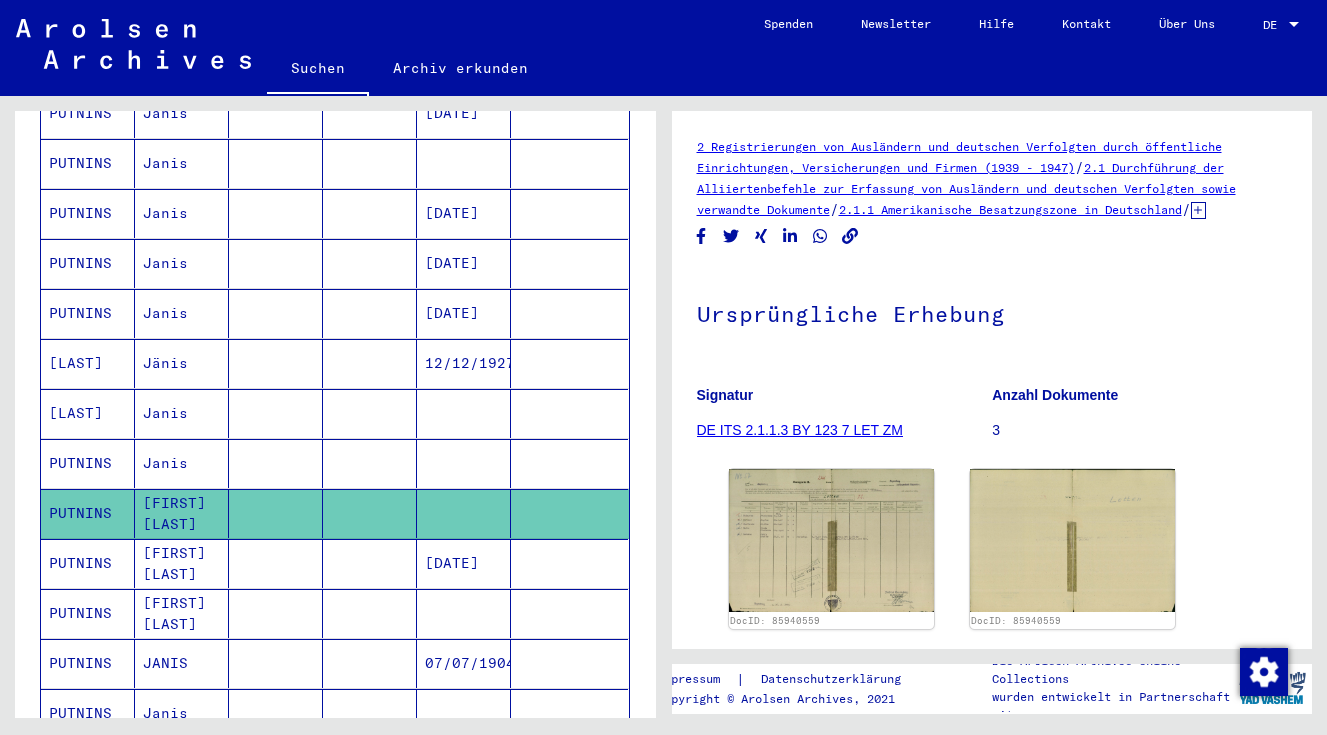 scroll, scrollTop: 0, scrollLeft: 0, axis: both 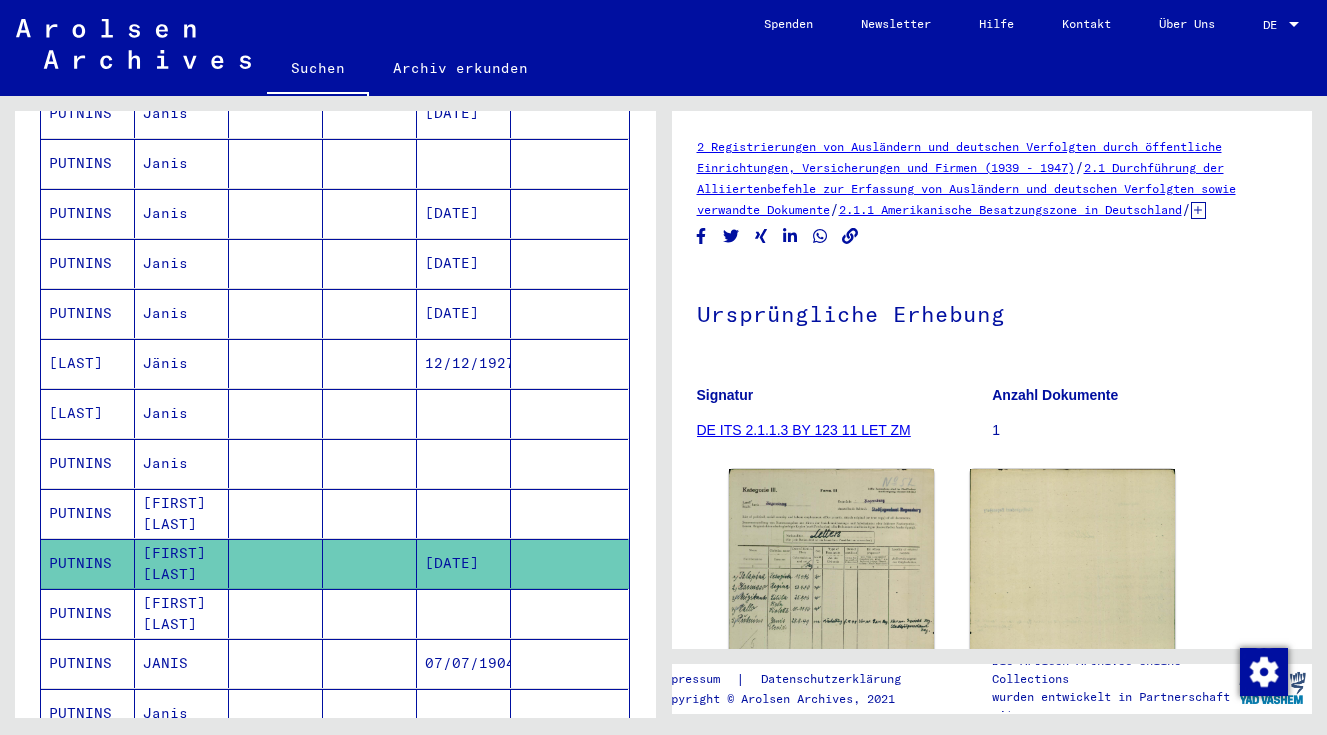 click on "[FIRST] [LAST]" at bounding box center (182, 663) 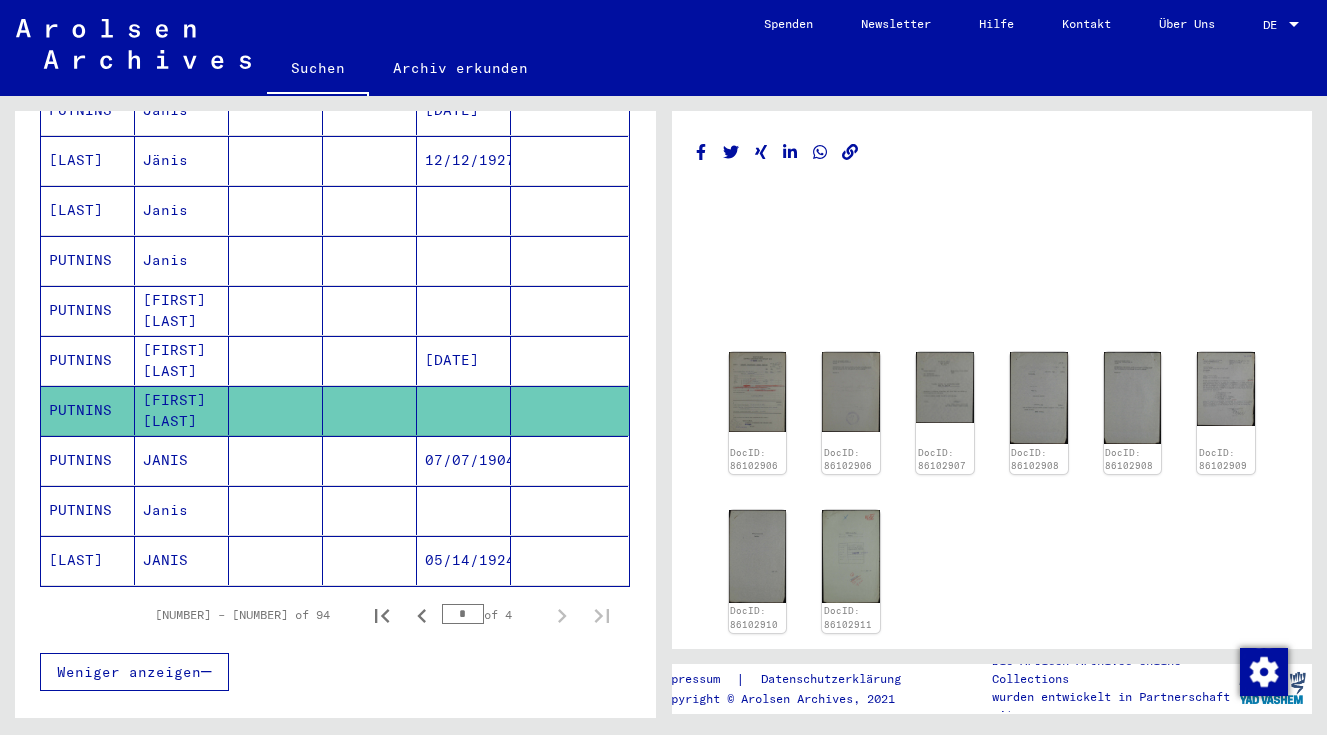 scroll, scrollTop: 807, scrollLeft: 0, axis: vertical 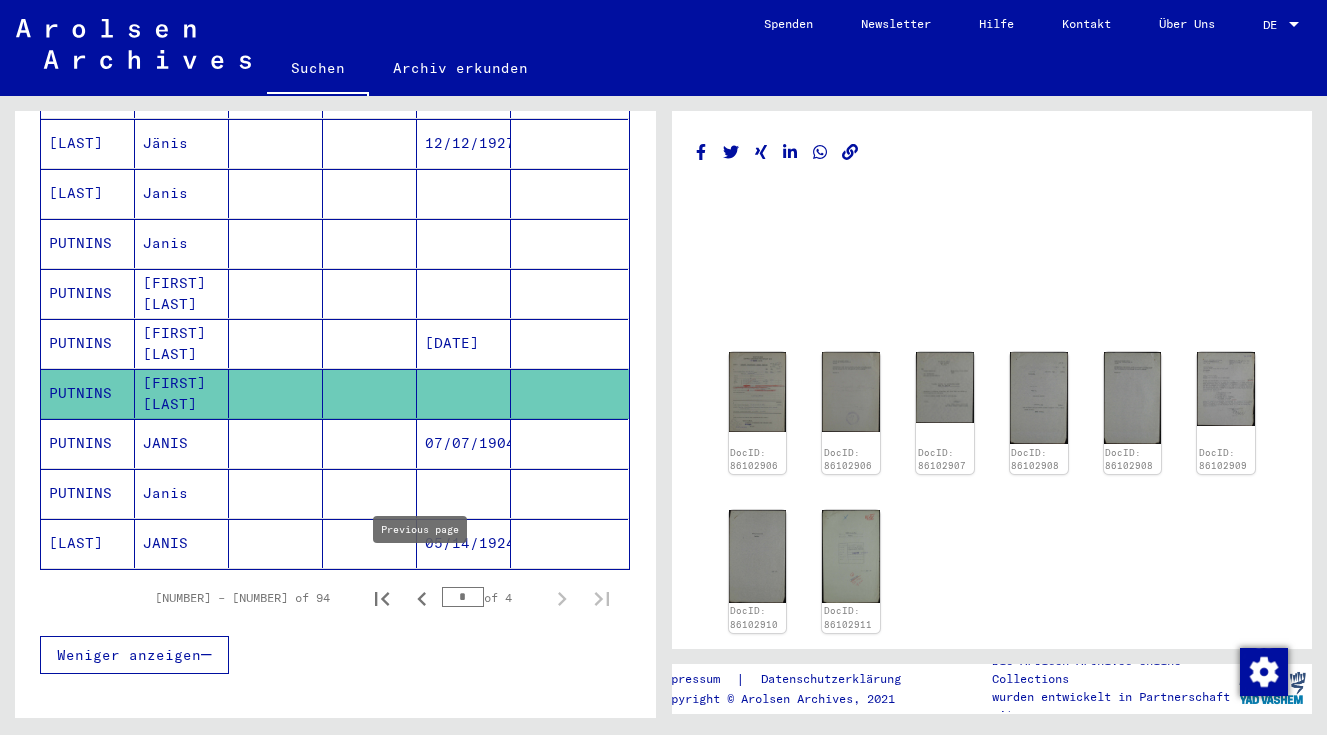click 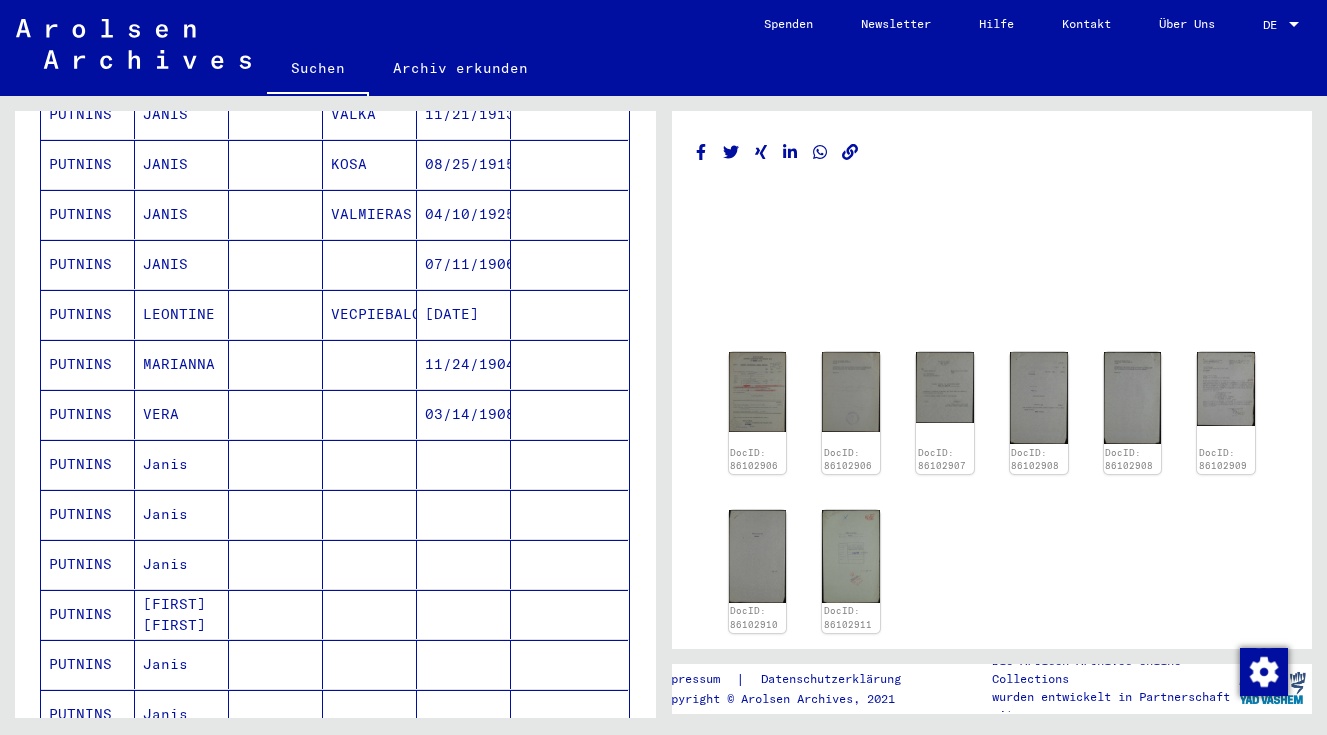 scroll, scrollTop: 808, scrollLeft: 0, axis: vertical 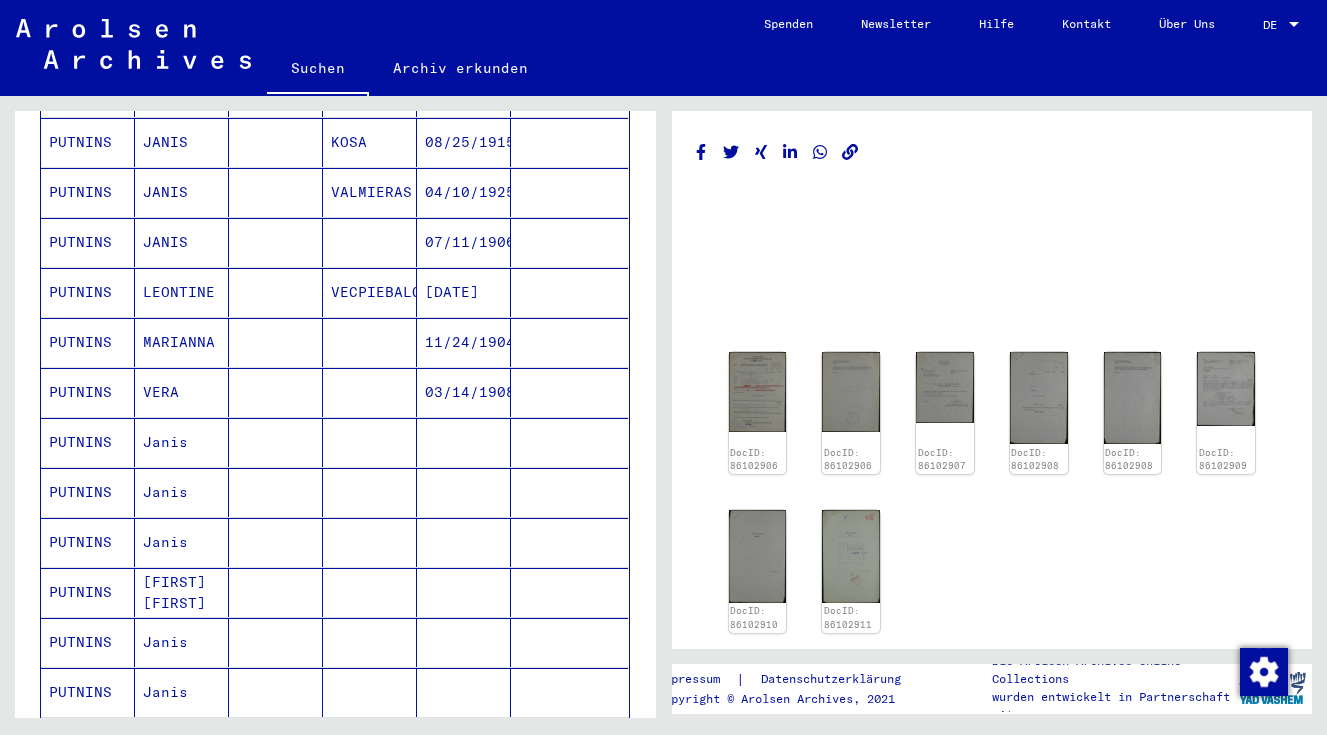 click at bounding box center (464, 492) 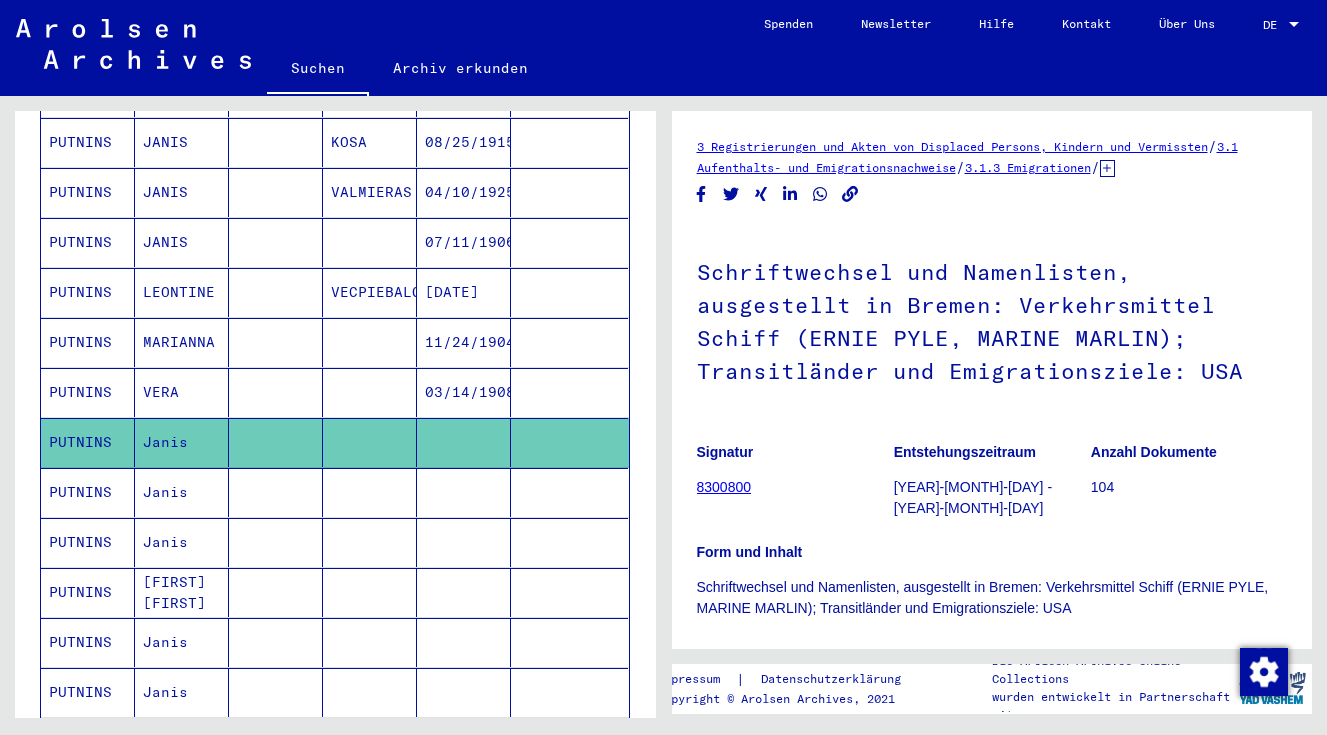 scroll, scrollTop: 0, scrollLeft: 0, axis: both 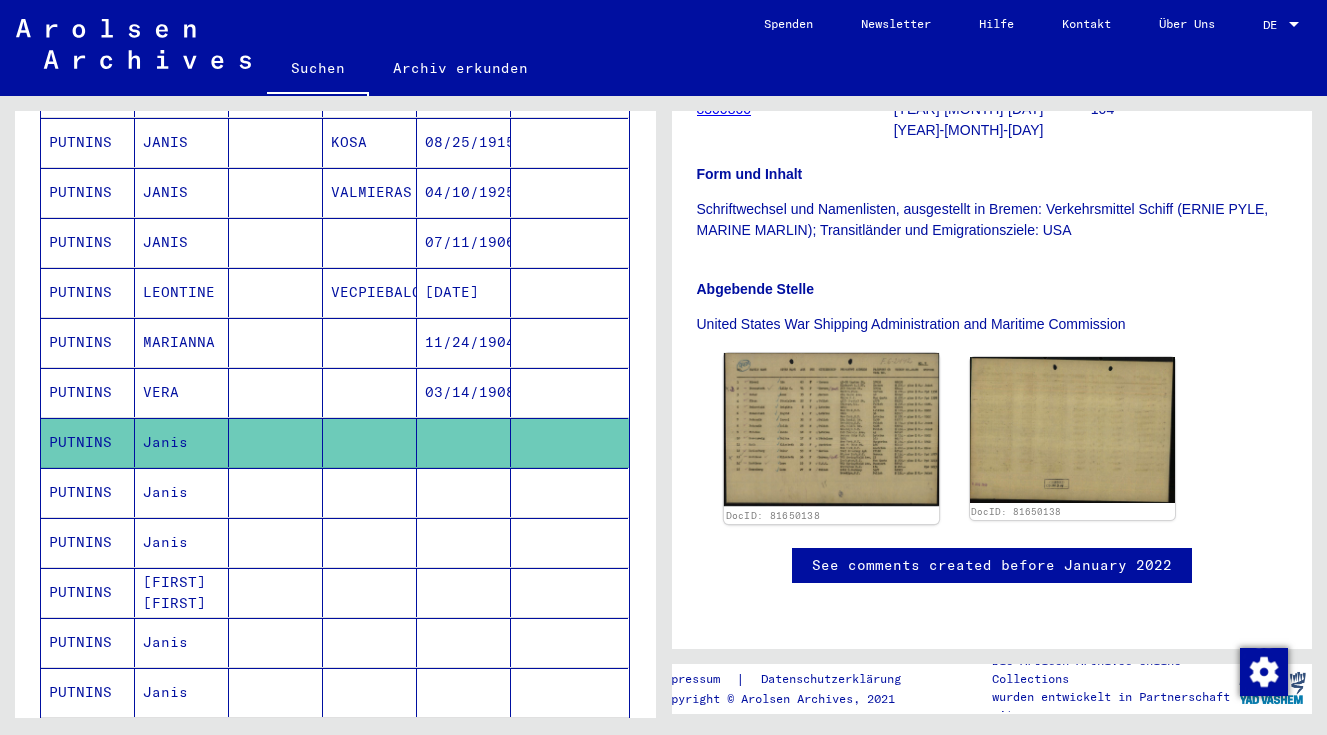 click 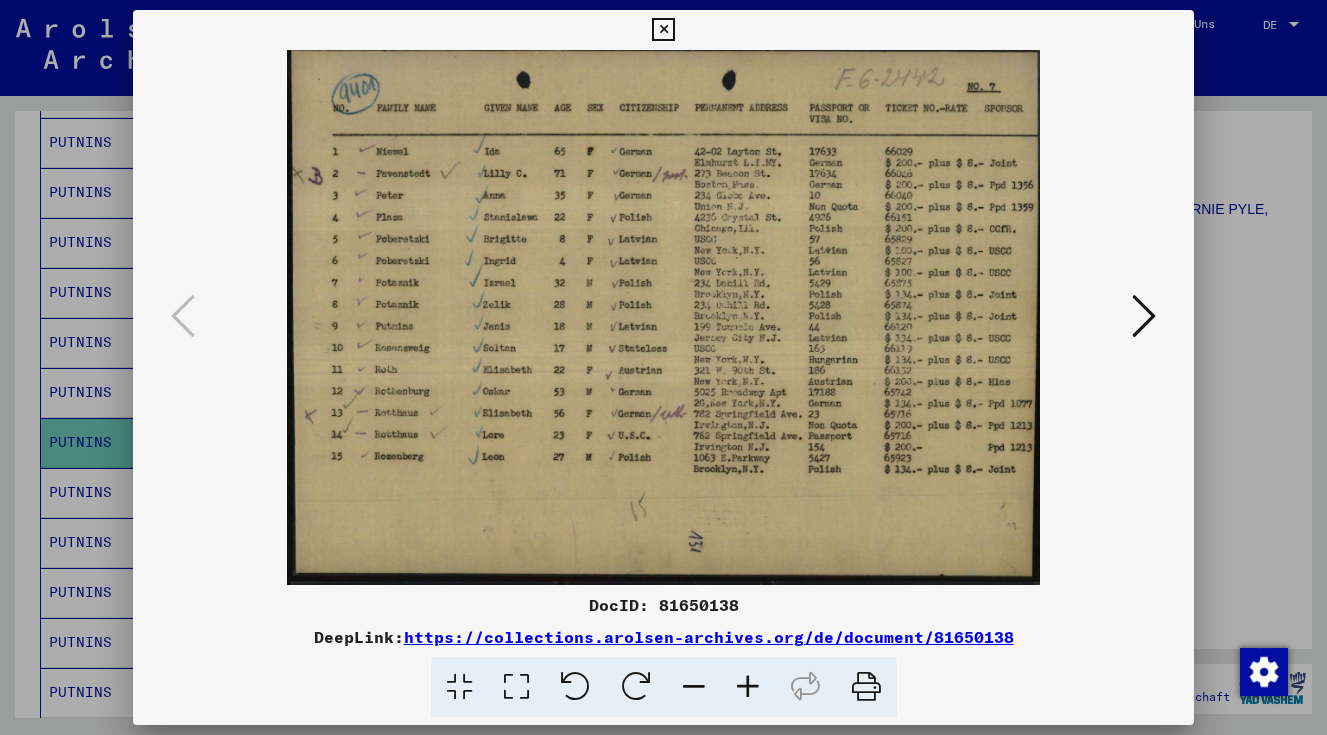 click at bounding box center (1144, 316) 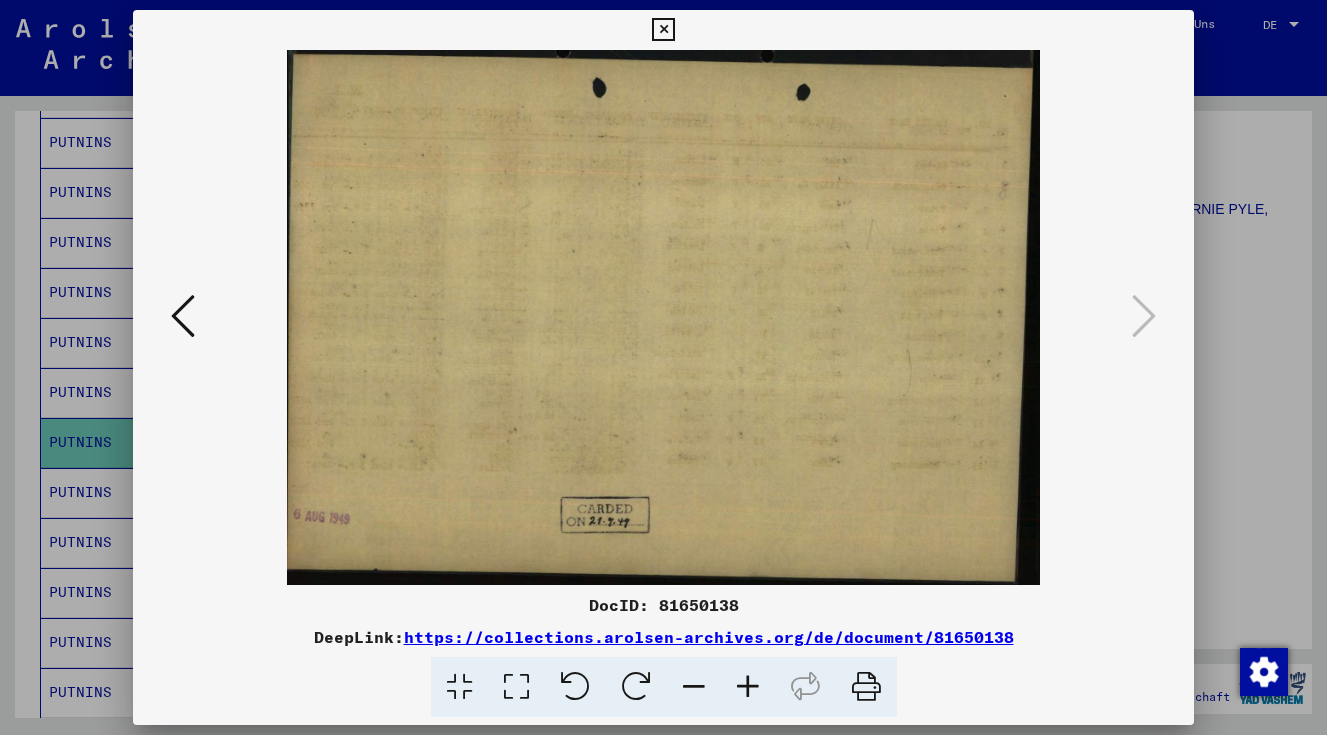 click at bounding box center (183, 316) 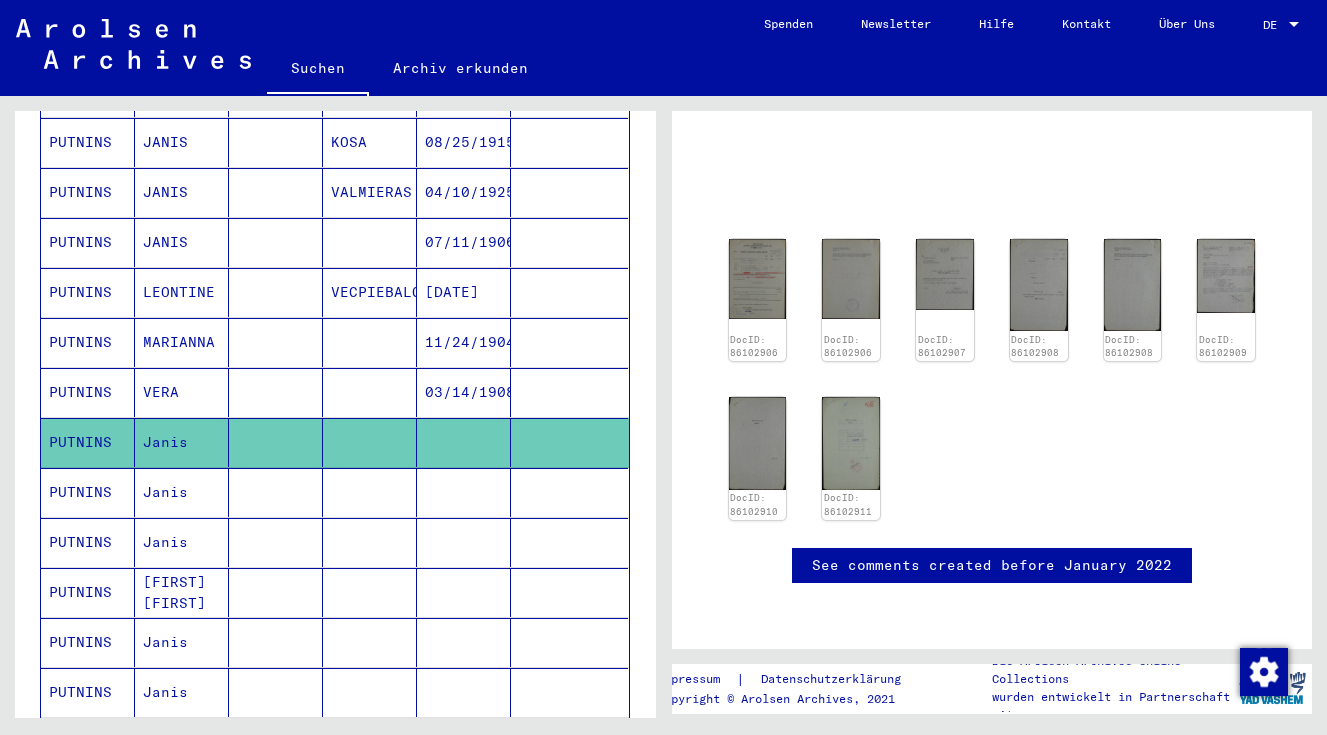 click at bounding box center [276, 542] 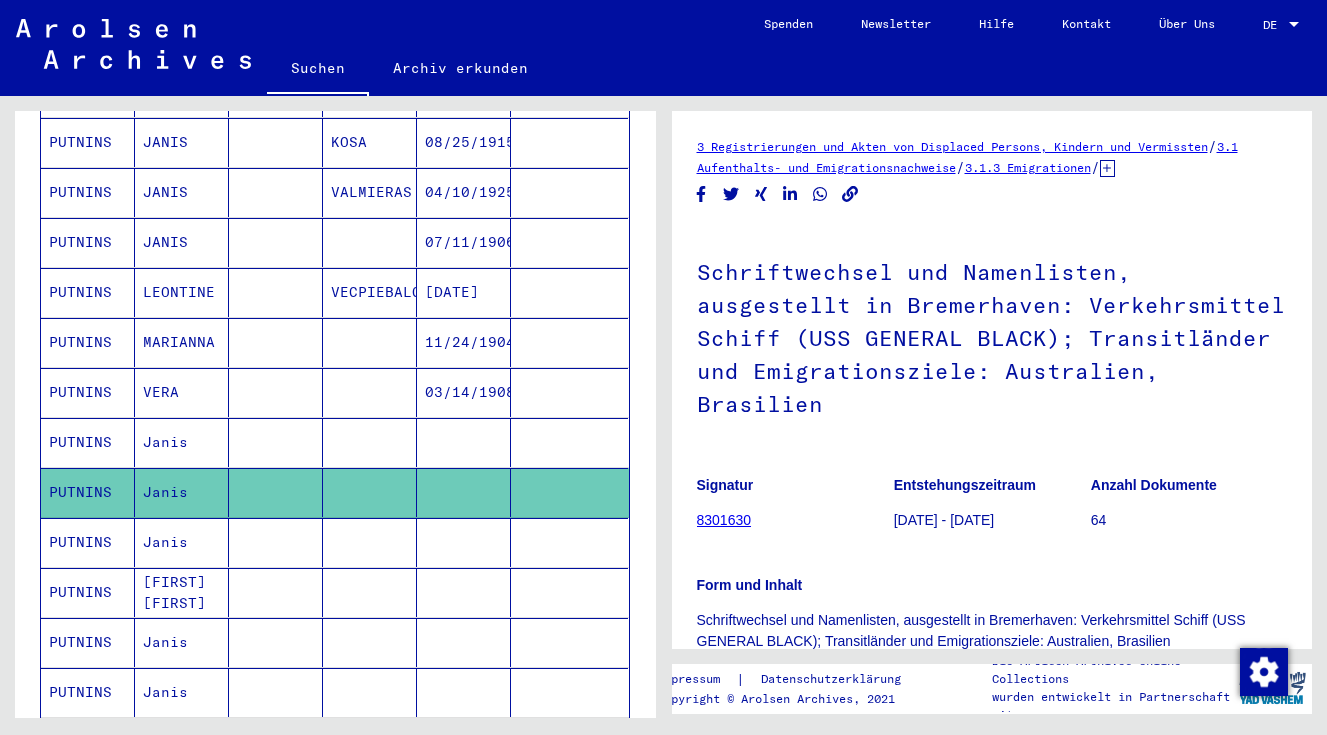 scroll, scrollTop: 0, scrollLeft: 0, axis: both 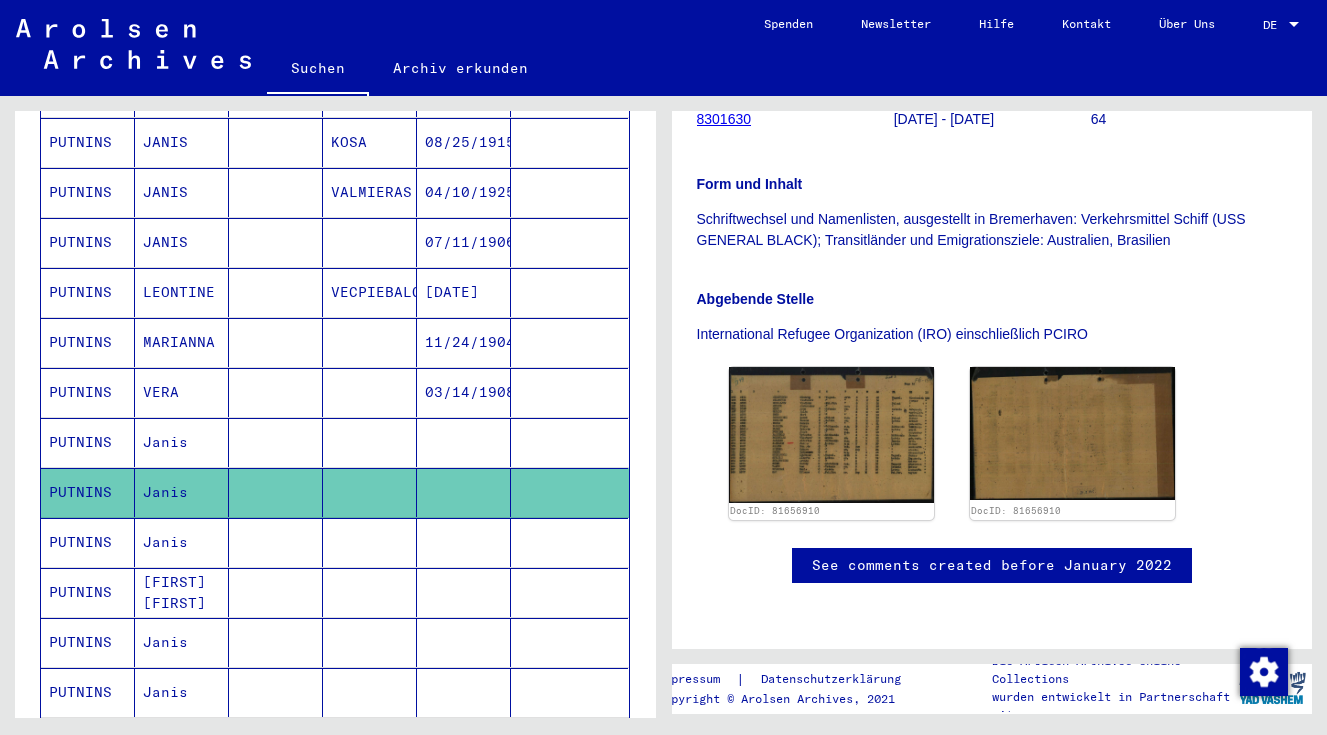 click at bounding box center [370, 592] 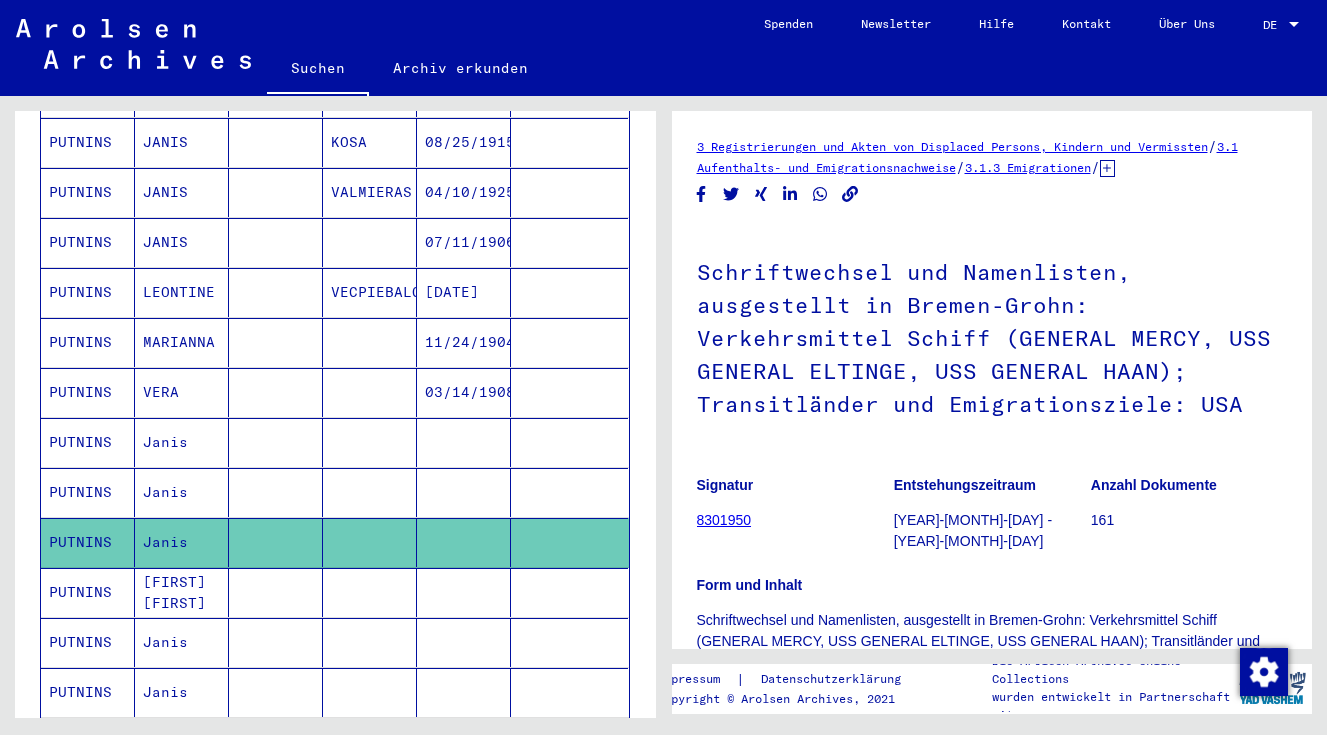 scroll, scrollTop: 0, scrollLeft: 0, axis: both 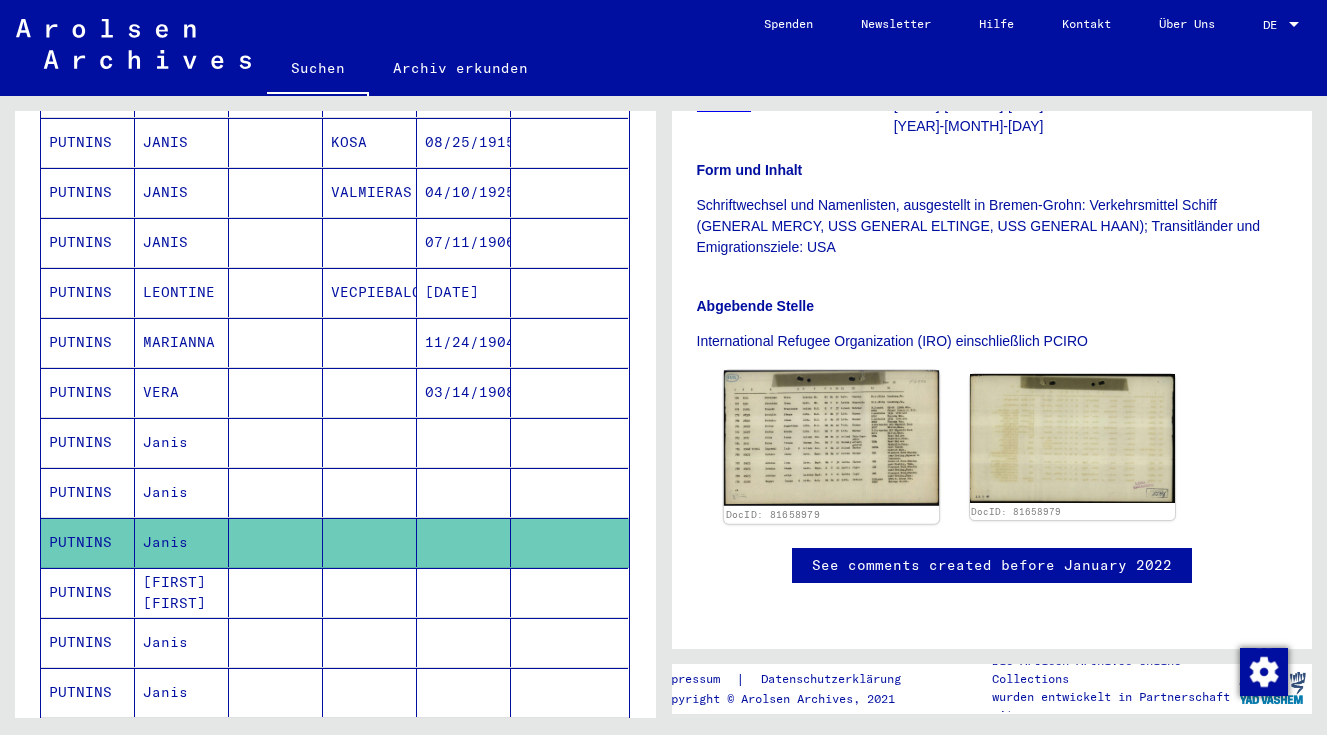 click 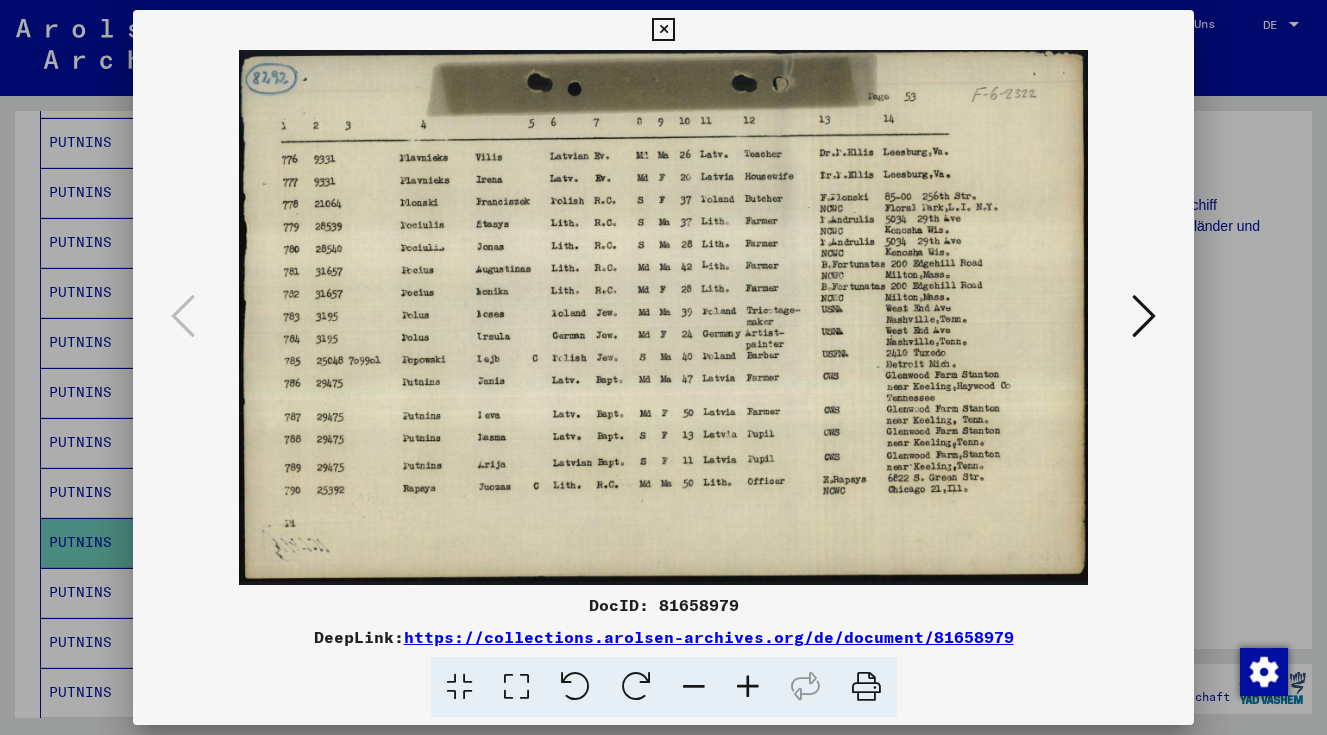 click at bounding box center [663, 367] 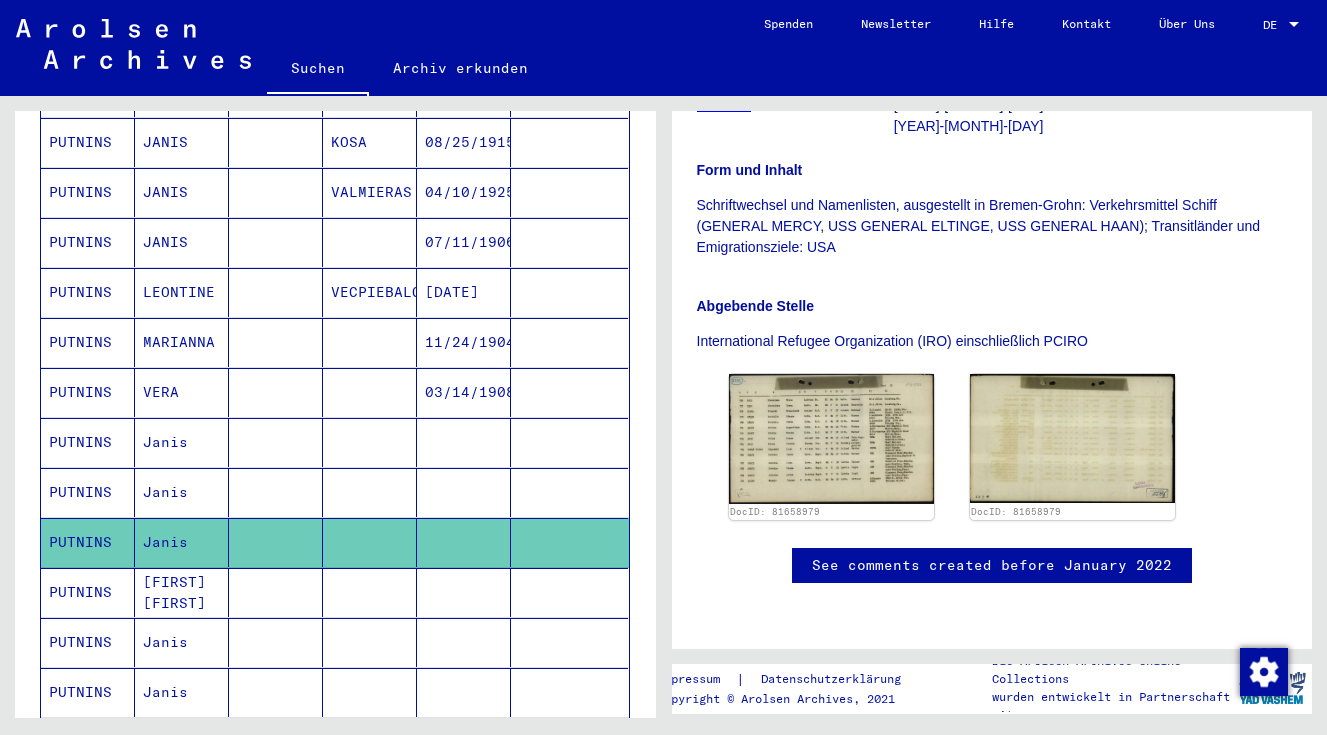 click on "PUTNINS" at bounding box center [88, 642] 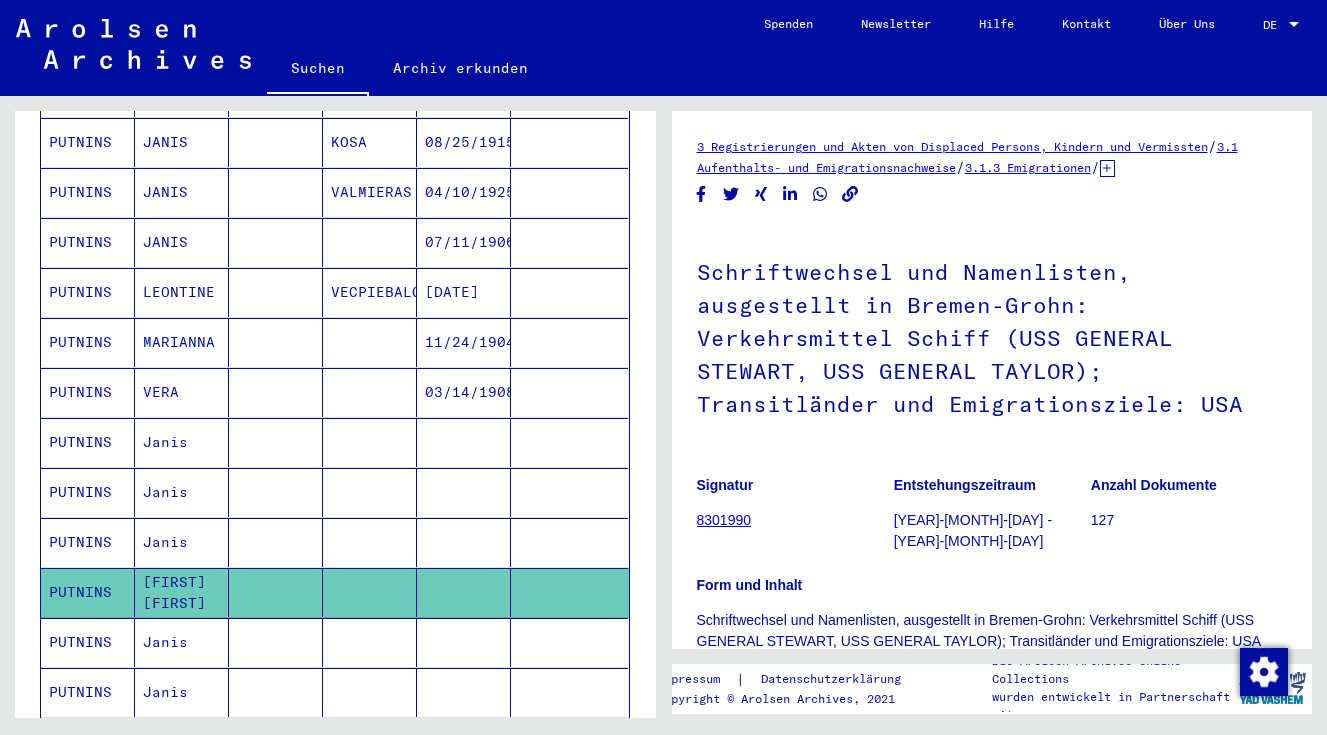 scroll, scrollTop: 0, scrollLeft: 0, axis: both 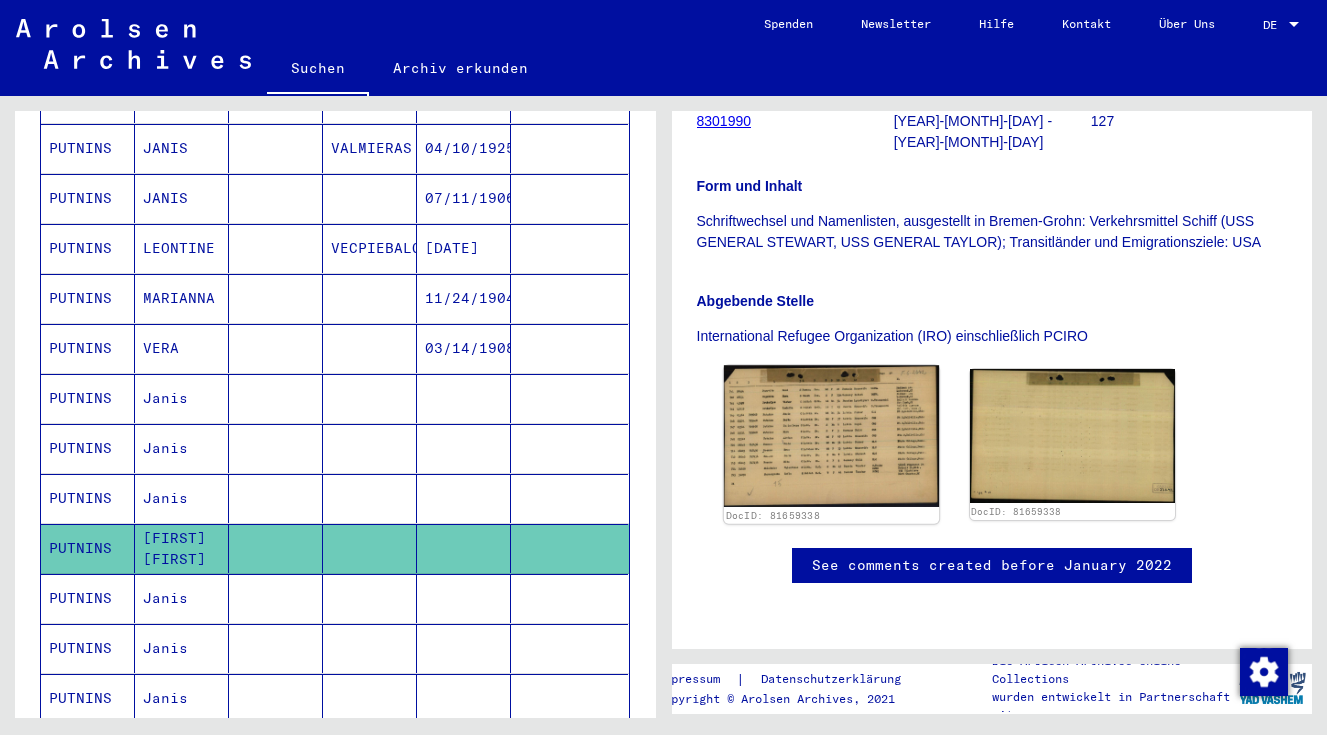 click 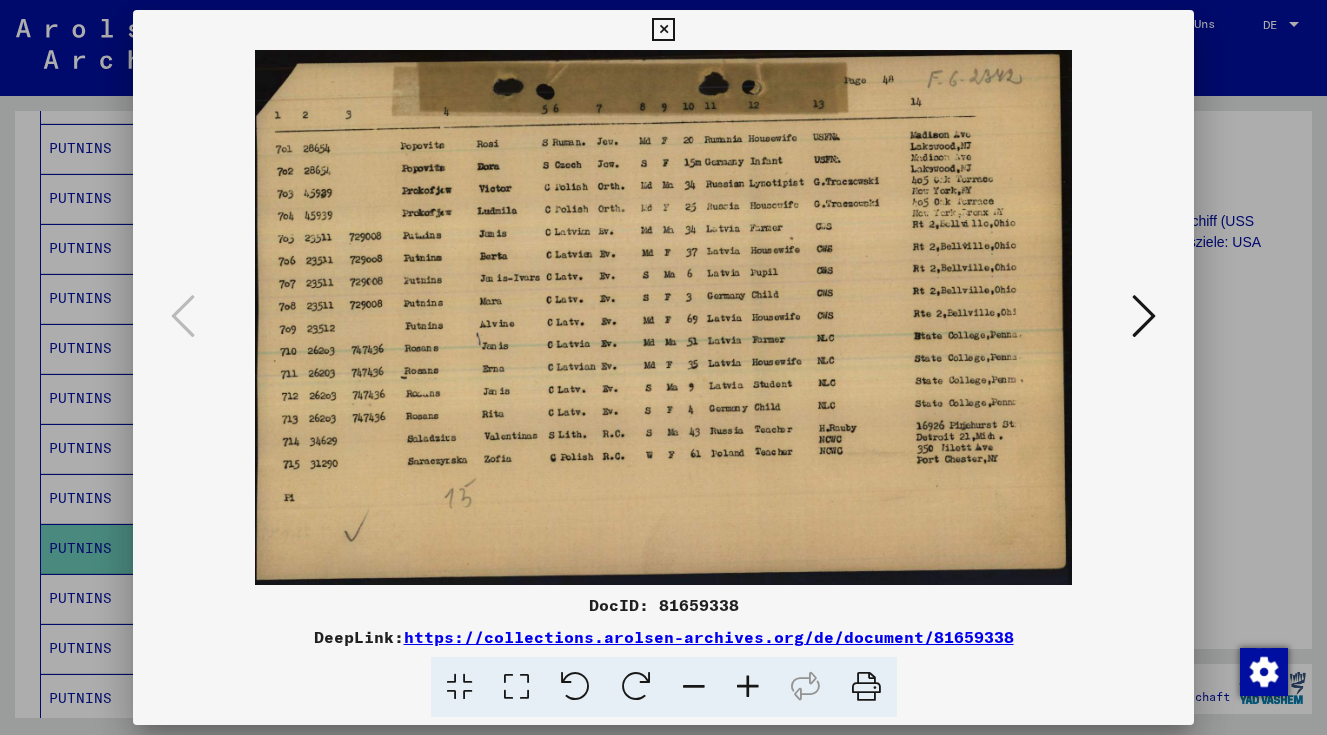 click at bounding box center (663, 367) 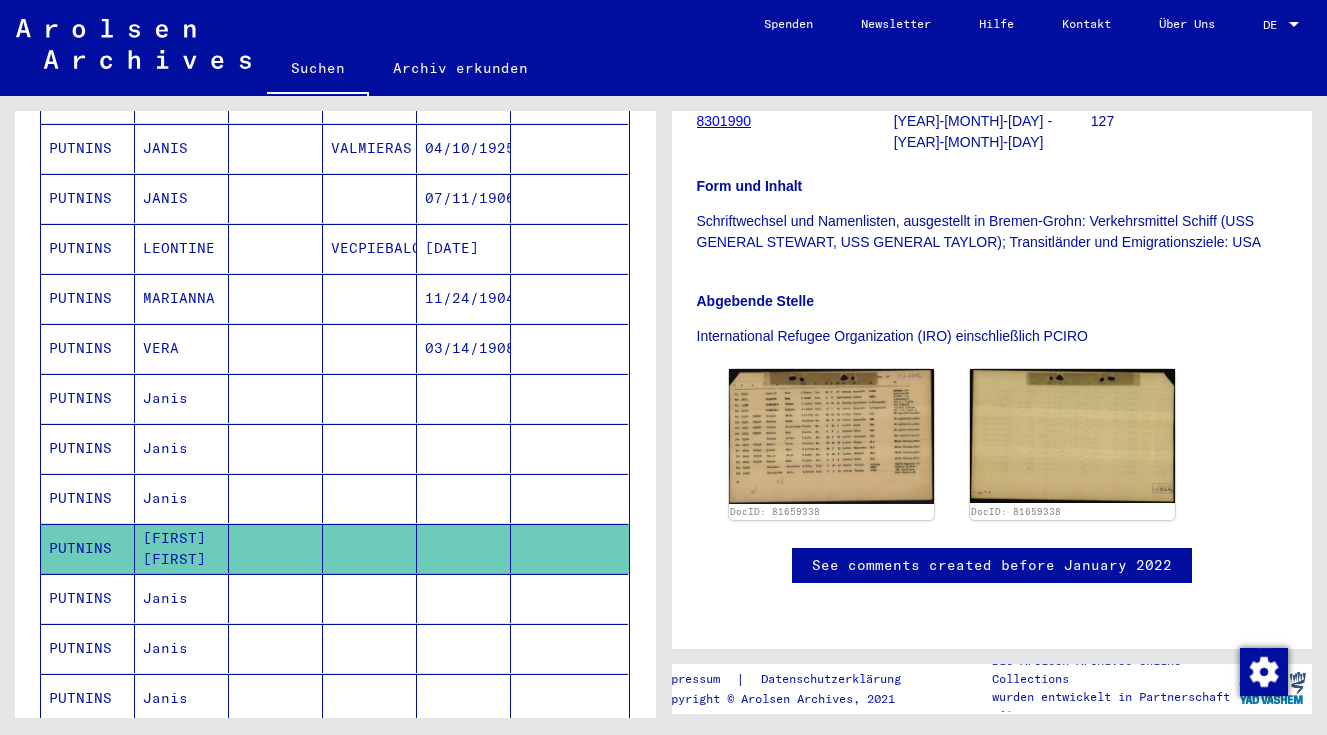 click on "Janis" at bounding box center [182, 648] 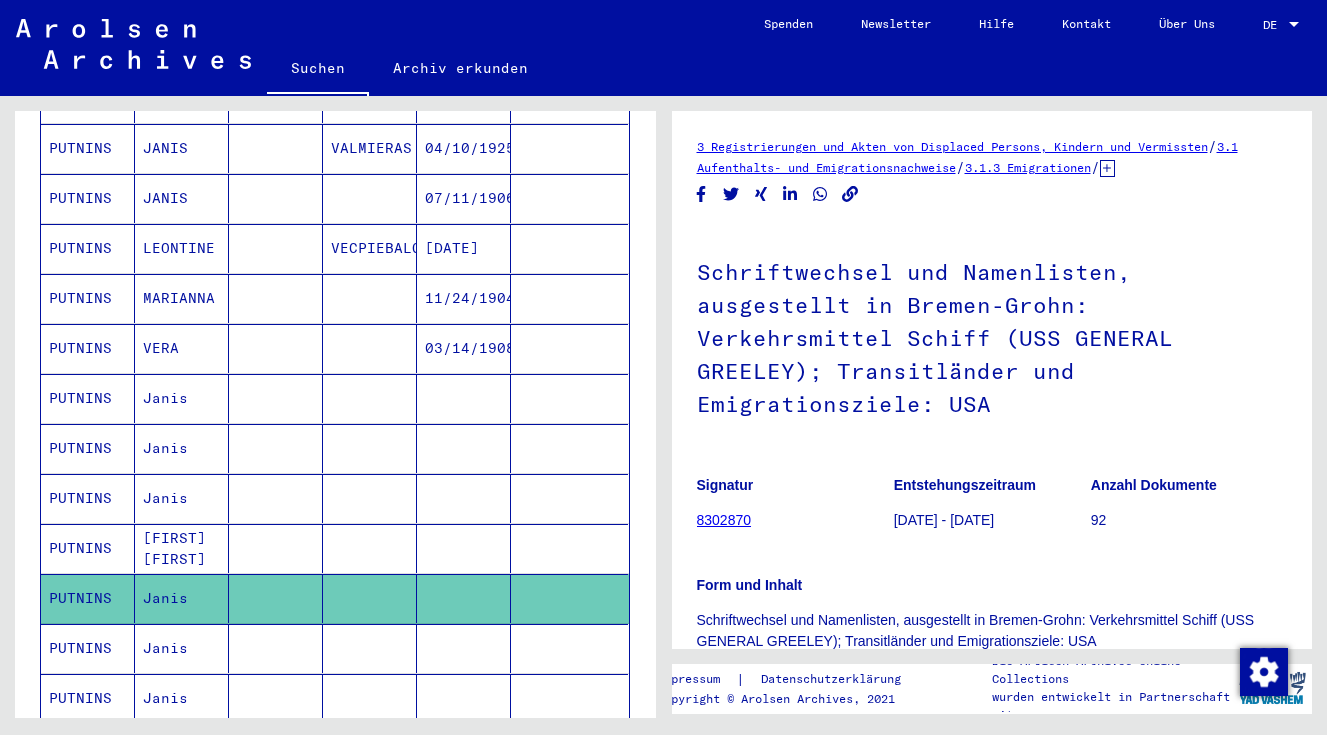 scroll, scrollTop: 0, scrollLeft: 0, axis: both 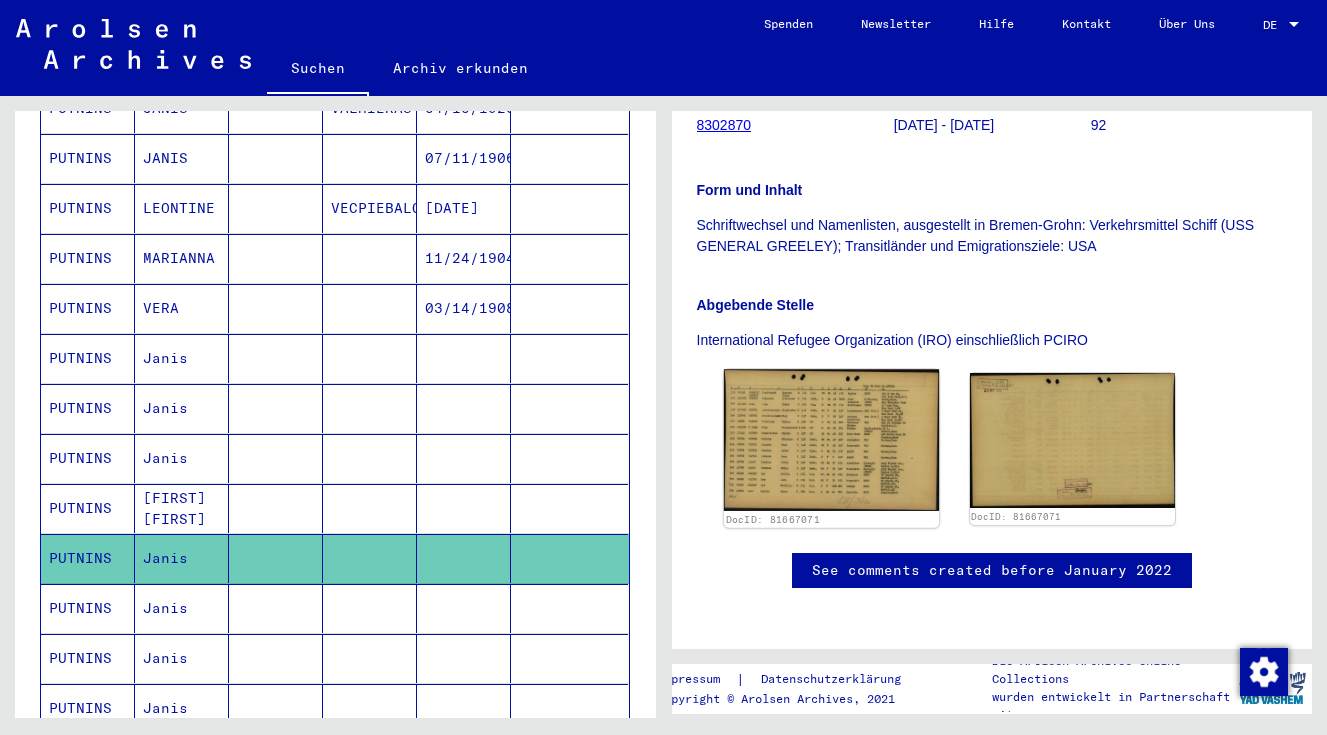 click 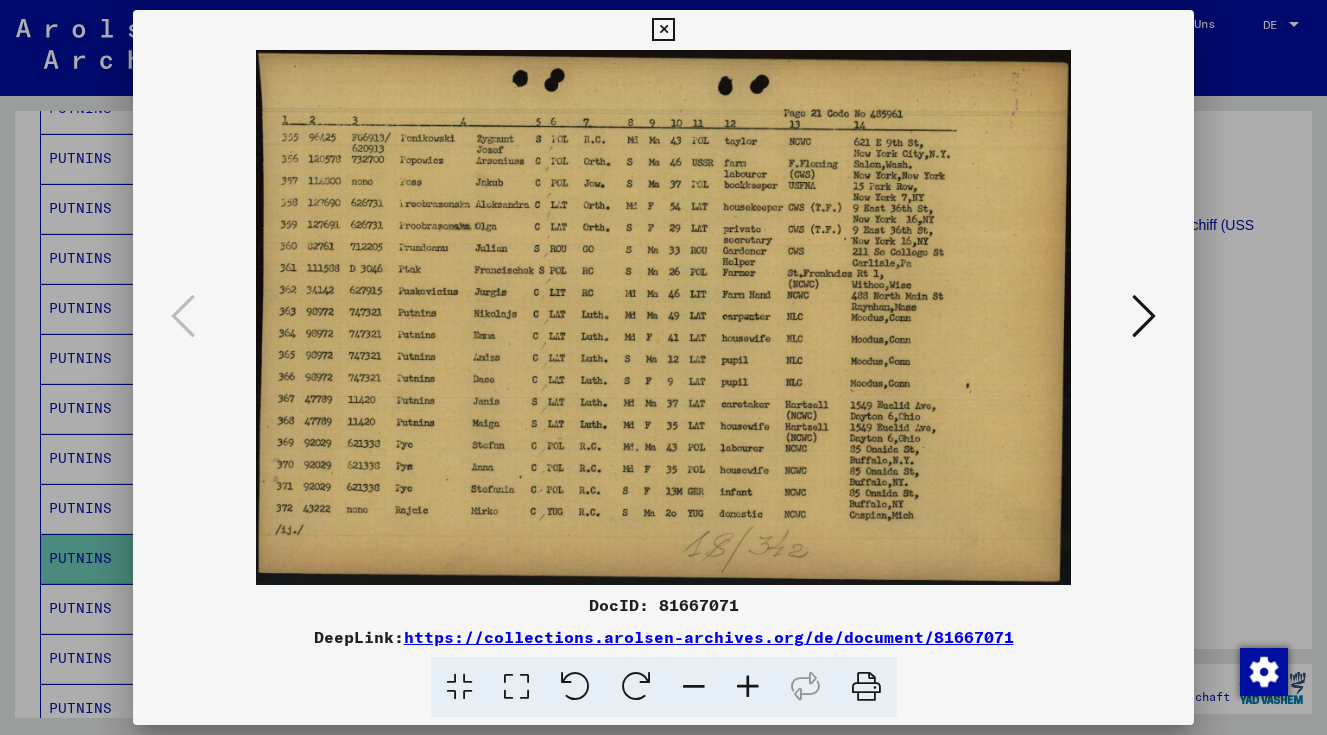 click at bounding box center (663, 367) 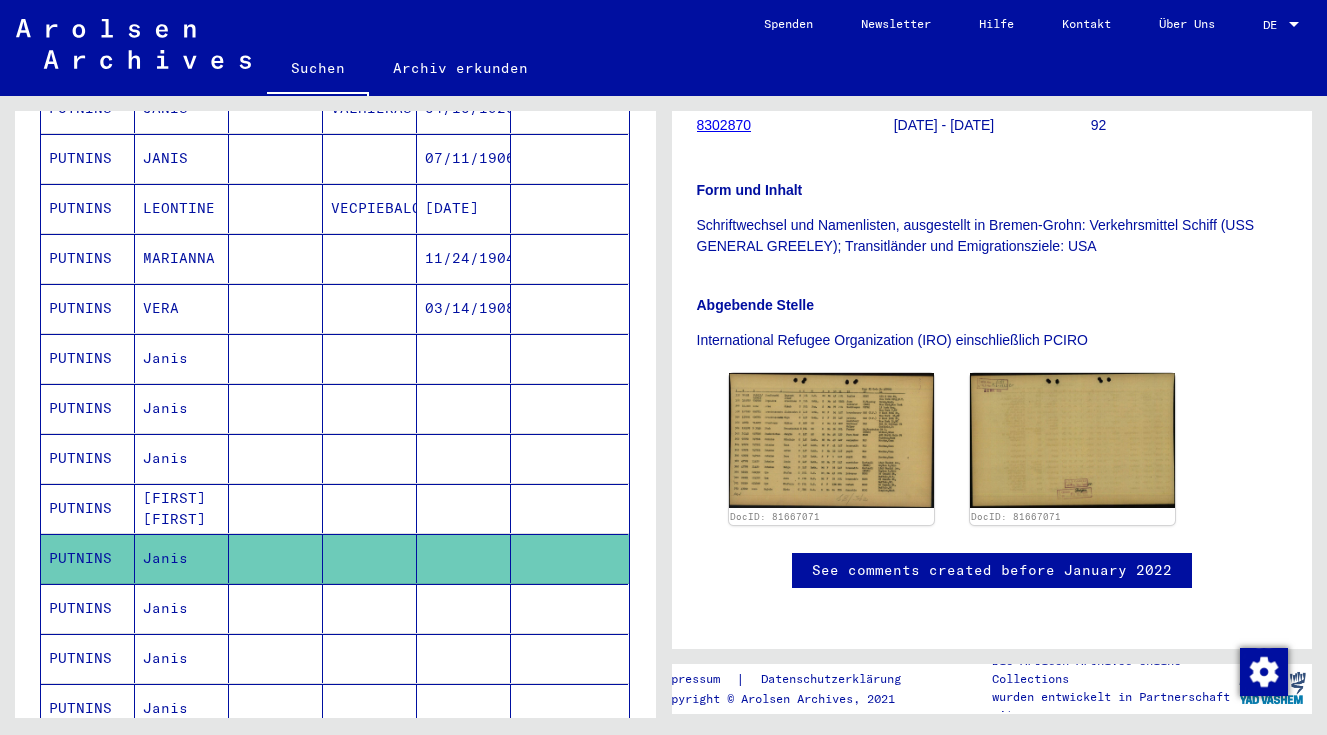 click on "PUTNINS" at bounding box center (88, 658) 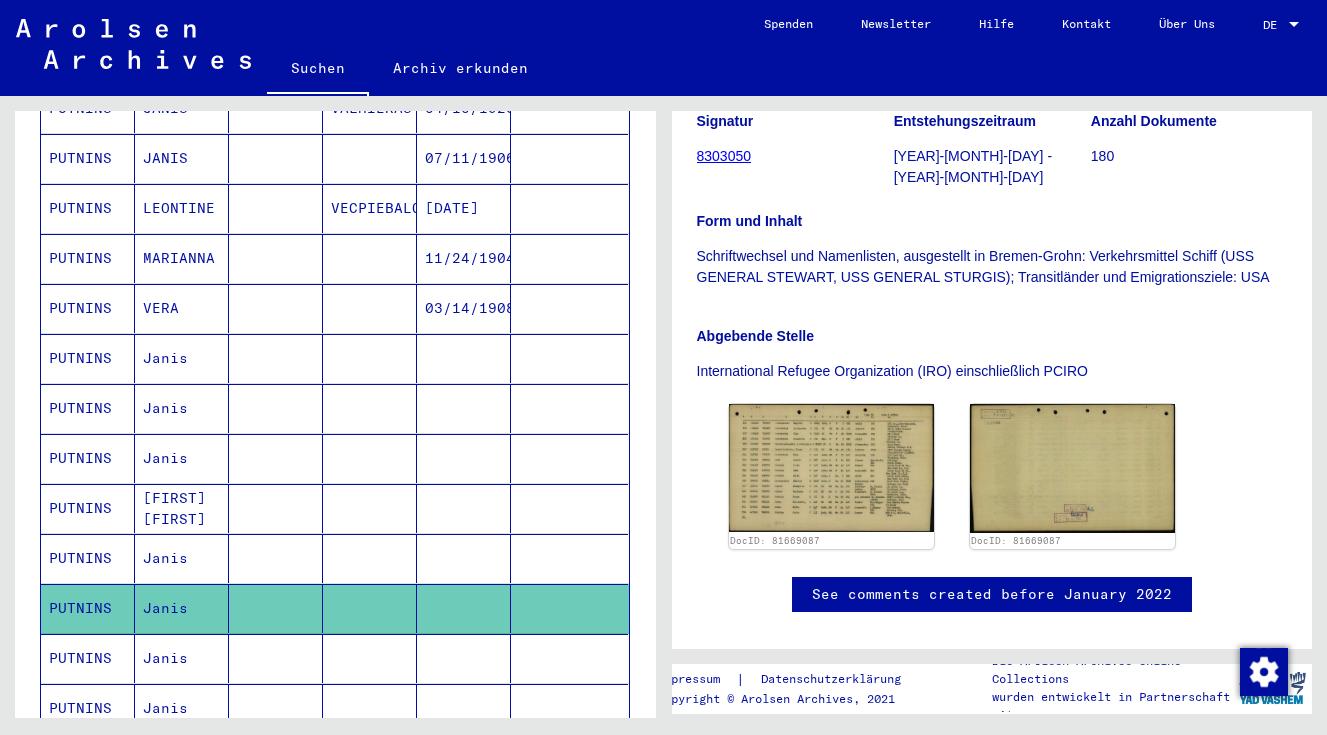 scroll, scrollTop: 386, scrollLeft: 0, axis: vertical 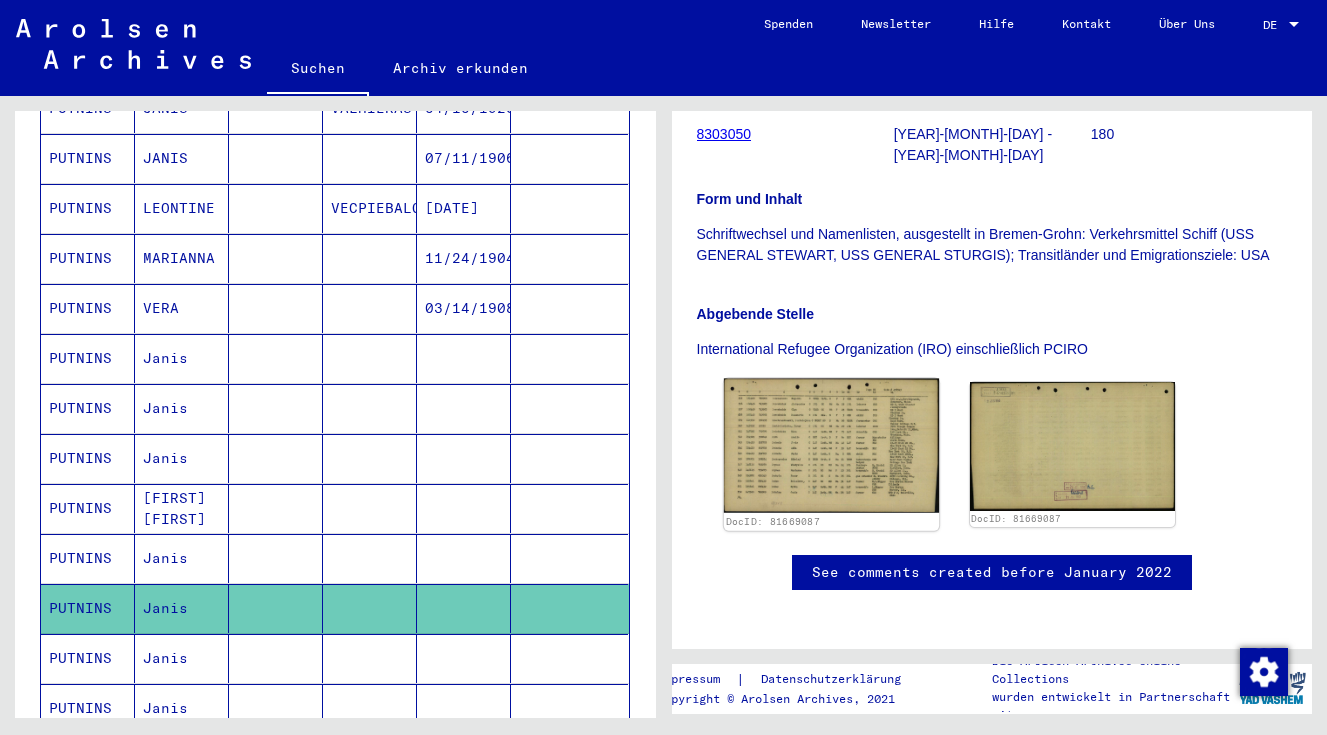 click 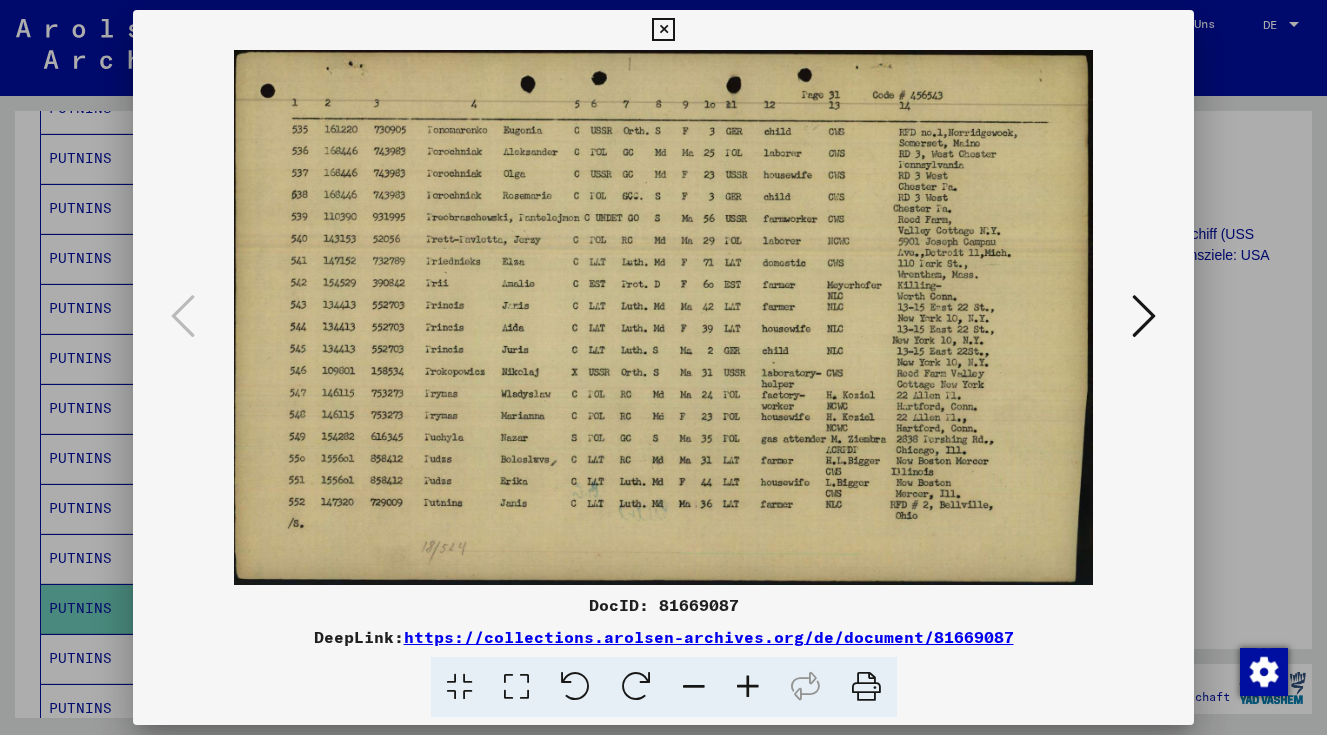 click at bounding box center (663, 367) 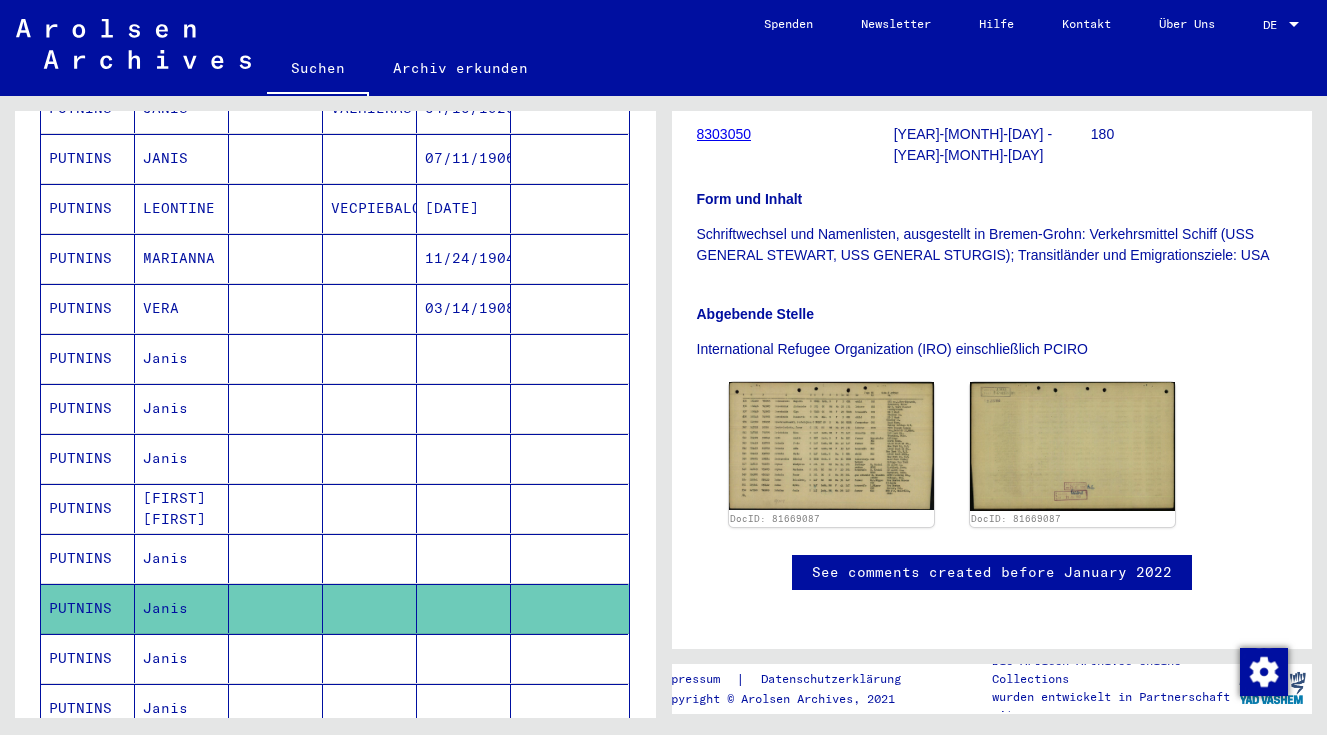 click 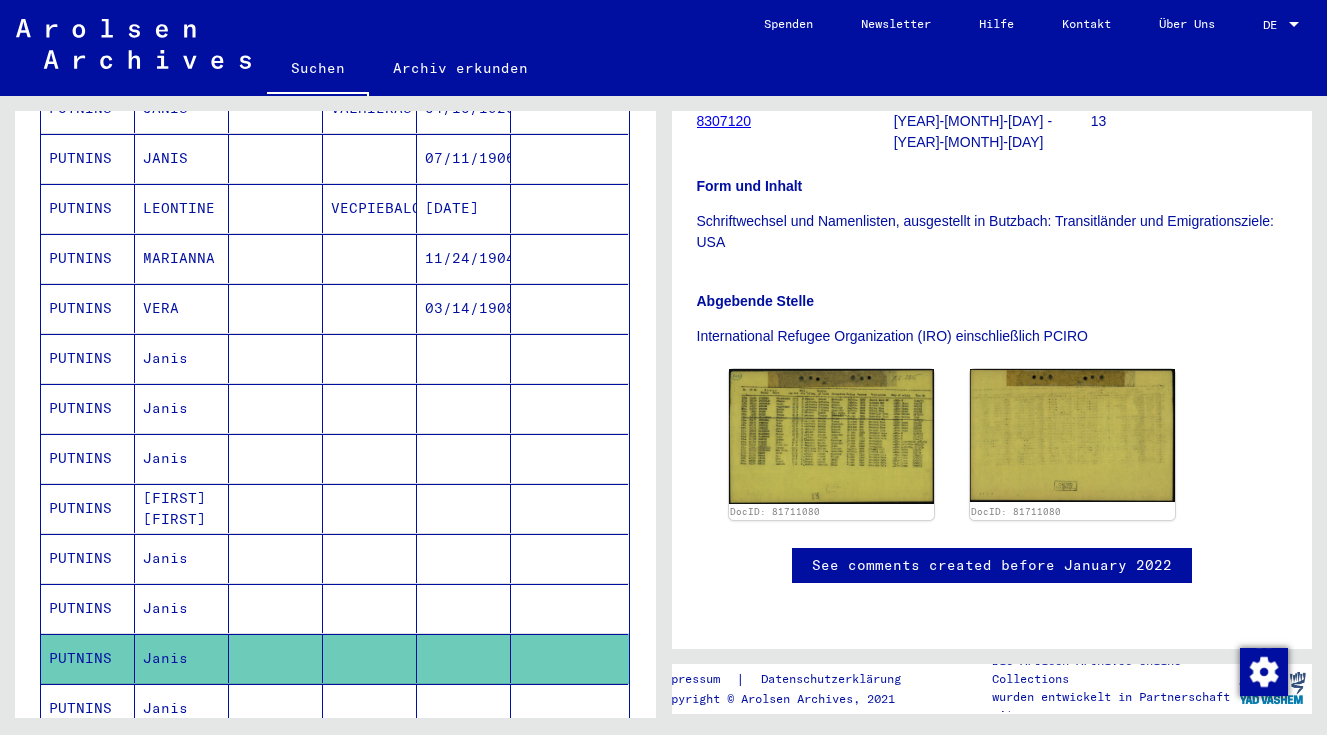 scroll, scrollTop: 366, scrollLeft: 0, axis: vertical 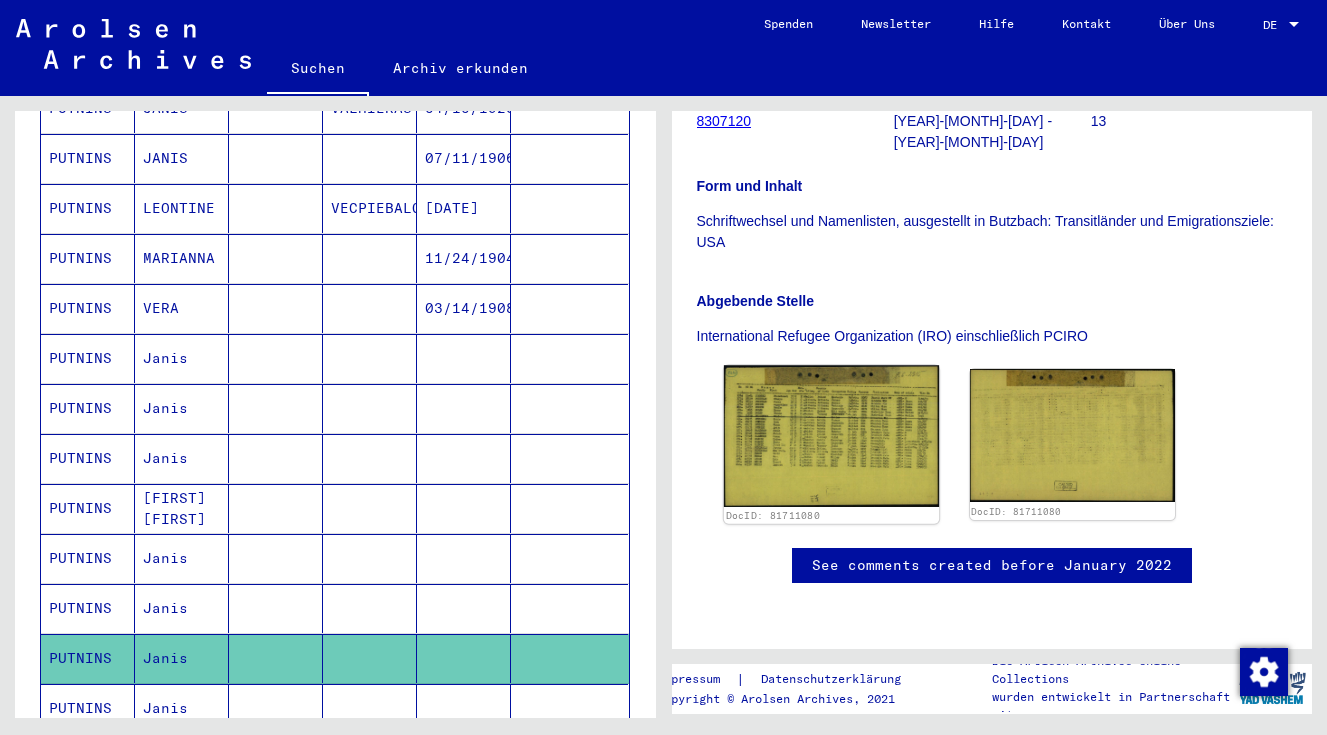 click 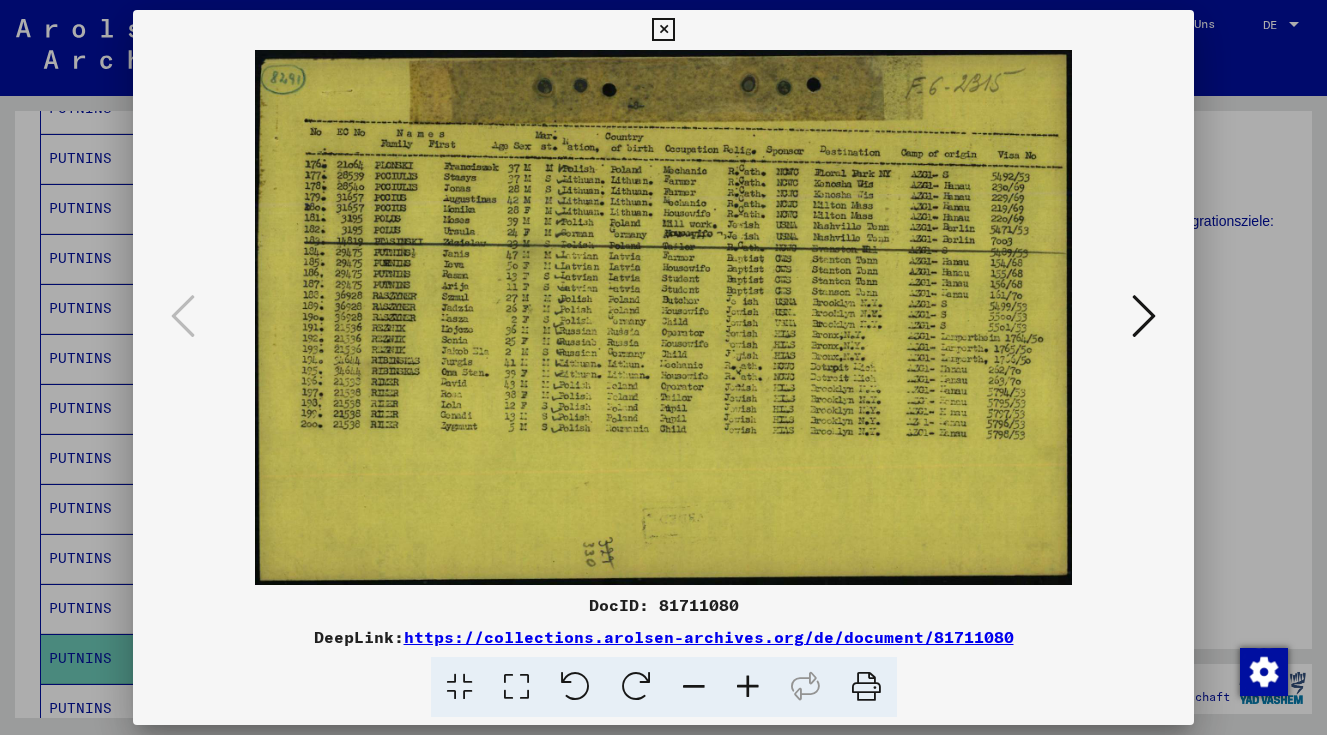 click at bounding box center [663, 367] 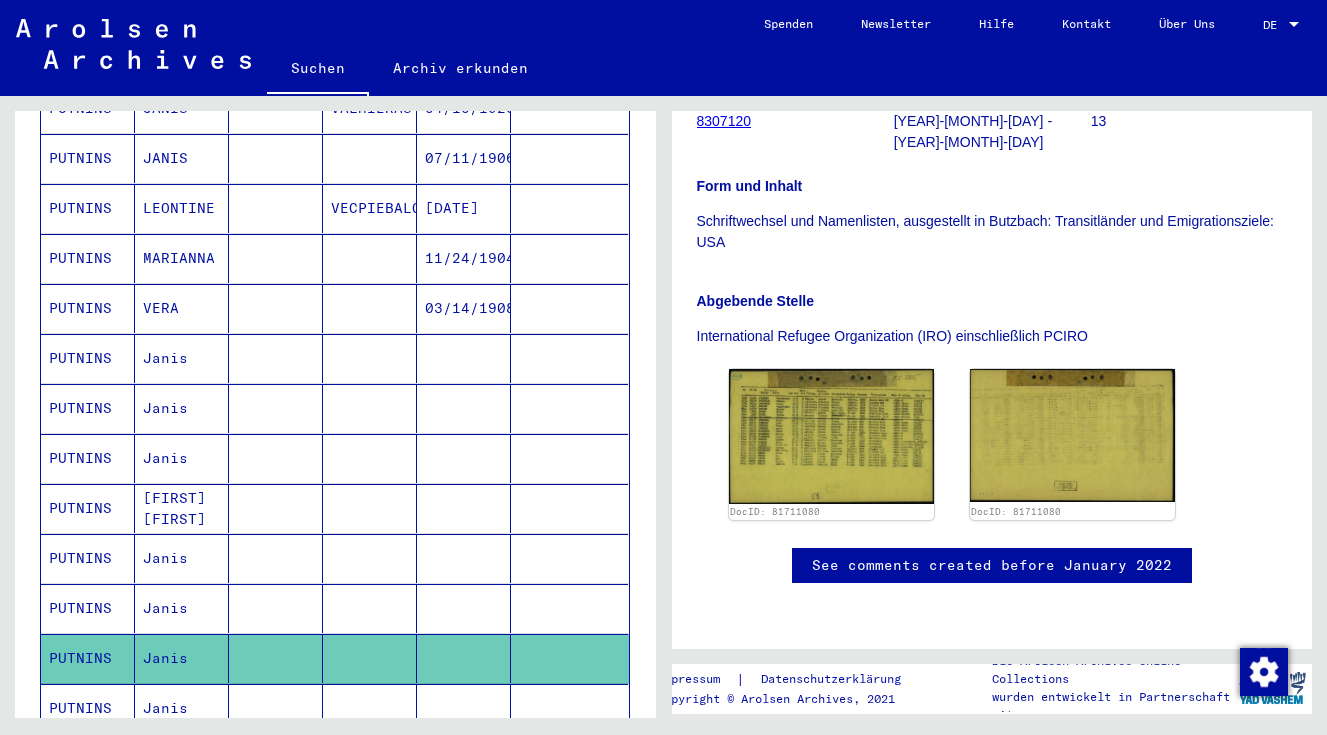 click 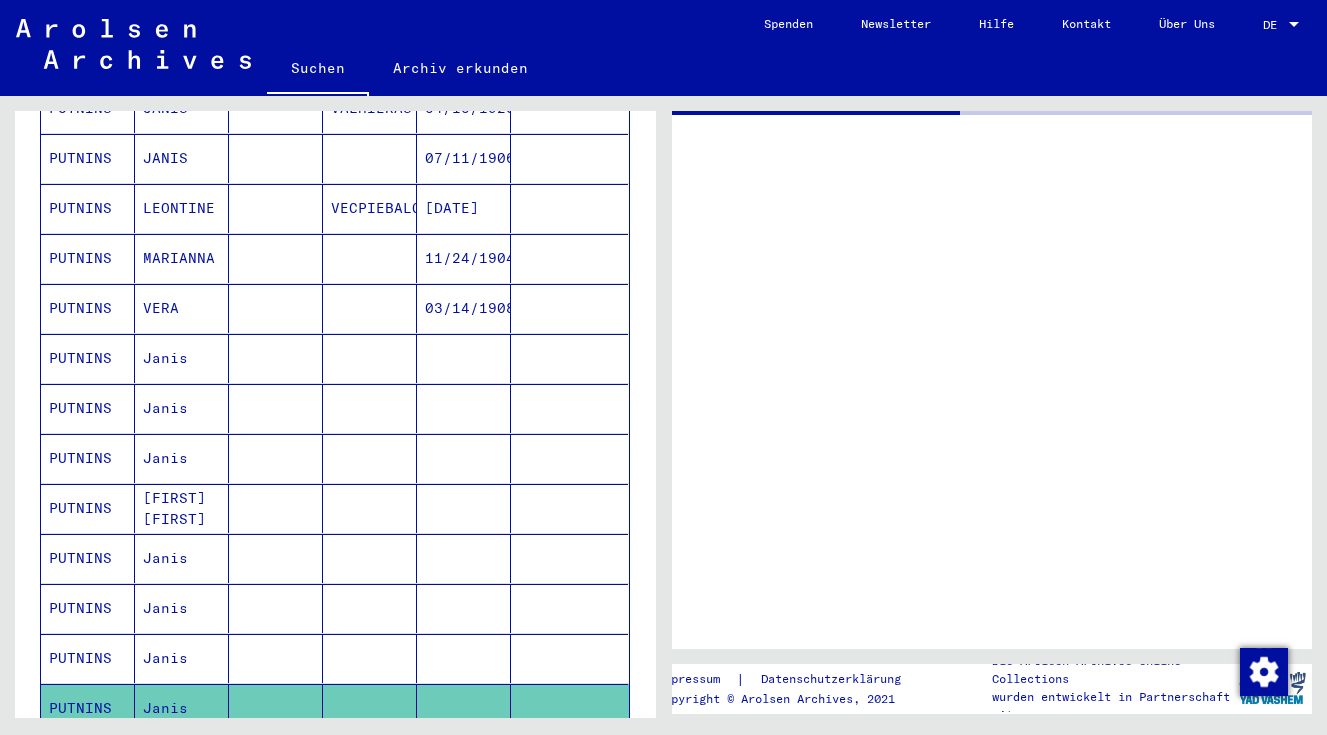 scroll, scrollTop: 0, scrollLeft: 0, axis: both 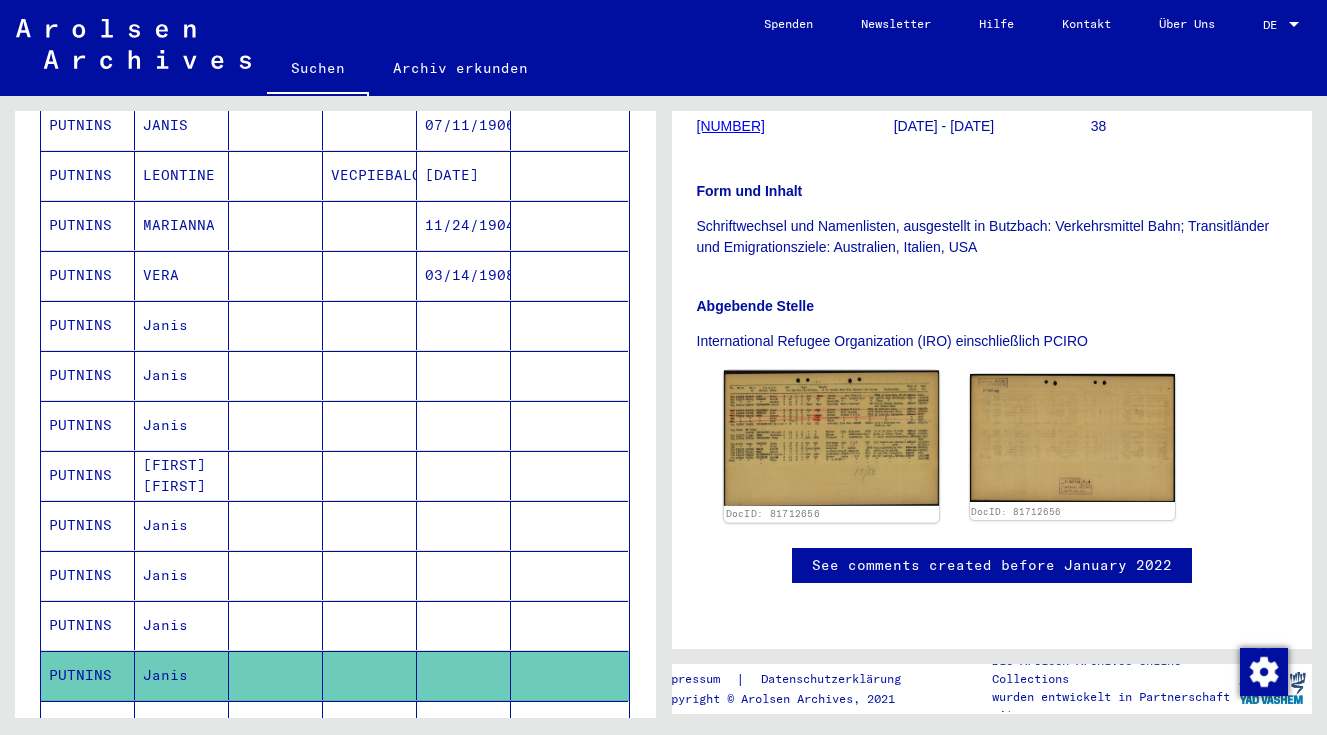 click 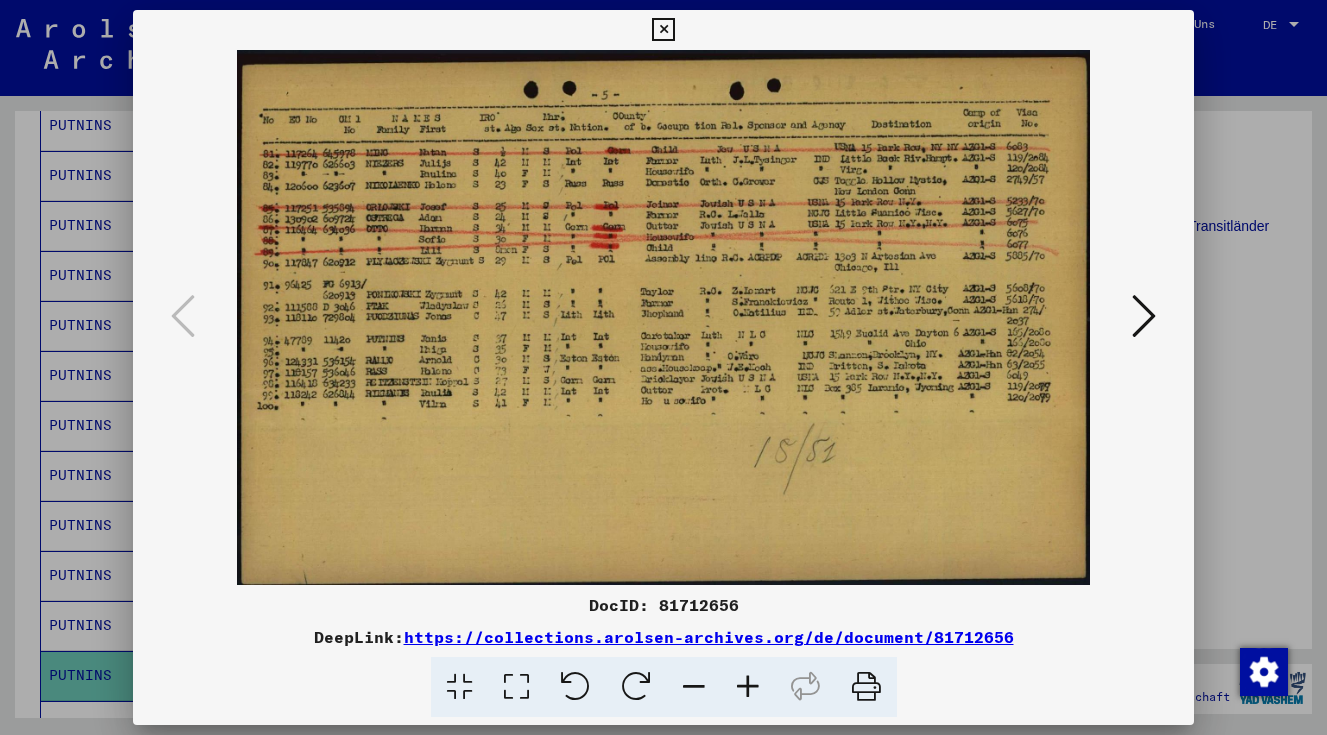 click at bounding box center [663, 367] 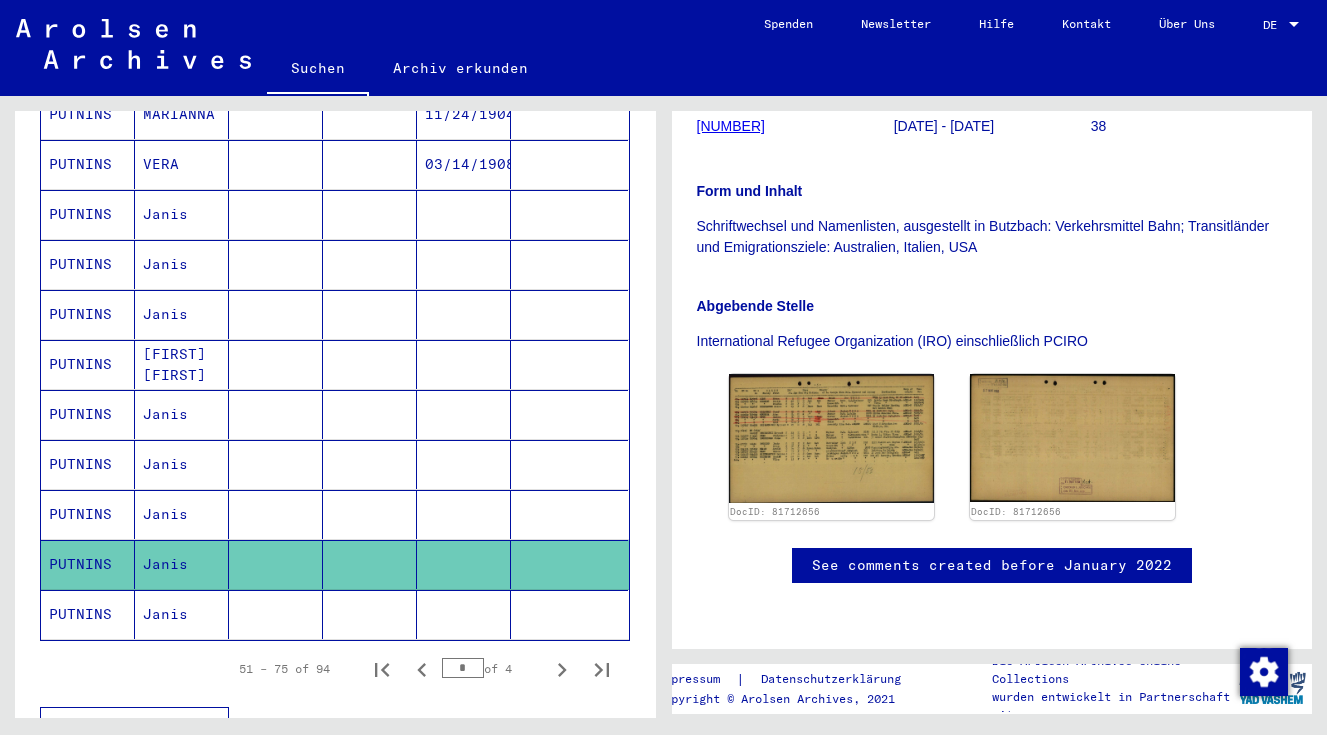 scroll, scrollTop: 1038, scrollLeft: 0, axis: vertical 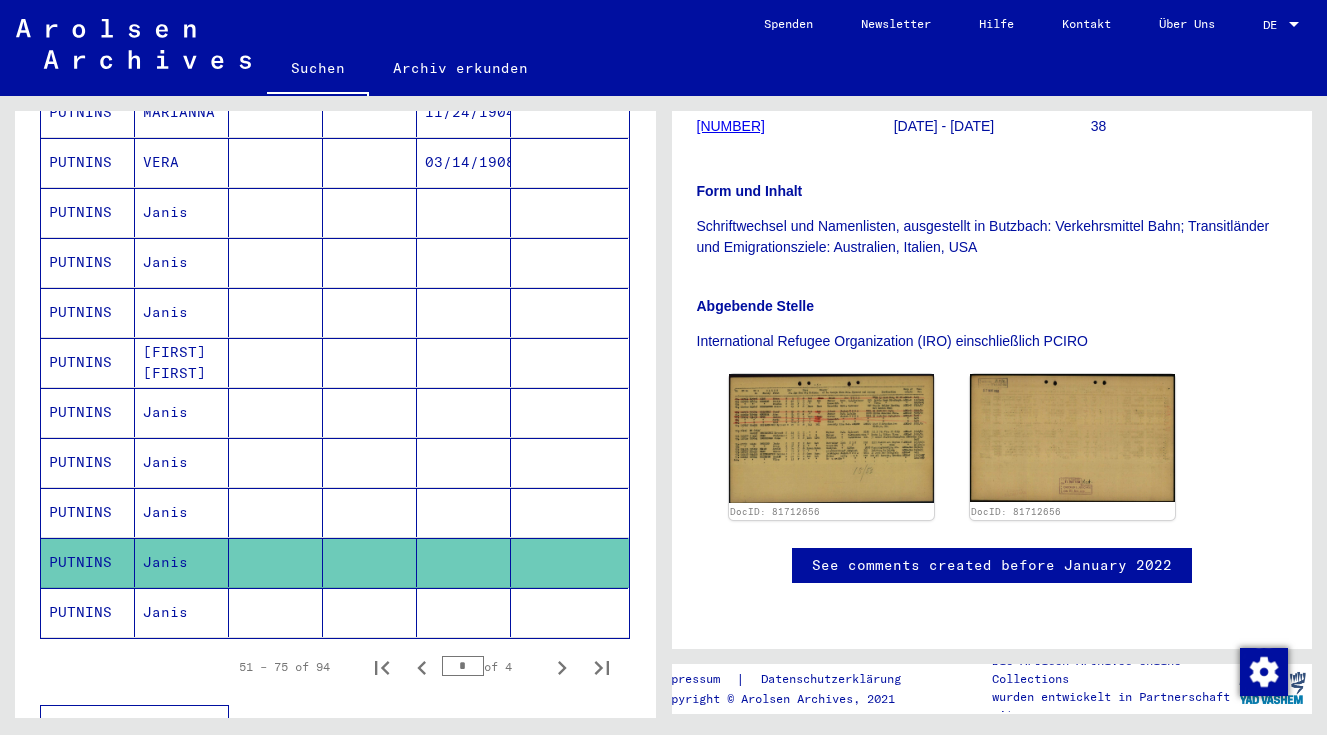 click on "Janis" 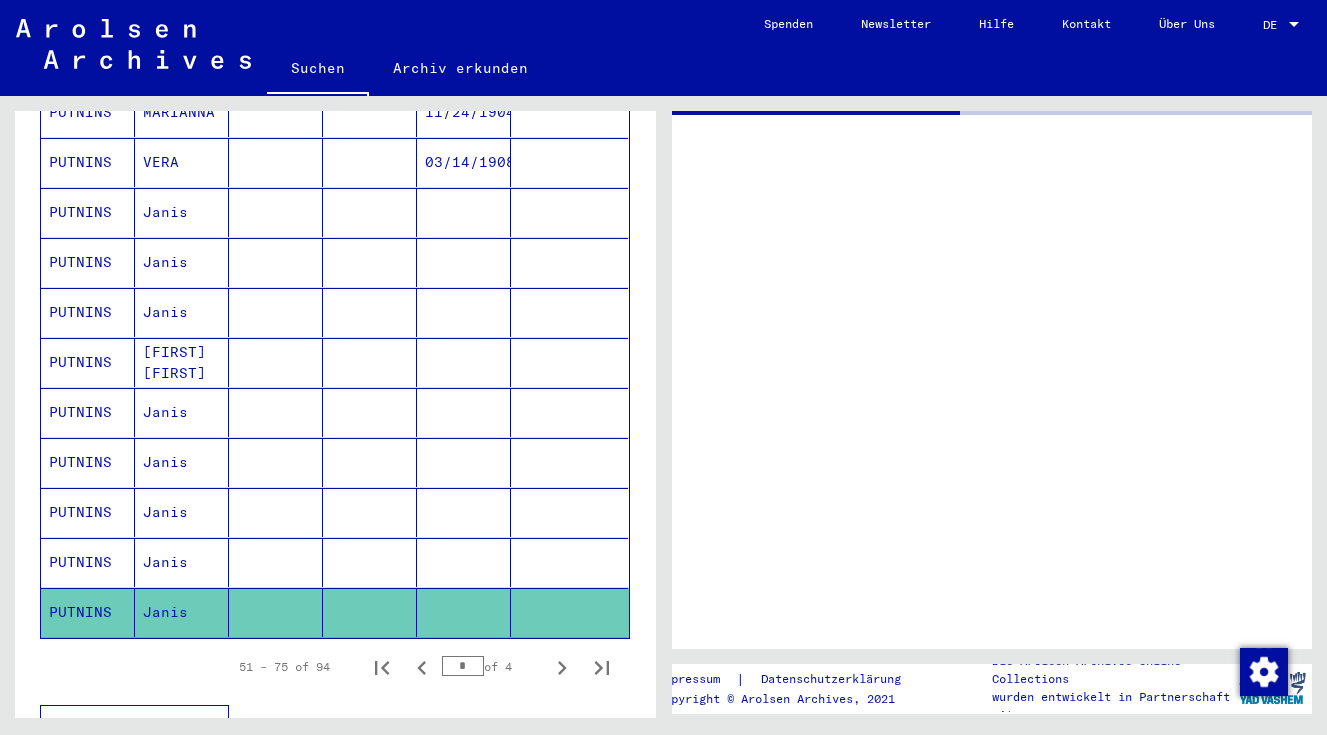 scroll, scrollTop: 0, scrollLeft: 0, axis: both 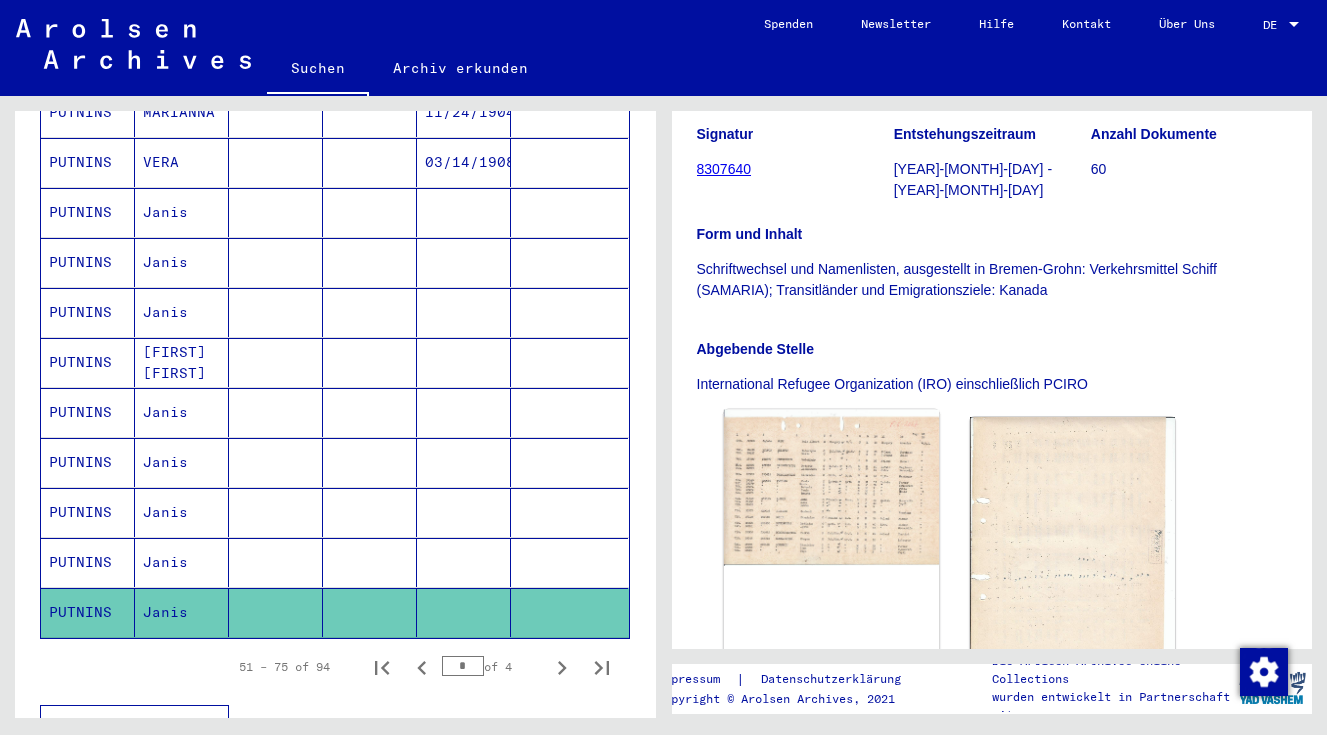 click 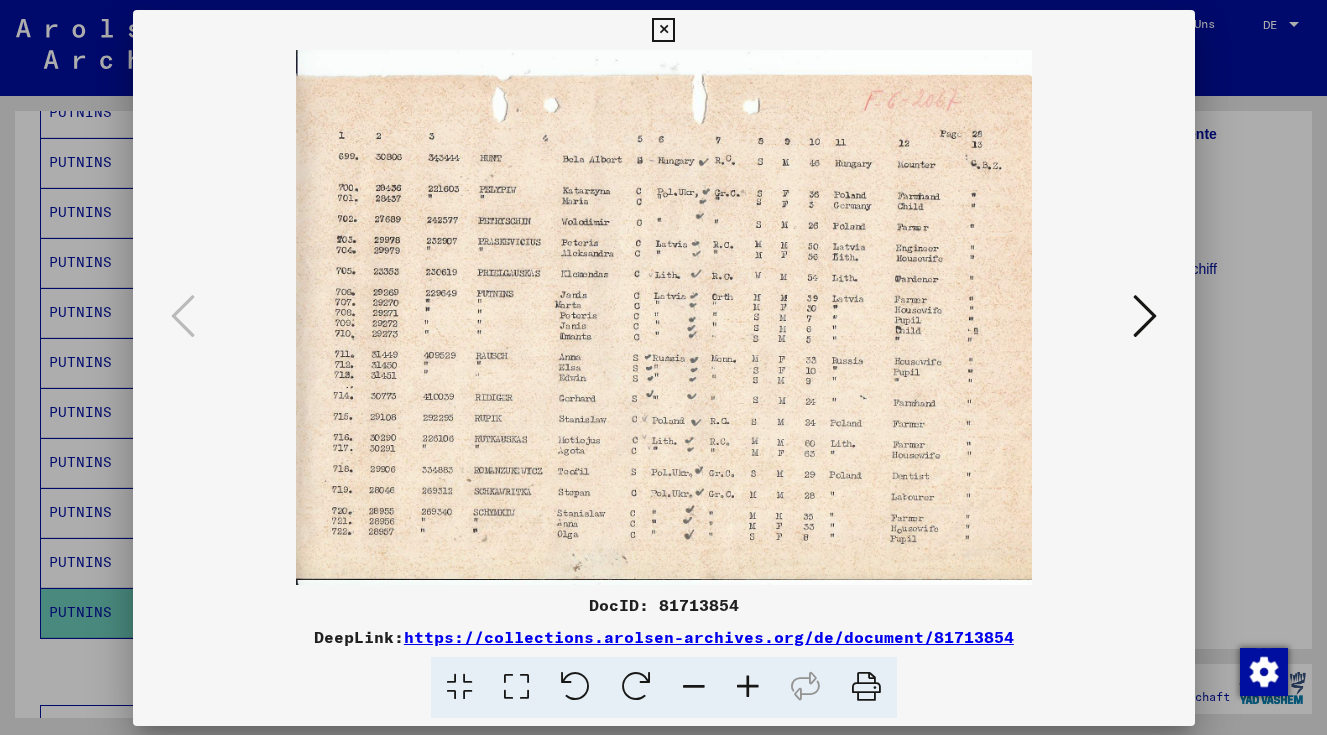 click at bounding box center (664, 317) 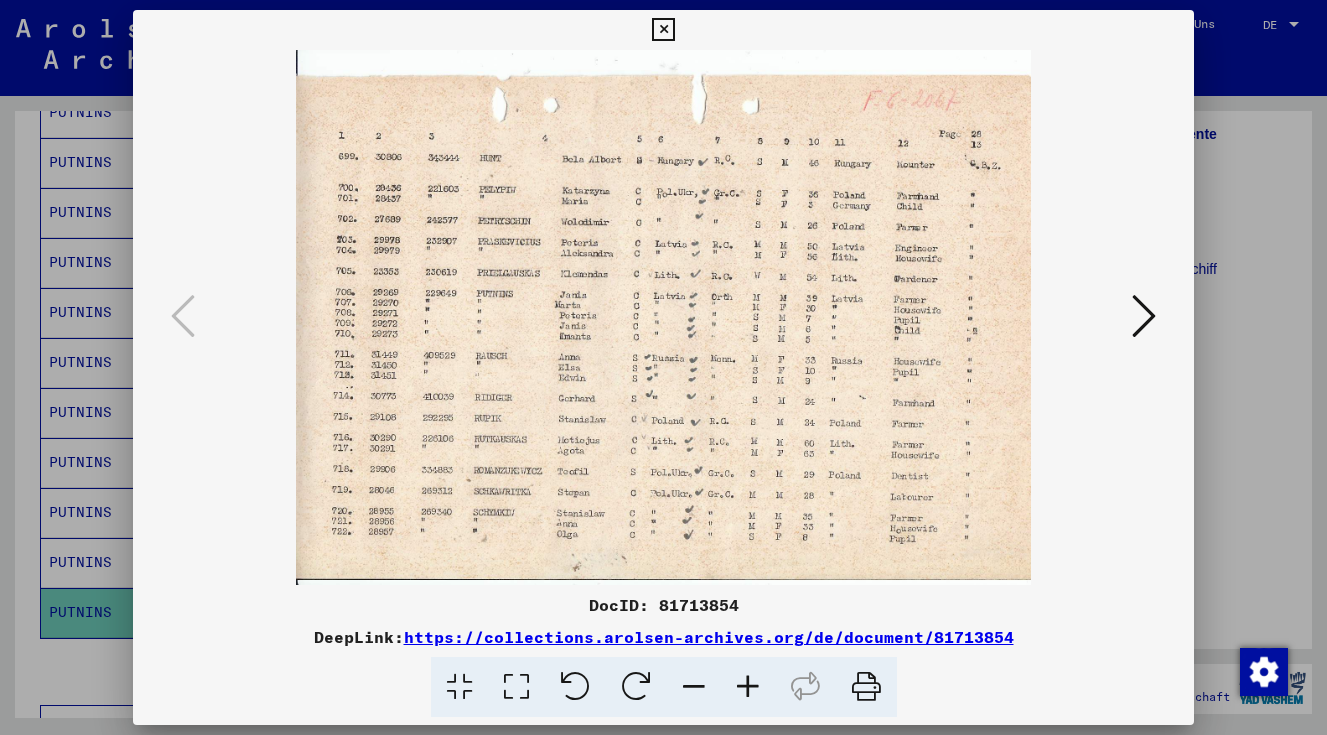 click at bounding box center [663, 30] 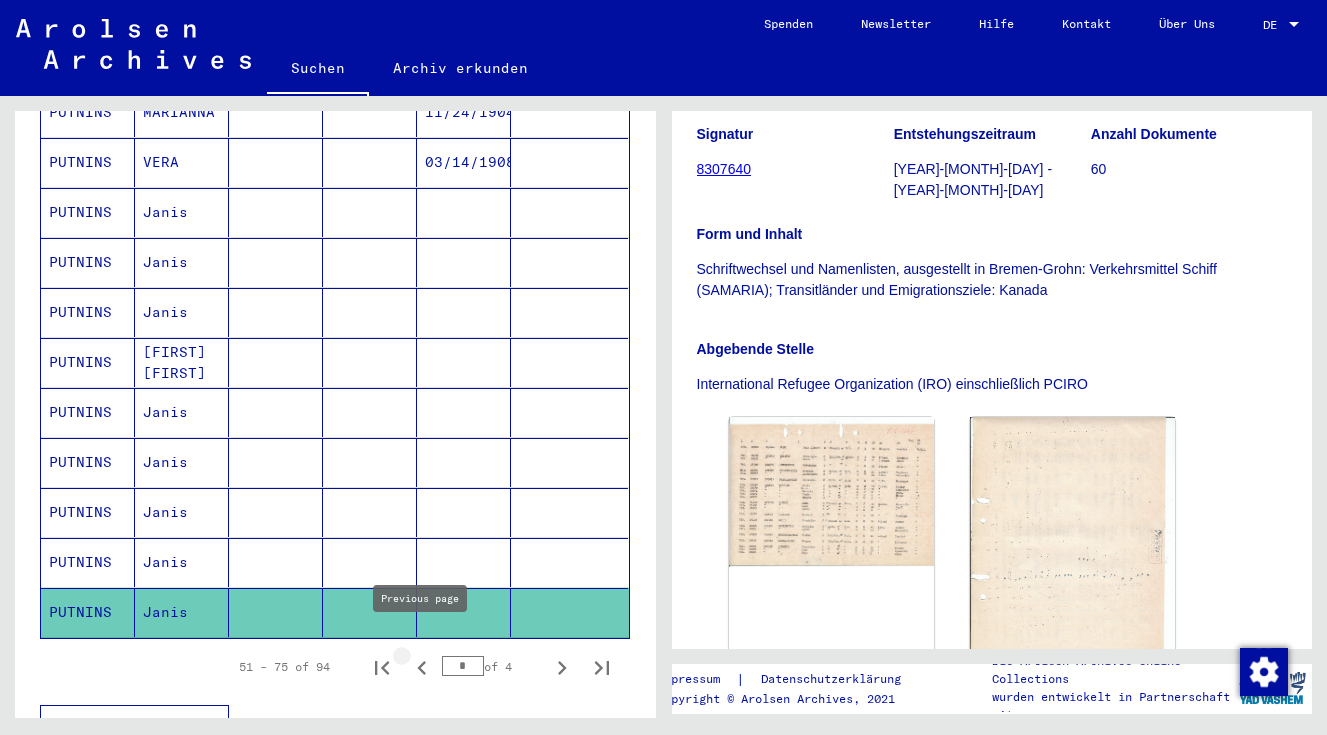 click 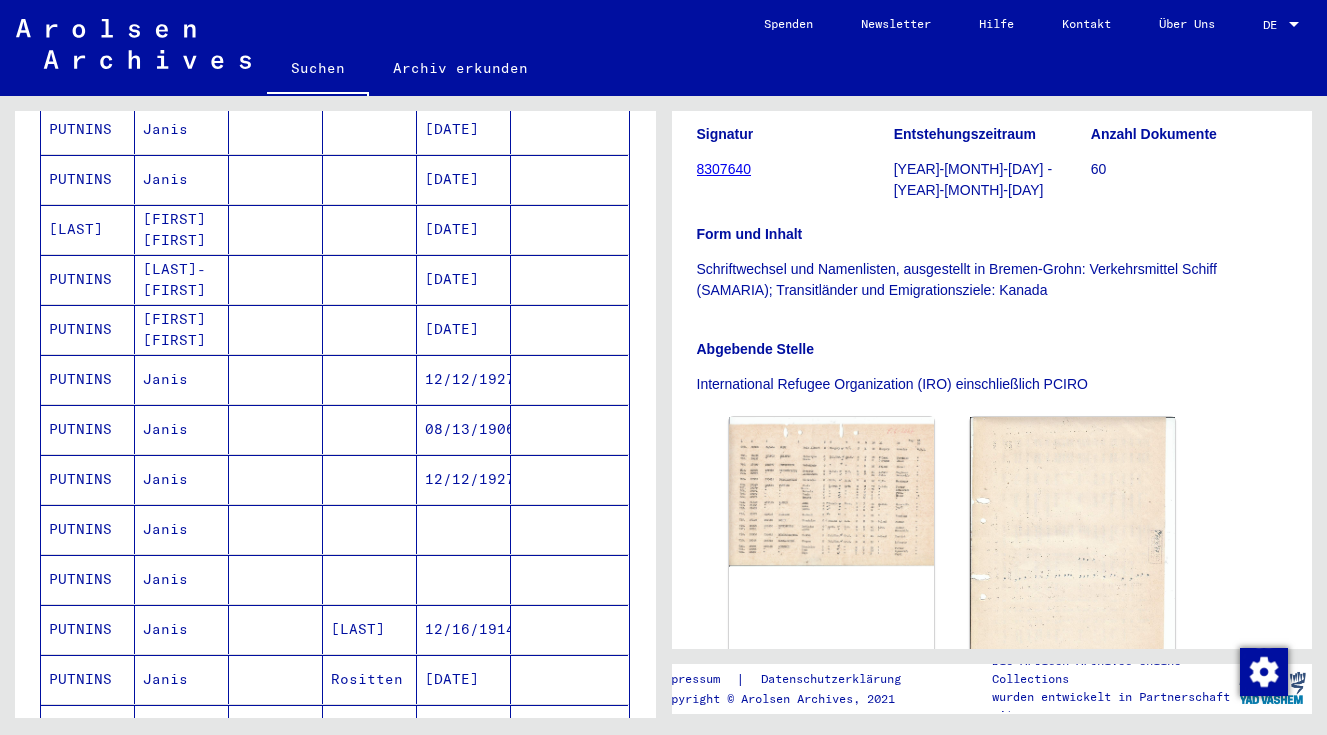 scroll, scrollTop: 835, scrollLeft: 0, axis: vertical 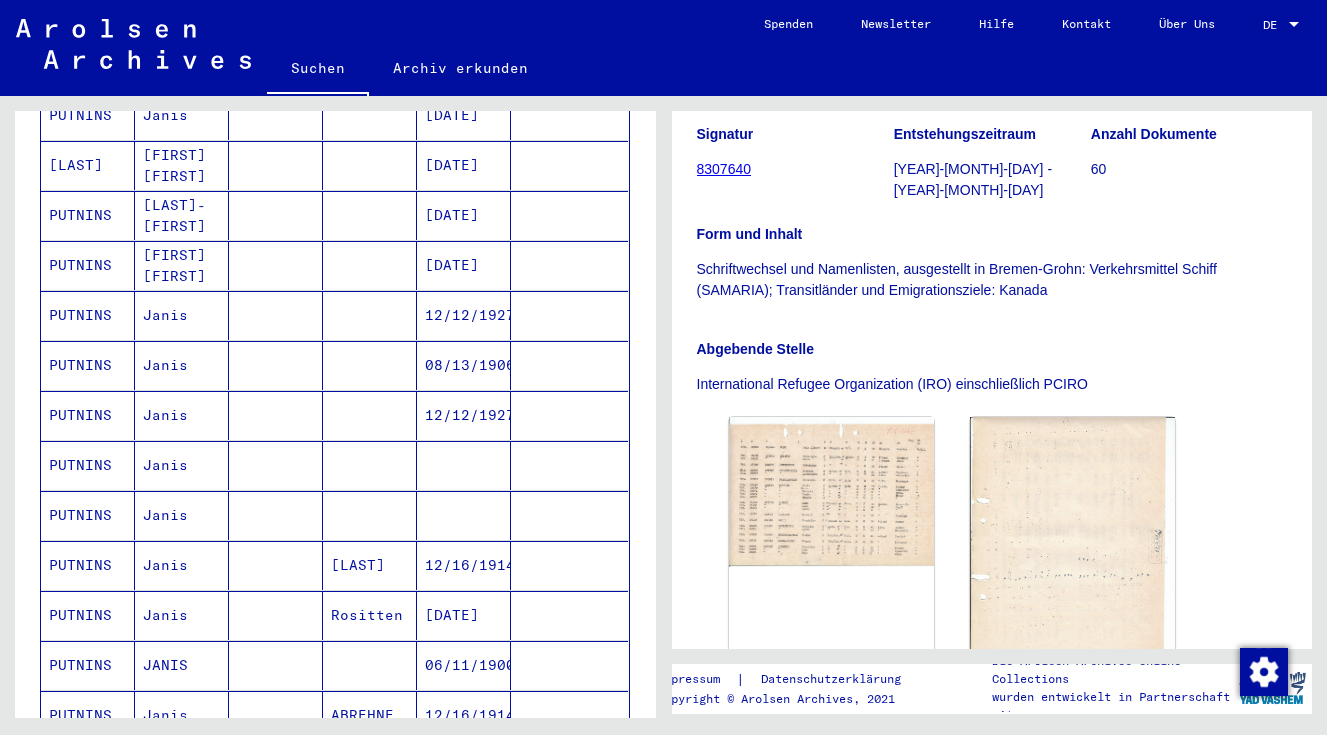 click on "Janis" at bounding box center [182, 515] 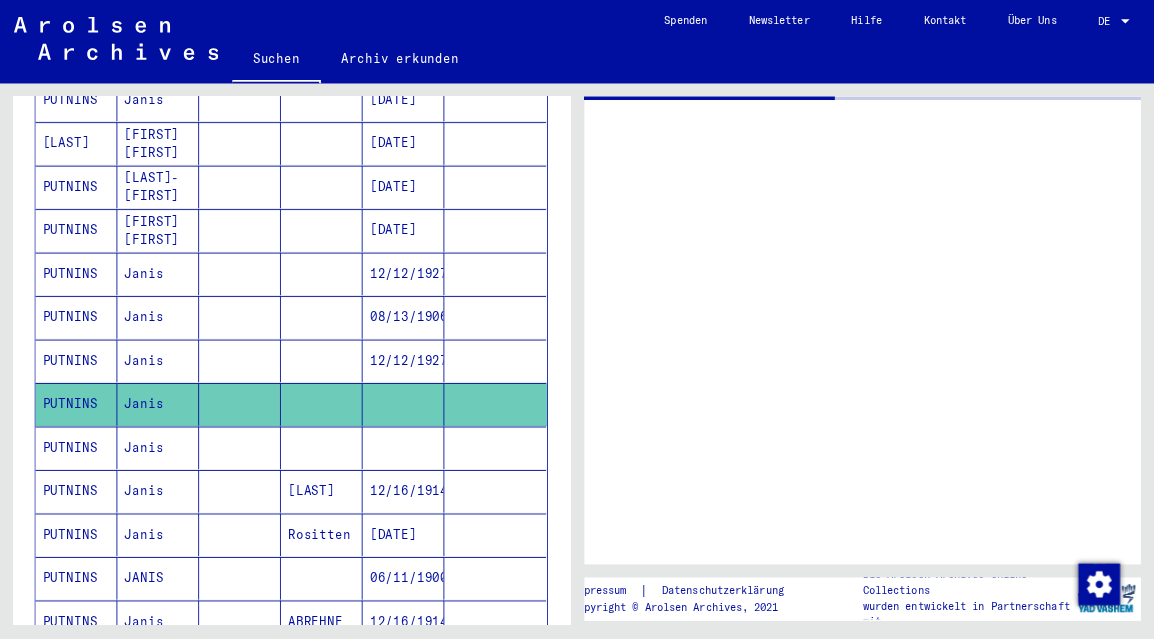 scroll, scrollTop: 0, scrollLeft: 0, axis: both 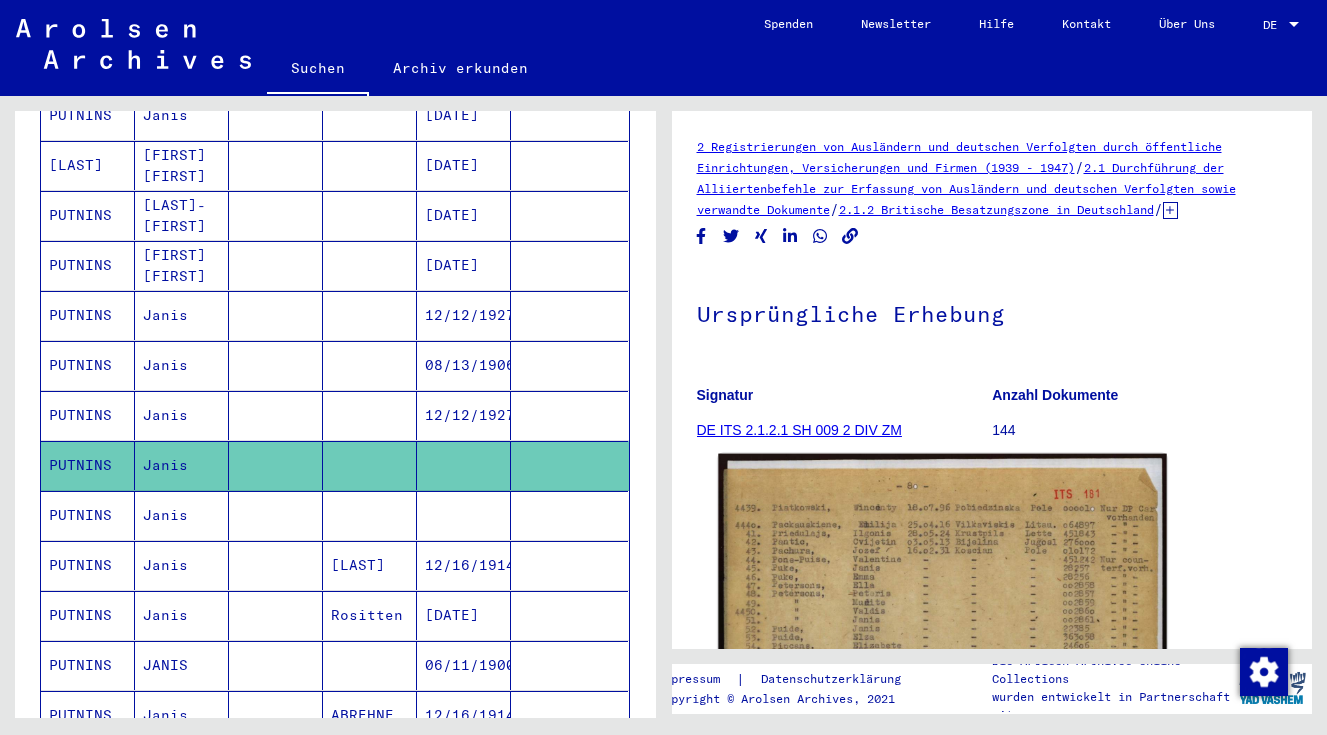 click 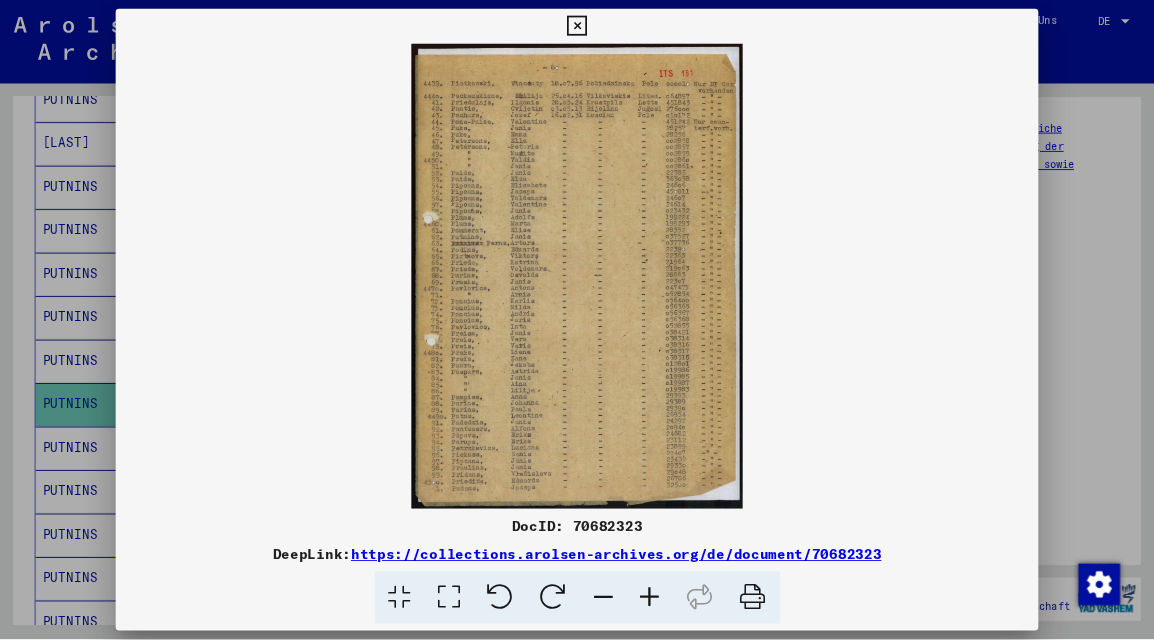 scroll, scrollTop: 835, scrollLeft: 0, axis: vertical 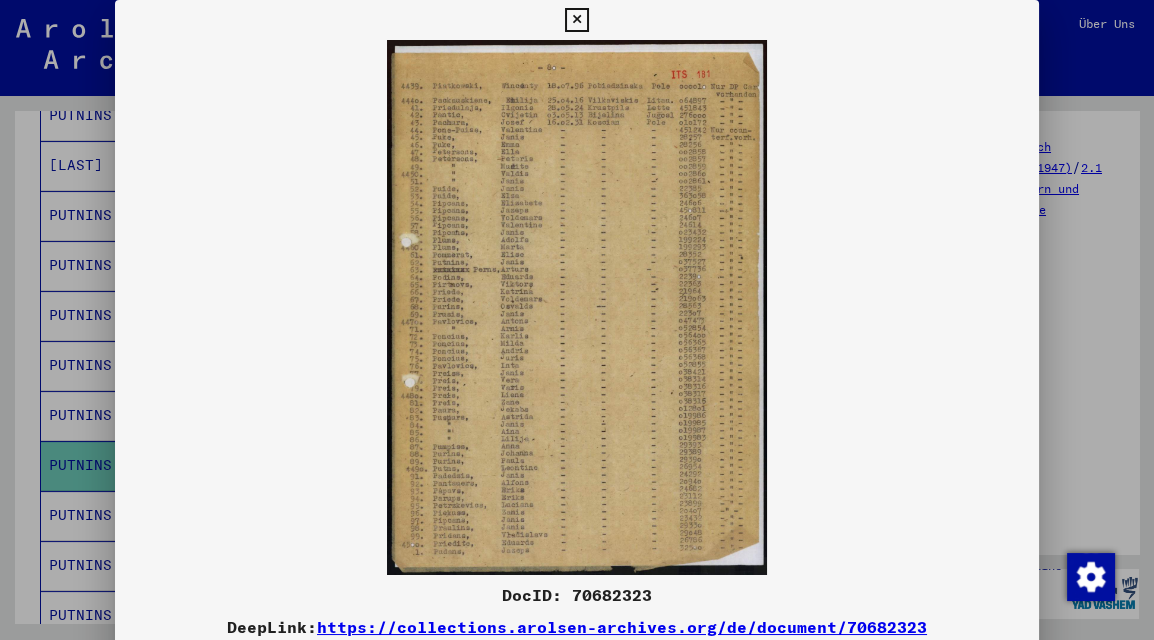 click at bounding box center (576, 20) 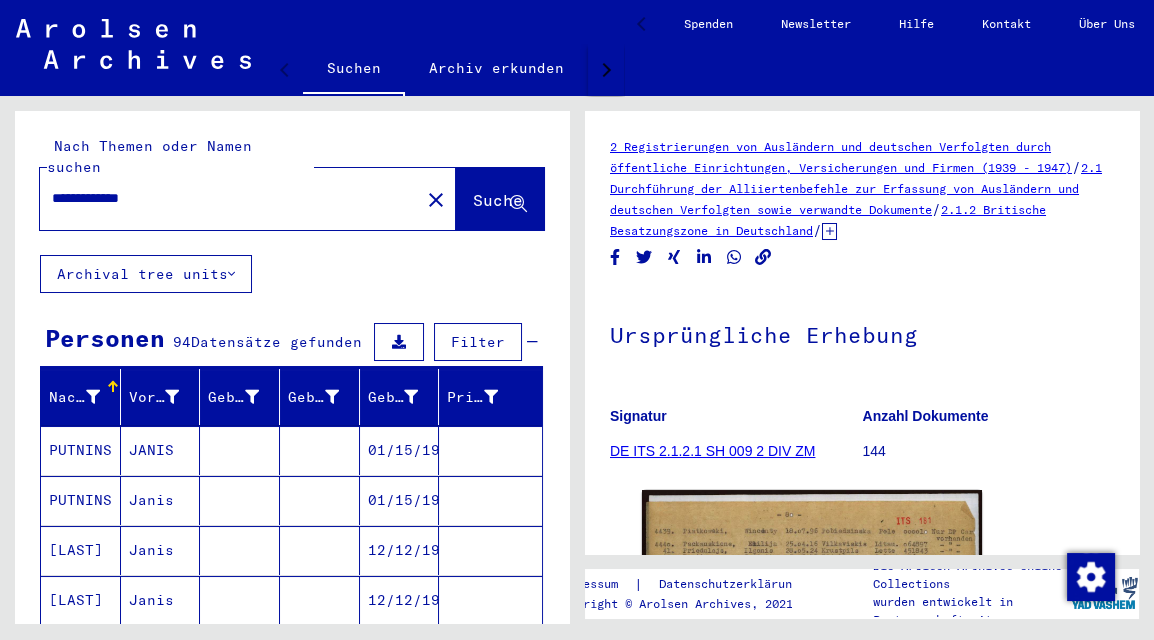 scroll, scrollTop: 0, scrollLeft: 0, axis: both 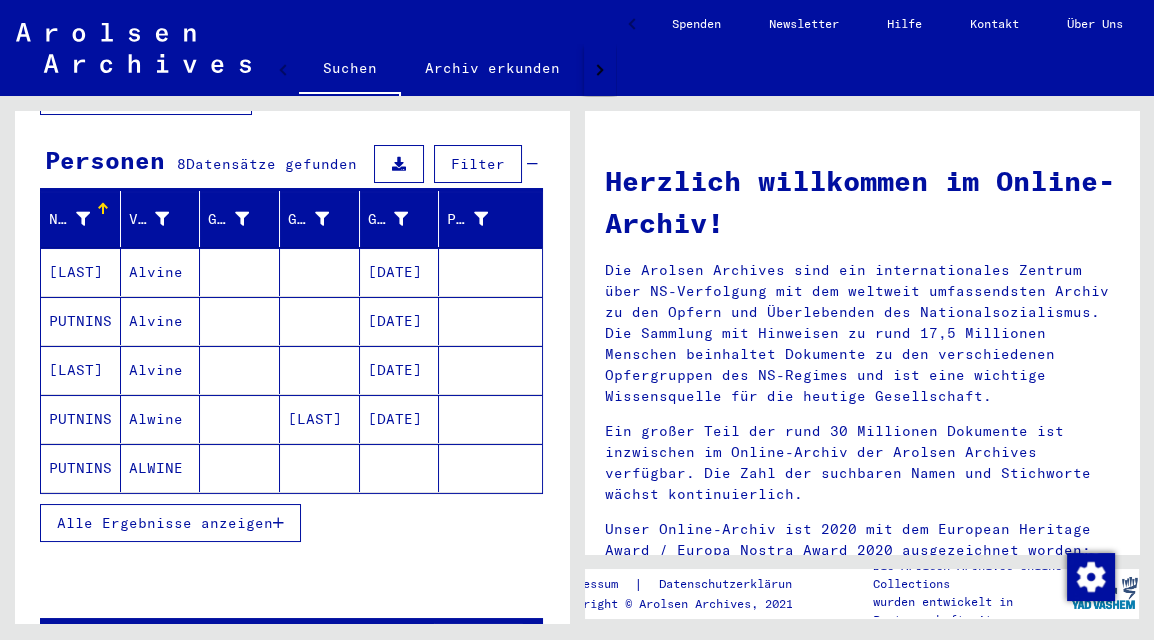click on "Alvine" at bounding box center (161, 419) 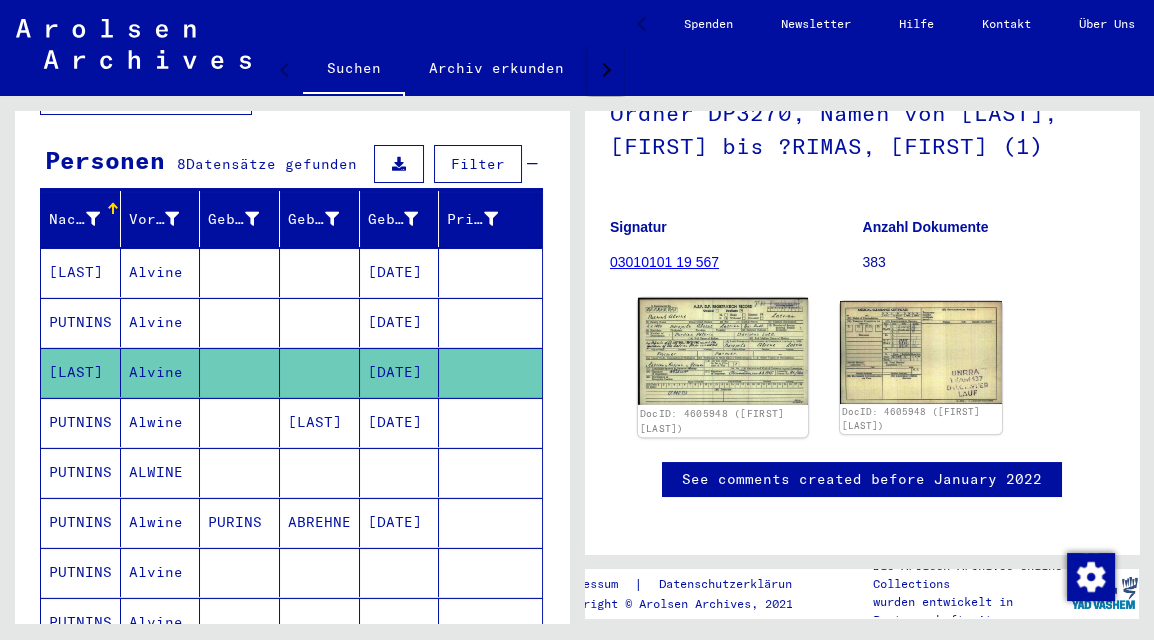 scroll, scrollTop: 206, scrollLeft: 0, axis: vertical 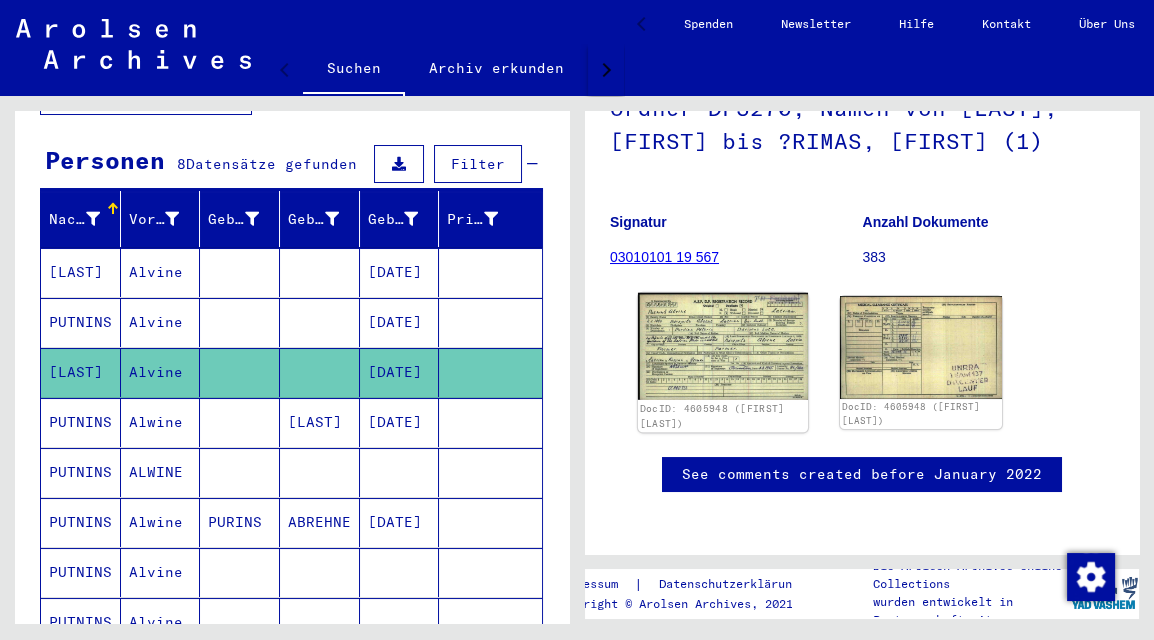 click 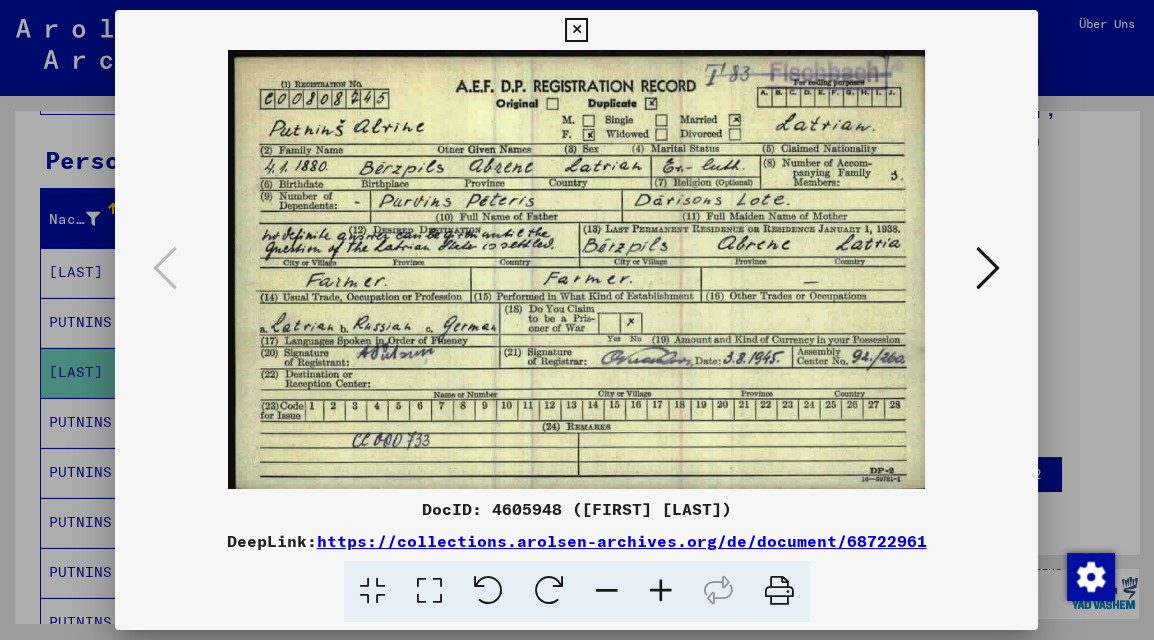click at bounding box center (576, 269) 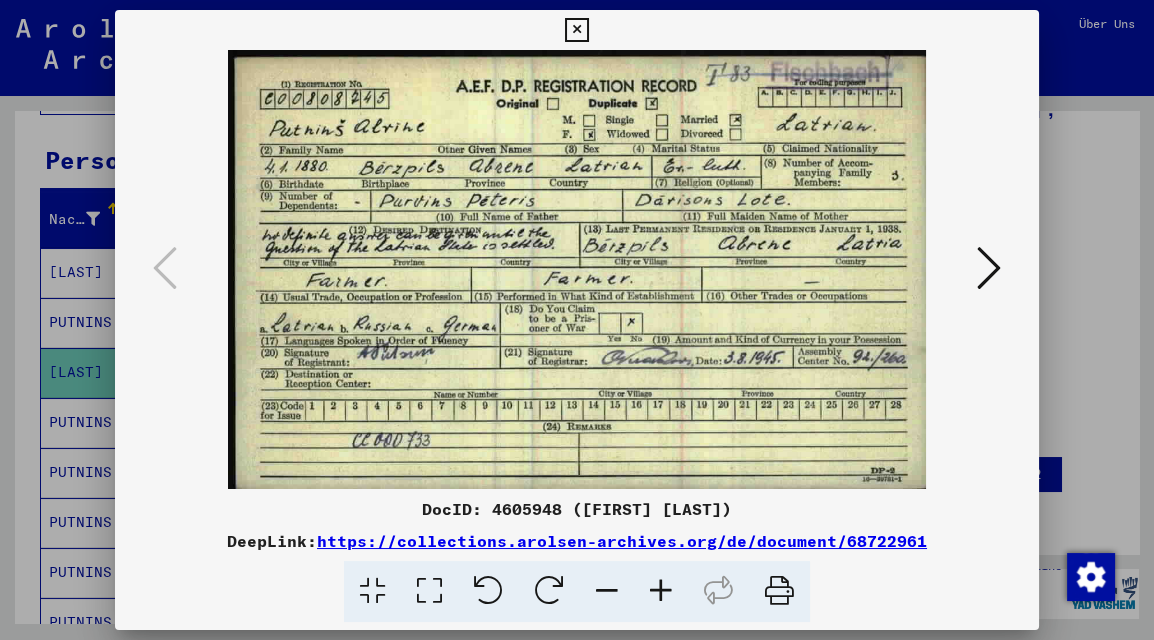 click at bounding box center [576, 30] 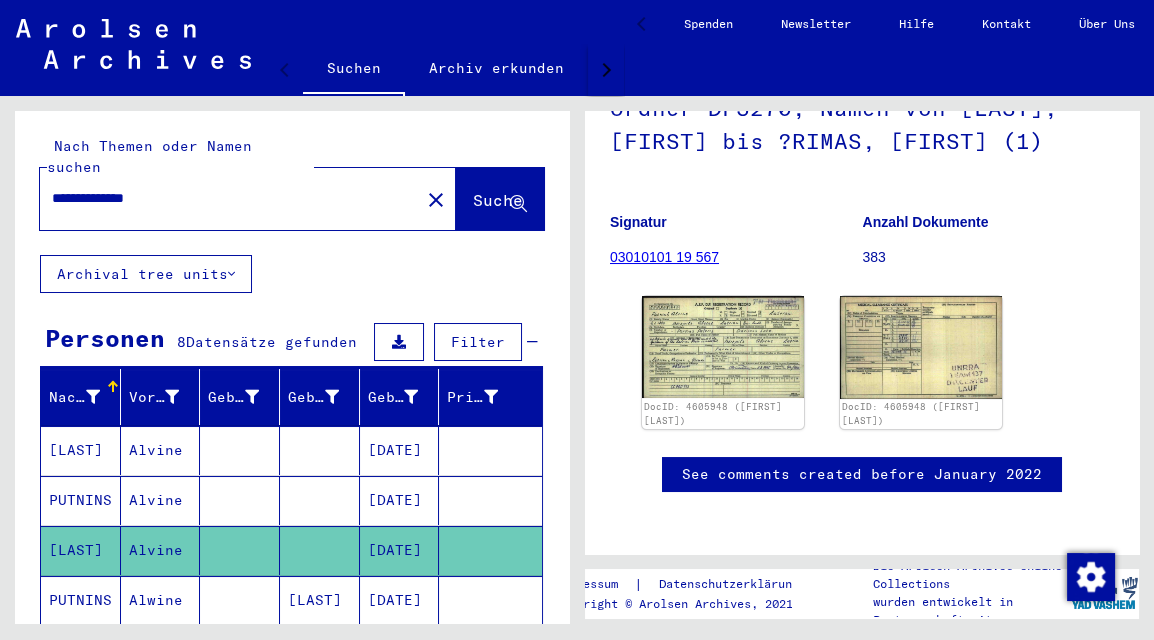 scroll, scrollTop: 0, scrollLeft: 0, axis: both 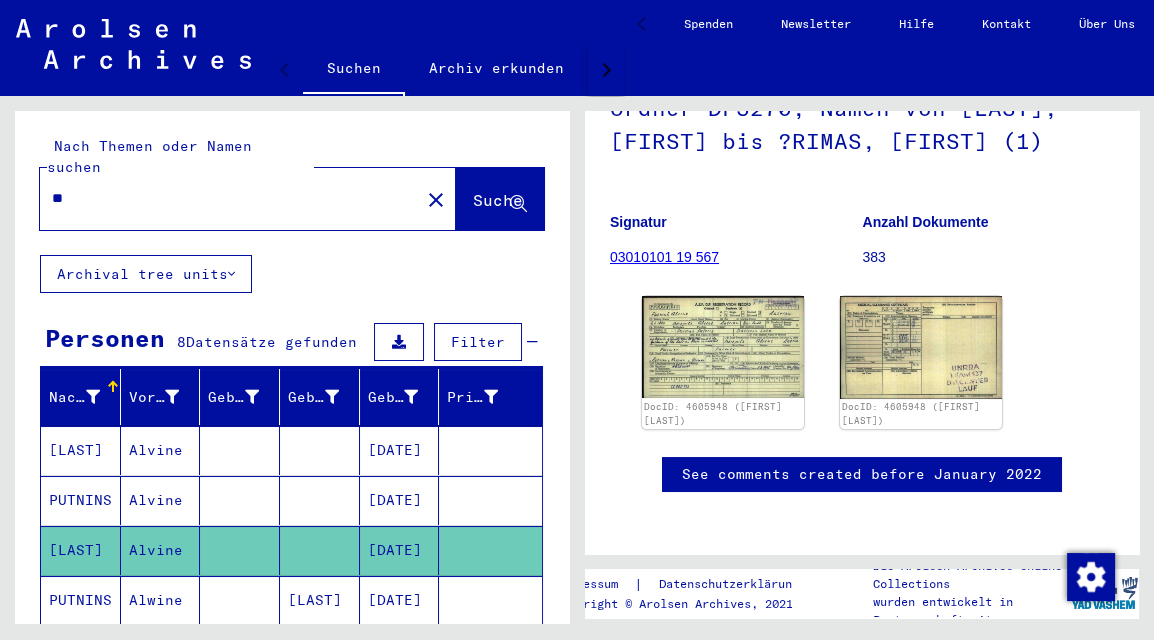 type on "*" 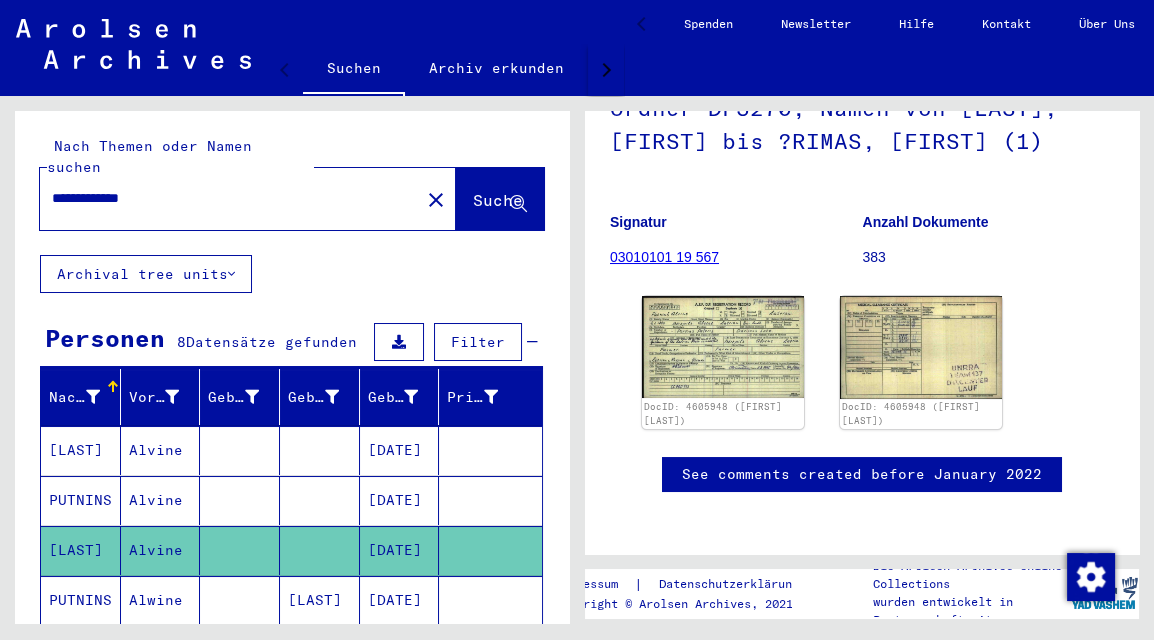 scroll, scrollTop: 0, scrollLeft: 0, axis: both 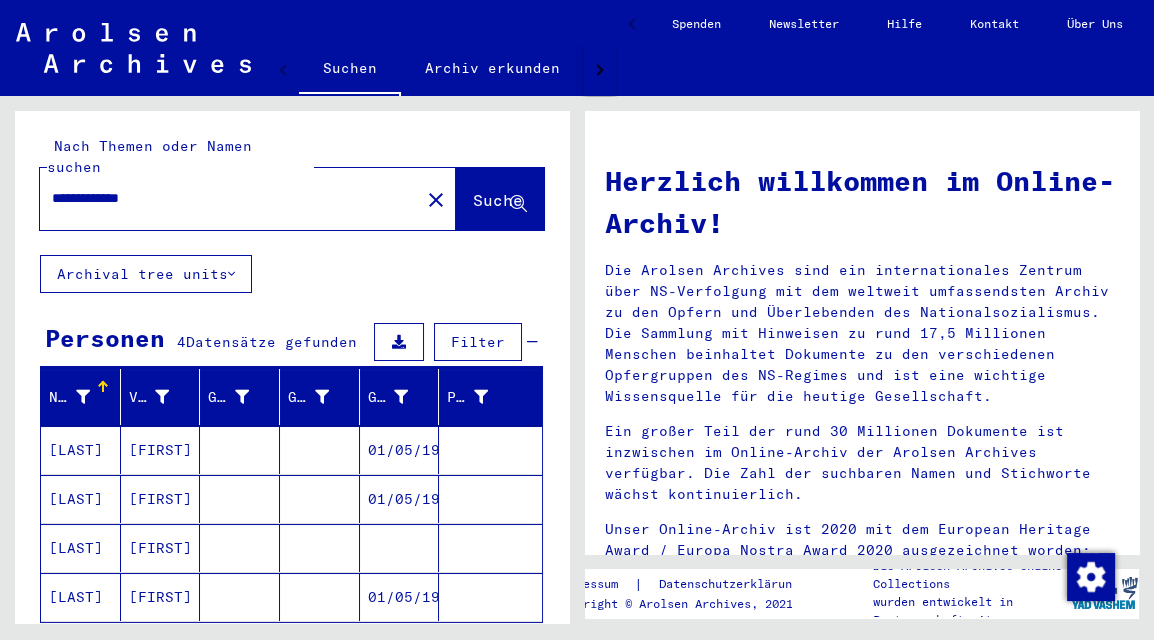 click on "[FIRST]" at bounding box center [161, 499] 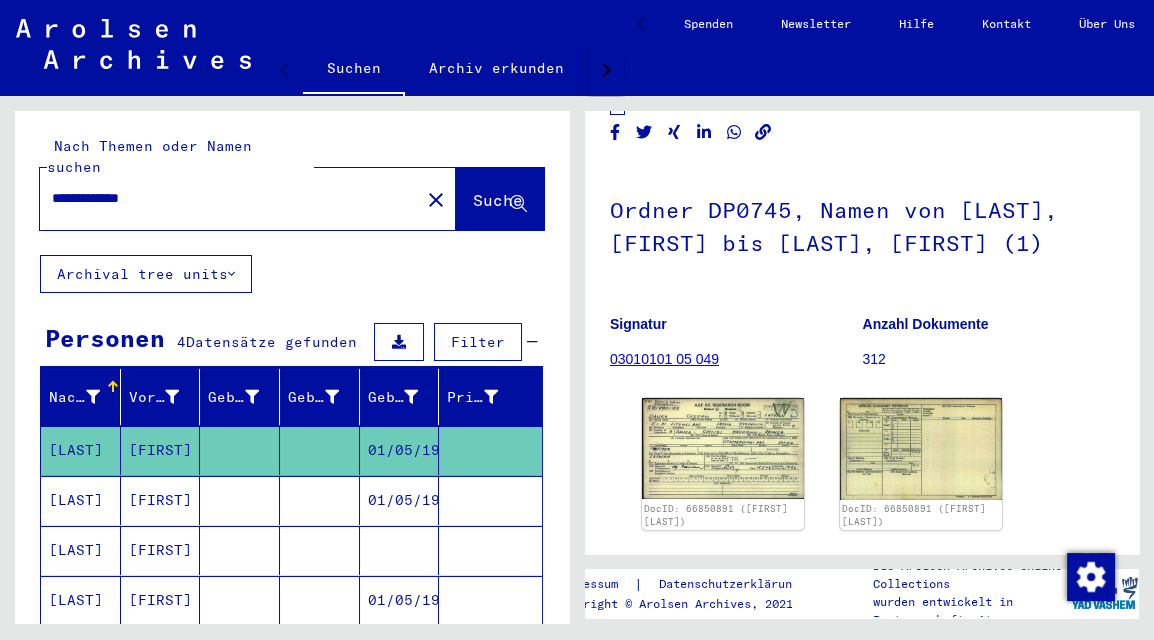 scroll, scrollTop: 114, scrollLeft: 0, axis: vertical 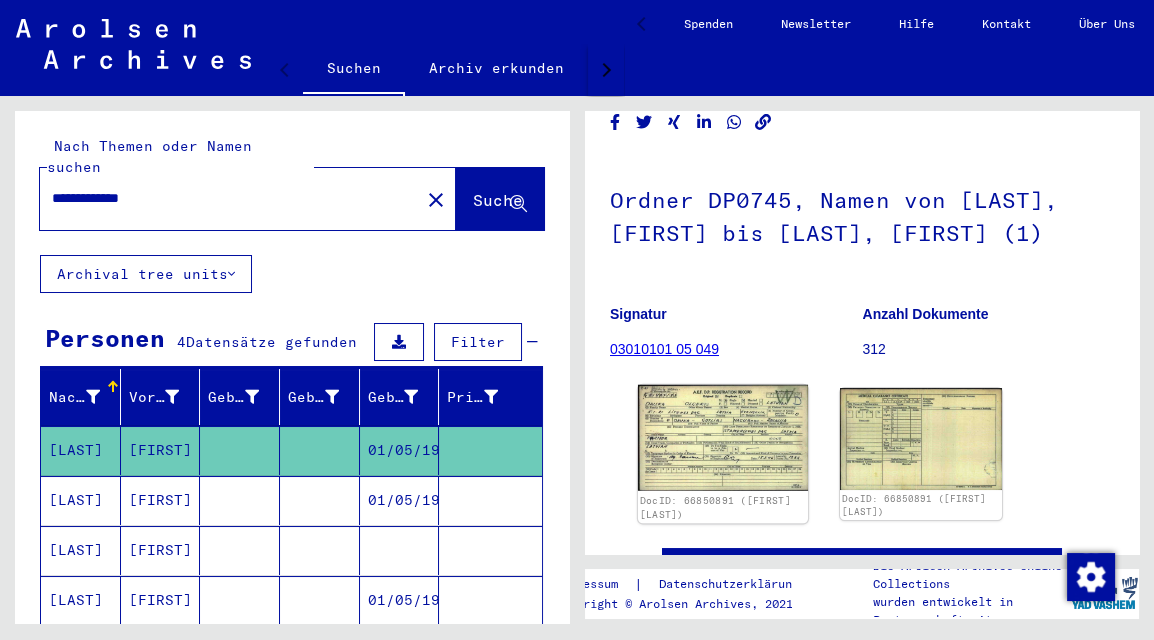 click 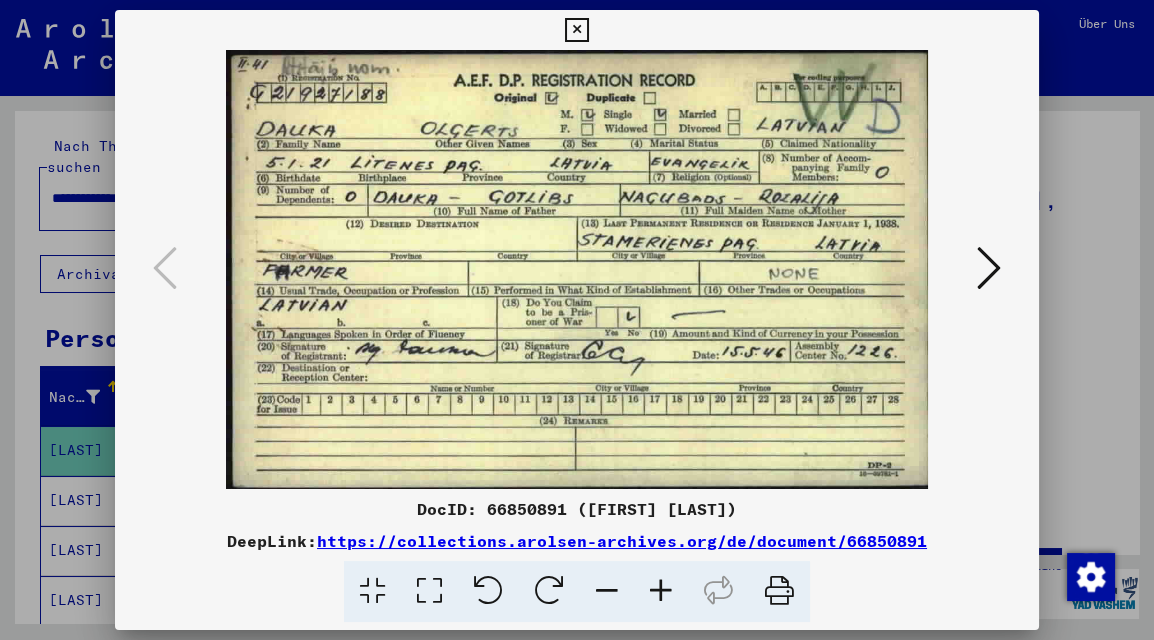 click at bounding box center [577, 320] 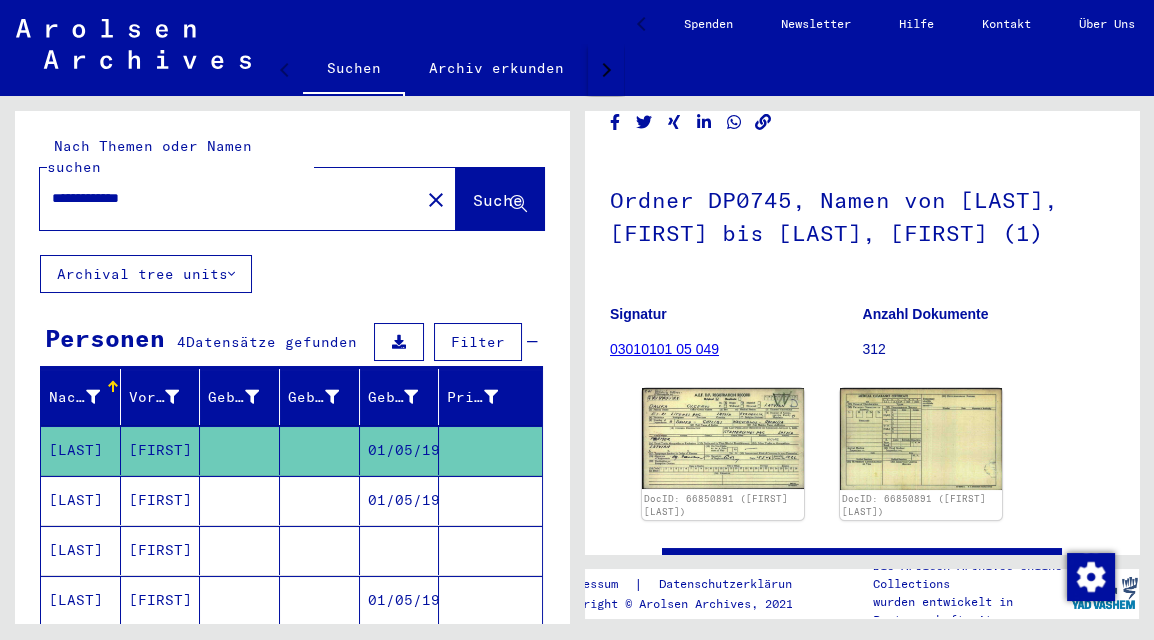 click on "[LAST]" at bounding box center (81, 550) 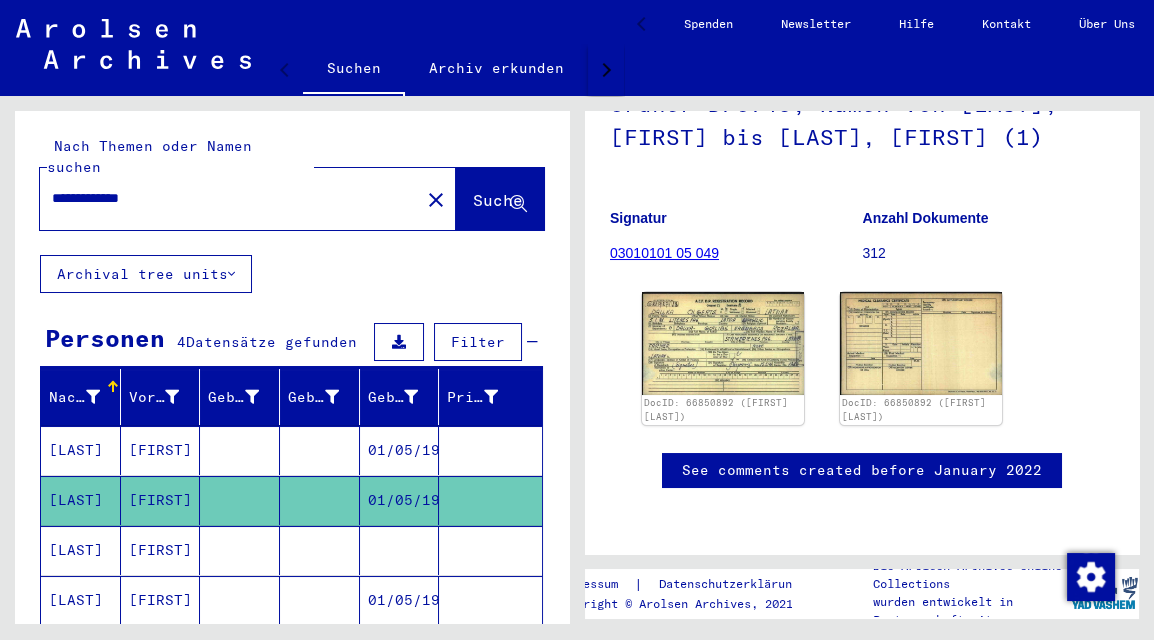 scroll, scrollTop: 241, scrollLeft: 0, axis: vertical 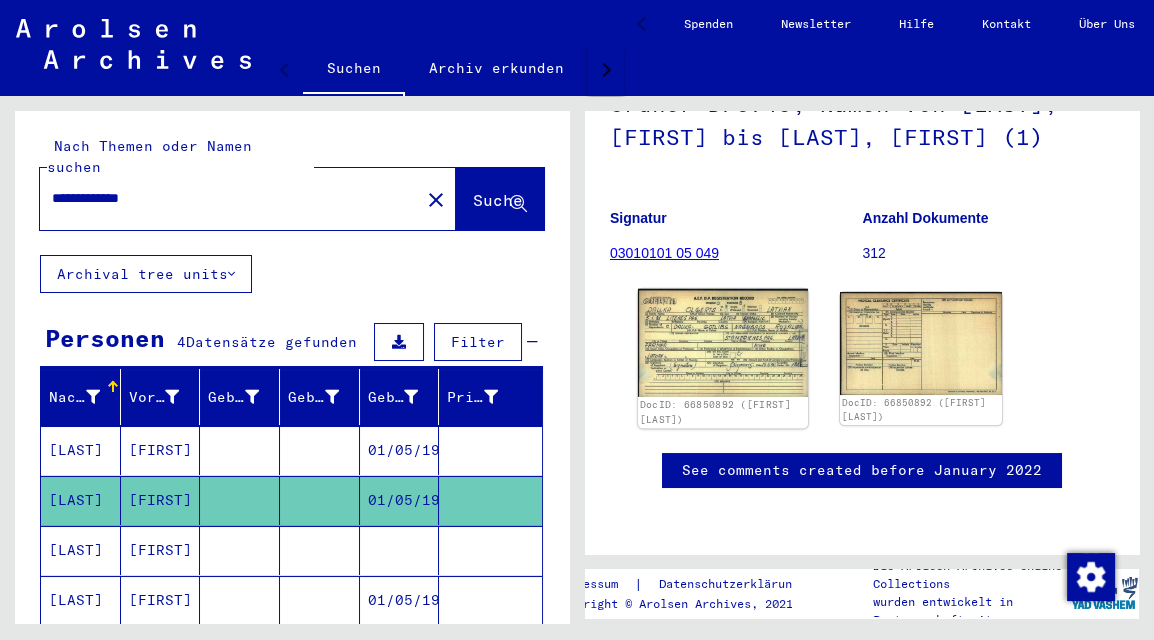 click 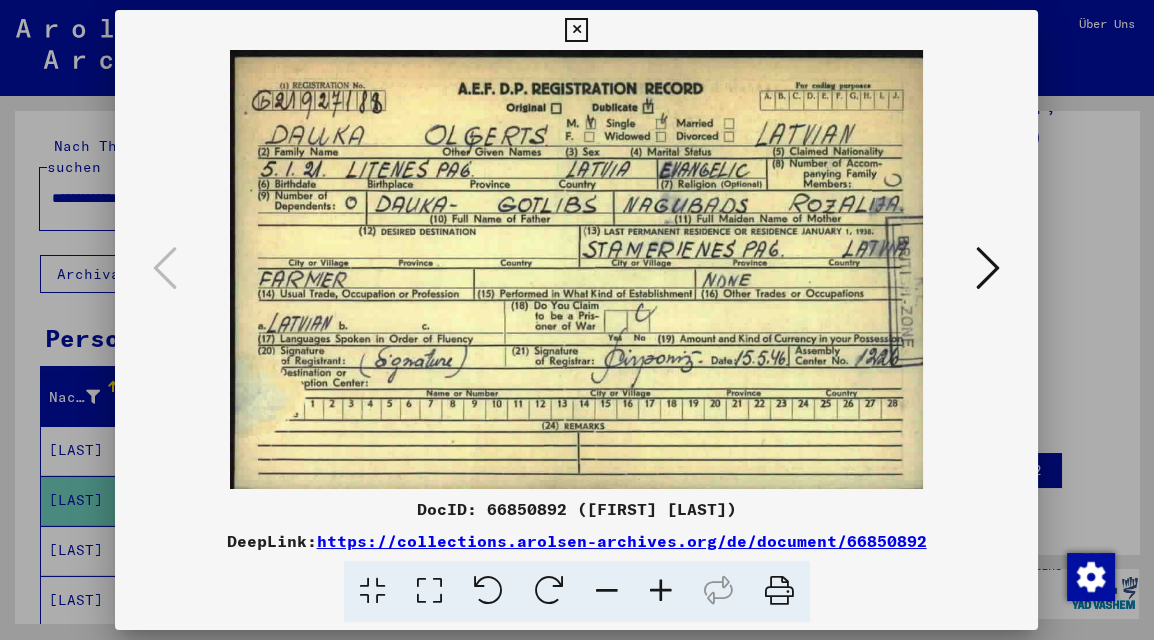 click at bounding box center (576, 269) 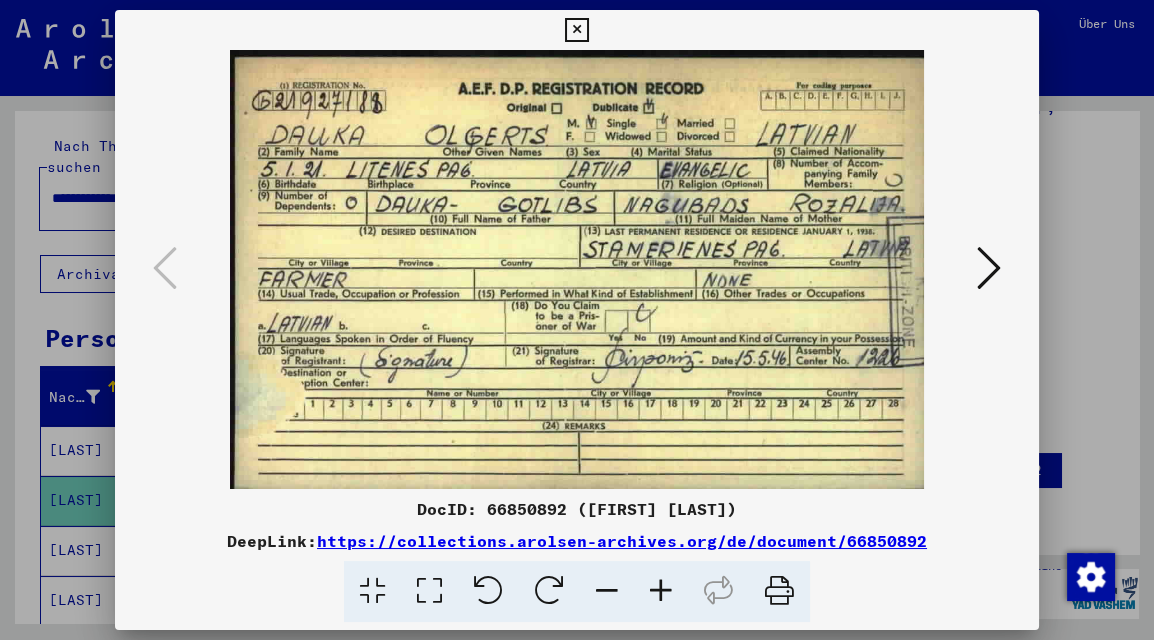 click at bounding box center (576, 30) 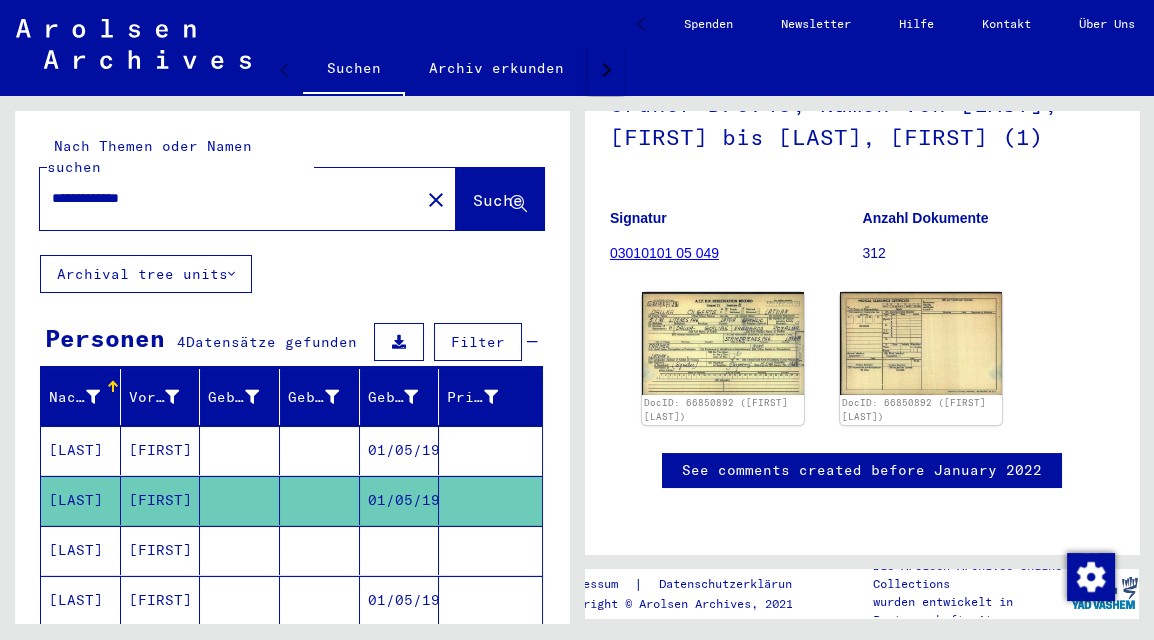 click on "[FIRST]" at bounding box center (161, 600) 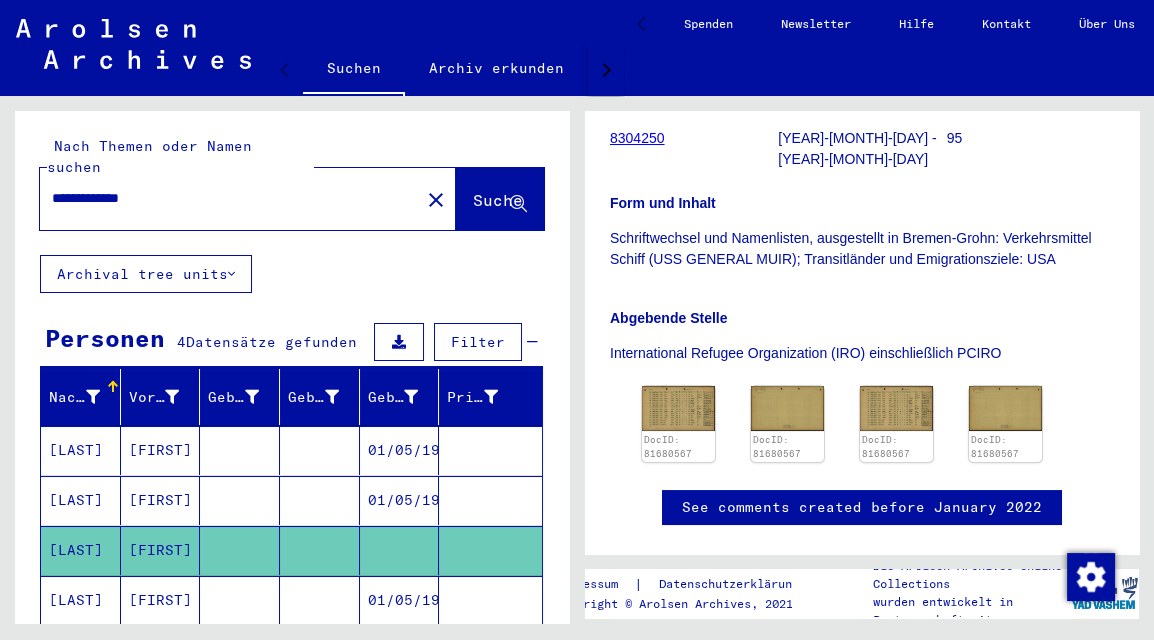 scroll, scrollTop: 404, scrollLeft: 0, axis: vertical 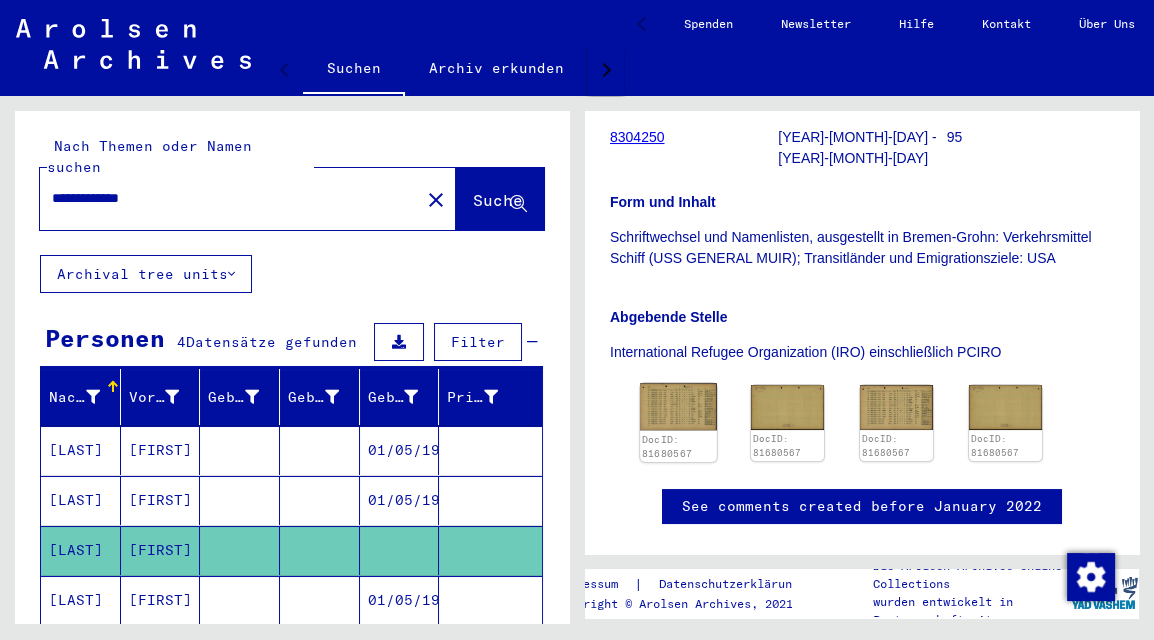 click 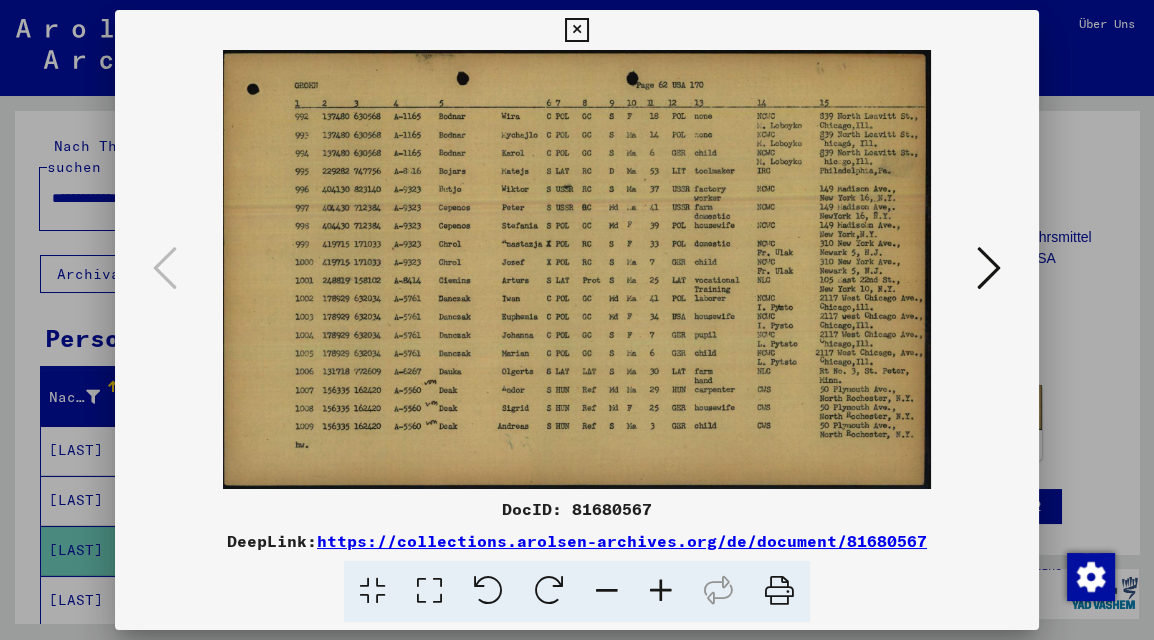 click at bounding box center [577, 320] 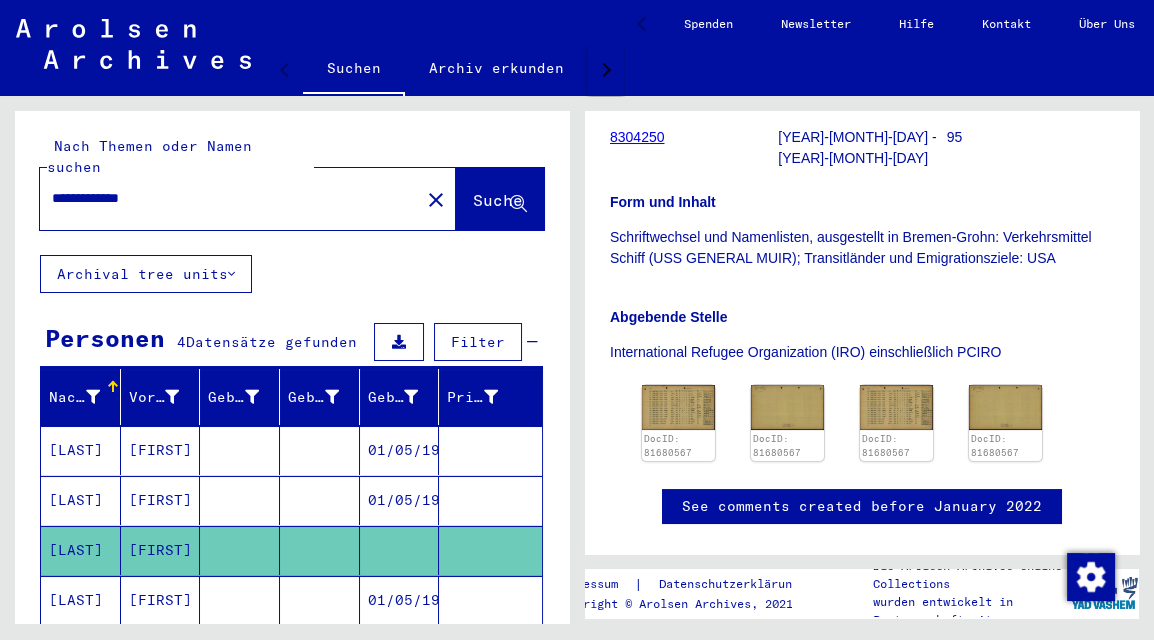 click 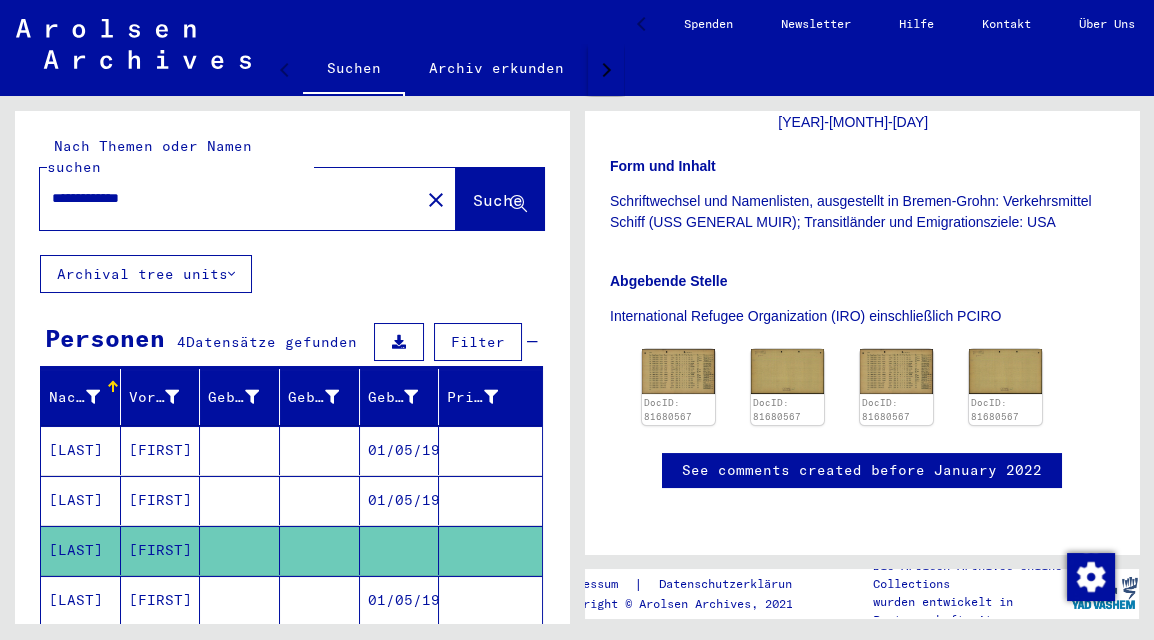 scroll, scrollTop: 468, scrollLeft: 0, axis: vertical 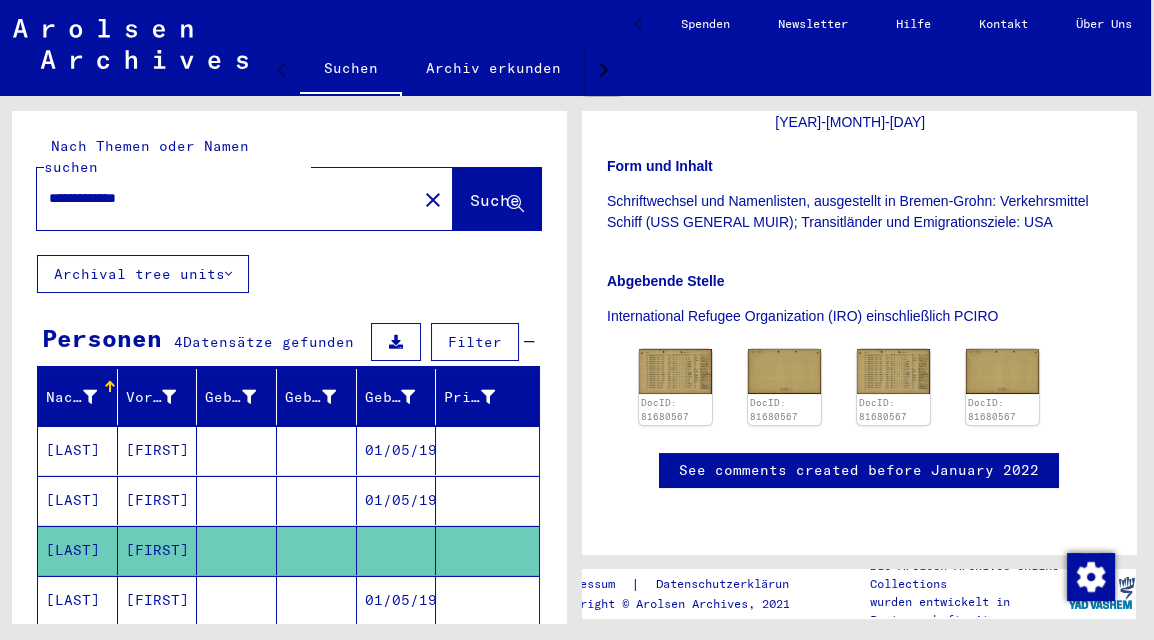 click on "**********" at bounding box center (227, 198) 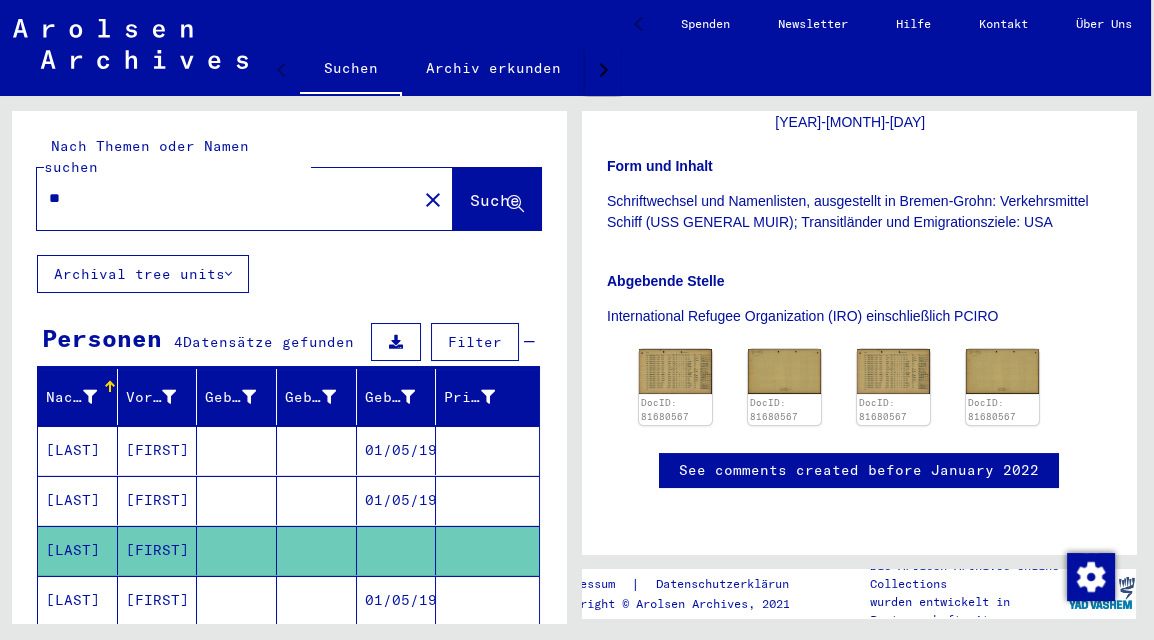type on "*" 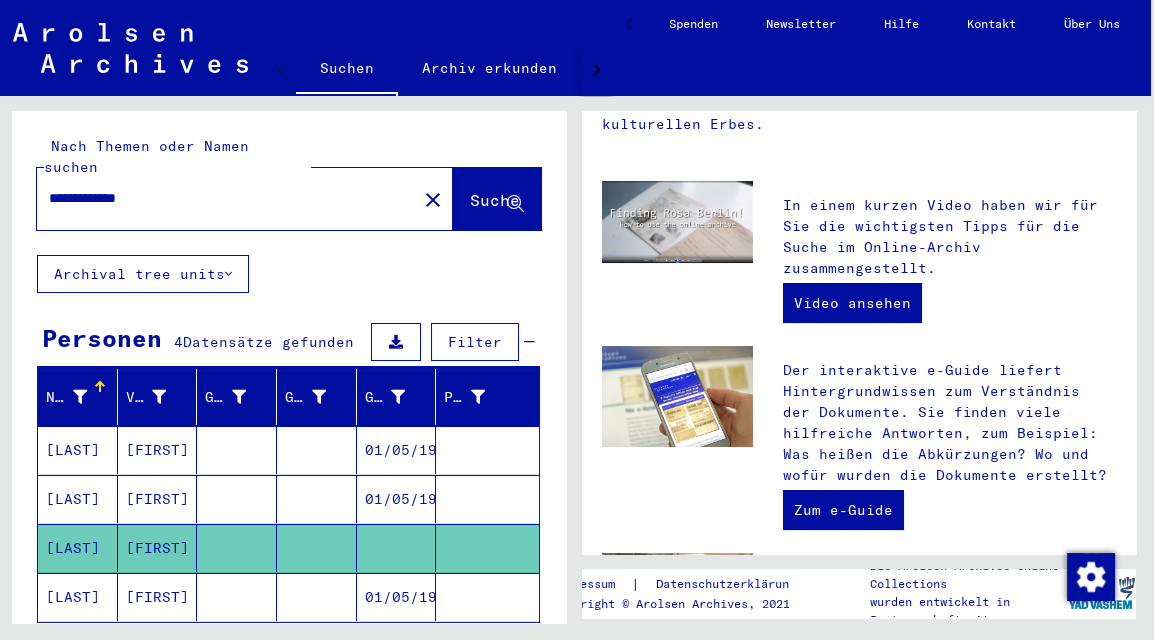 scroll, scrollTop: 0, scrollLeft: 0, axis: both 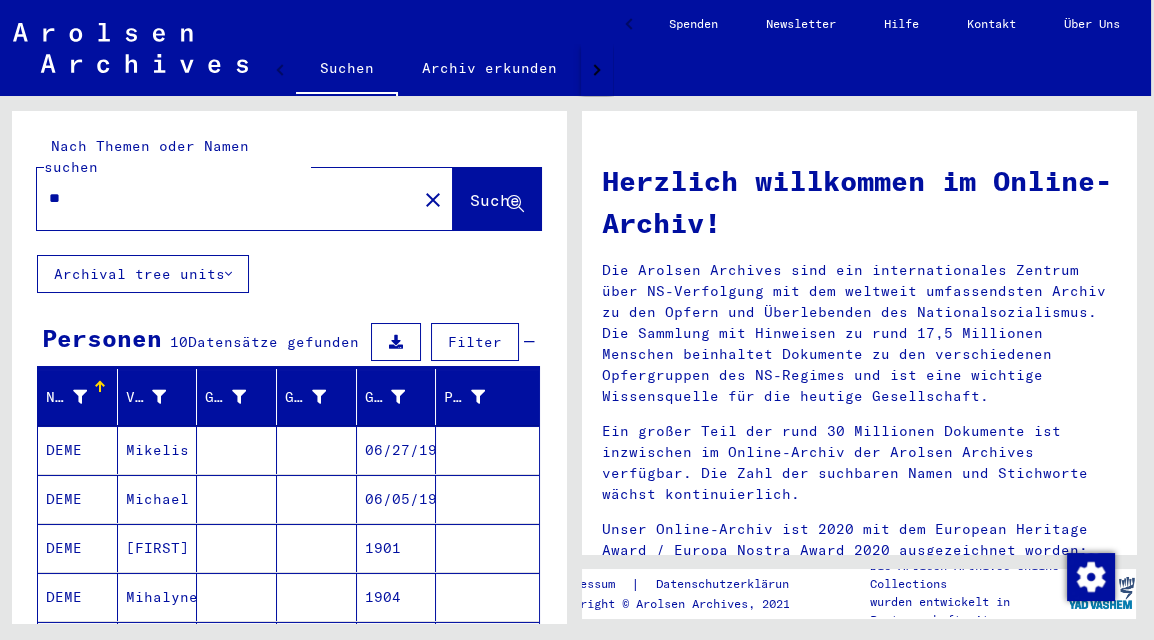 type on "*" 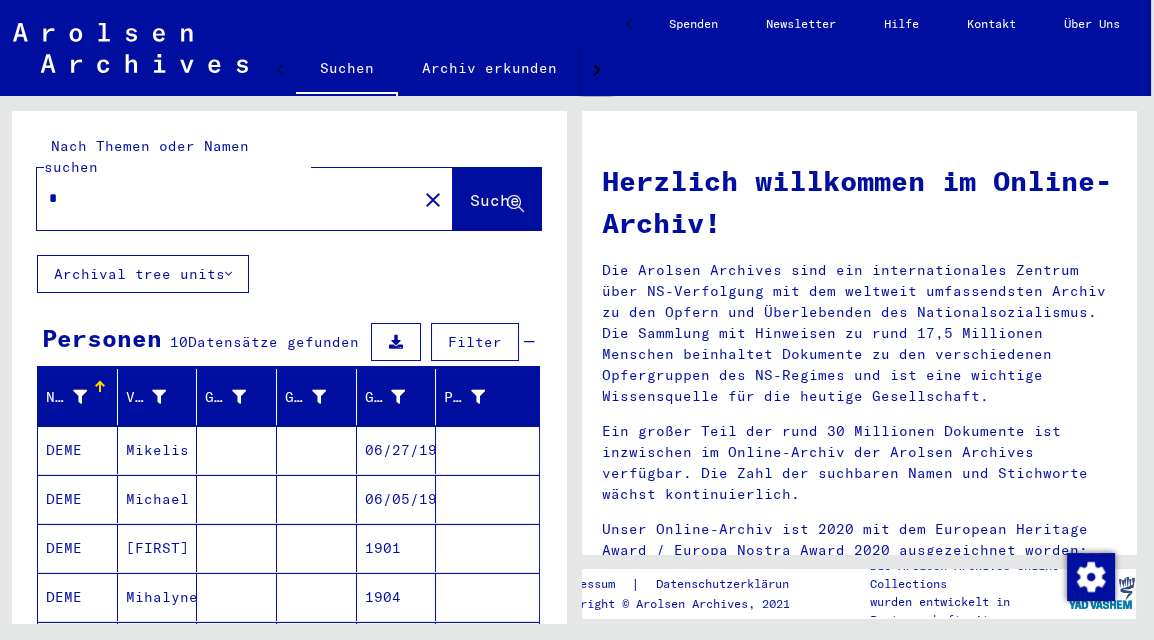 scroll, scrollTop: 0, scrollLeft: 0, axis: both 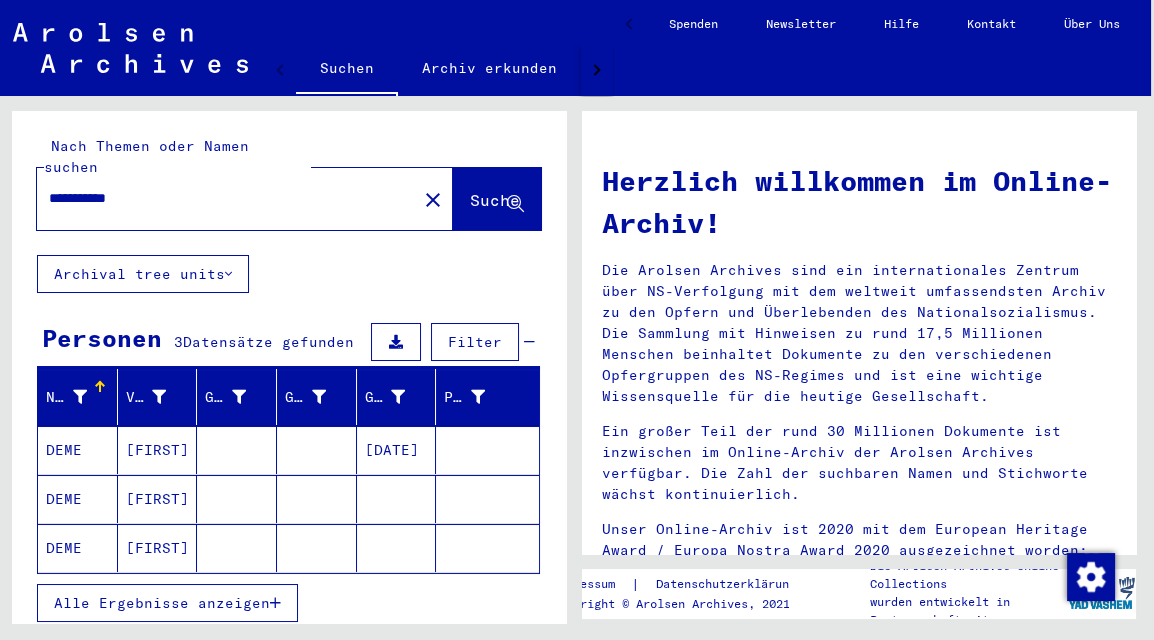 click on "[FIRST]" at bounding box center (158, 499) 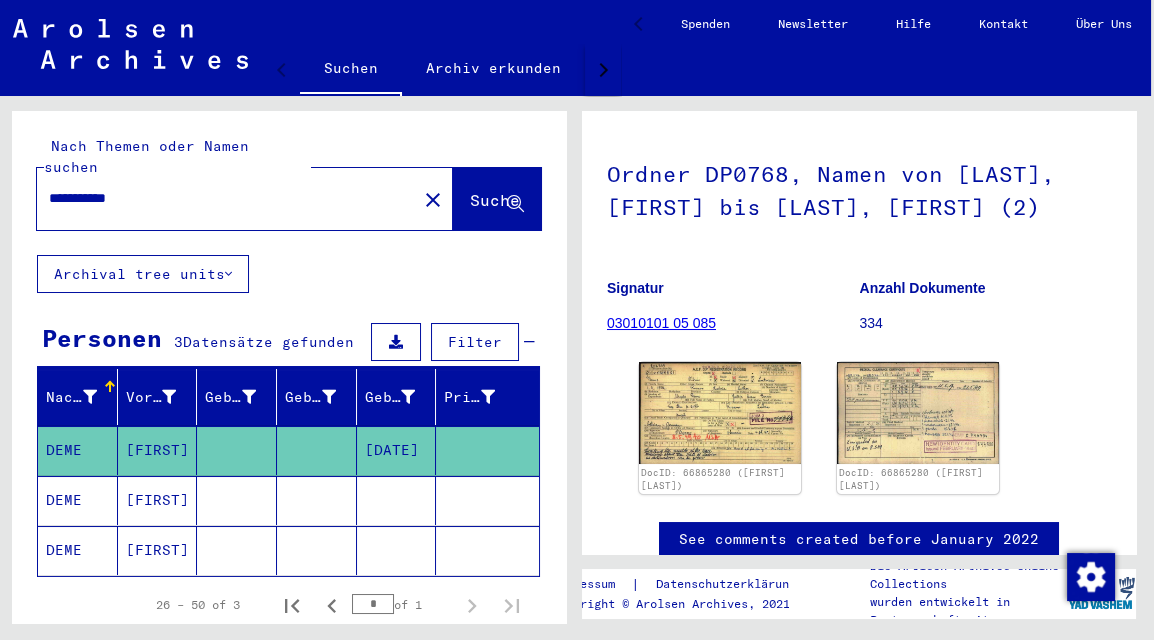 scroll, scrollTop: 143, scrollLeft: 0, axis: vertical 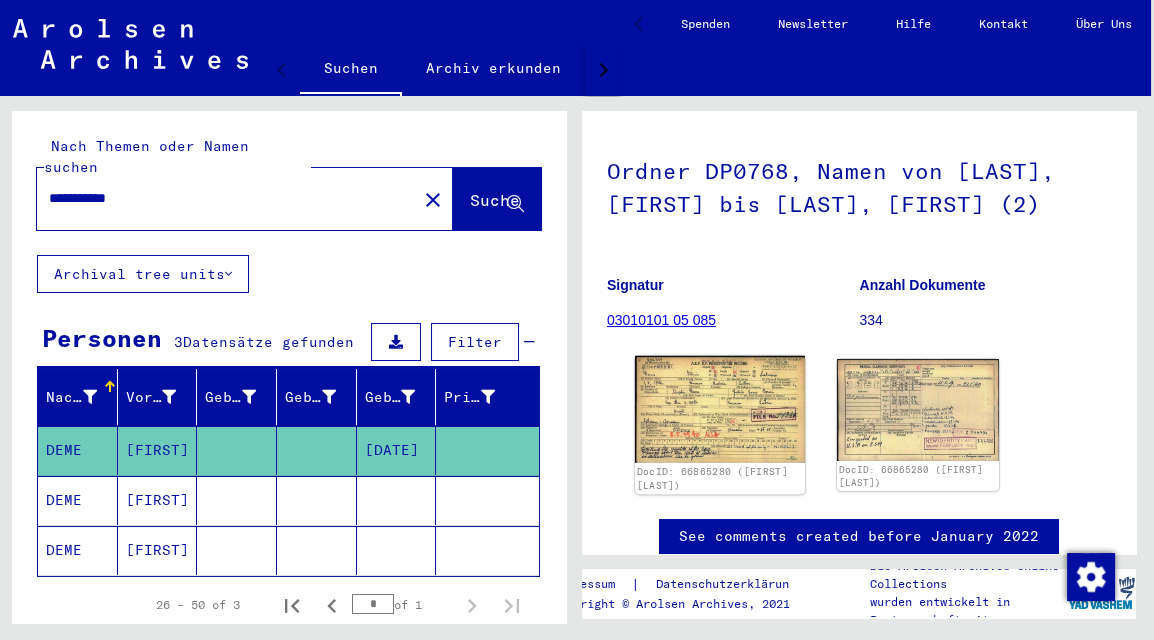 click 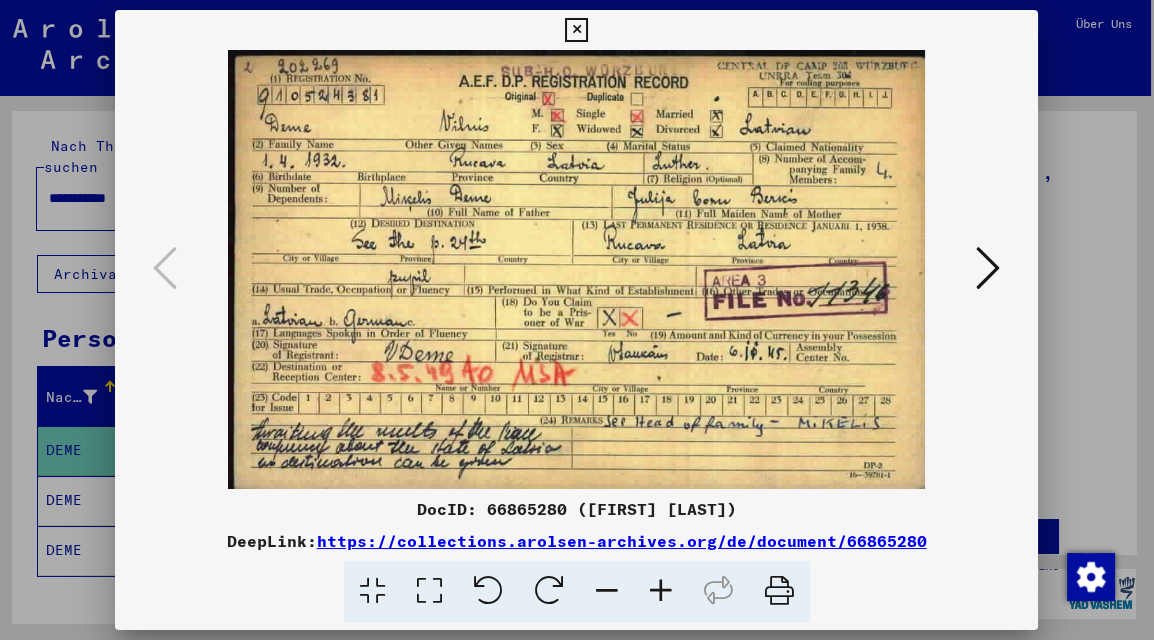 click at bounding box center (576, 269) 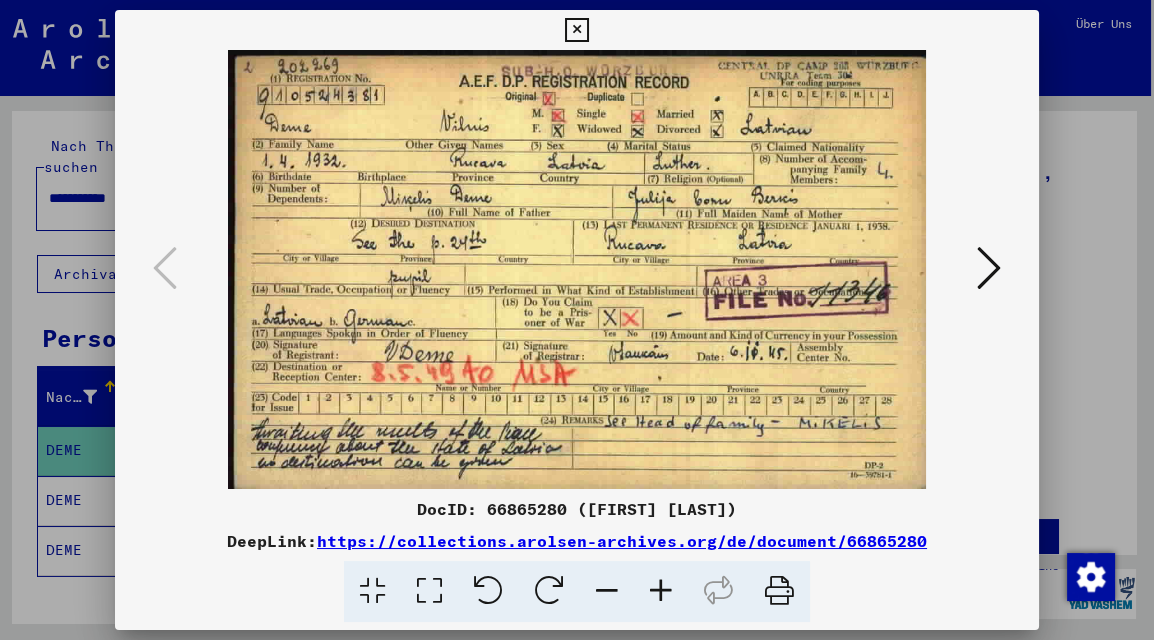 scroll, scrollTop: 0, scrollLeft: 0, axis: both 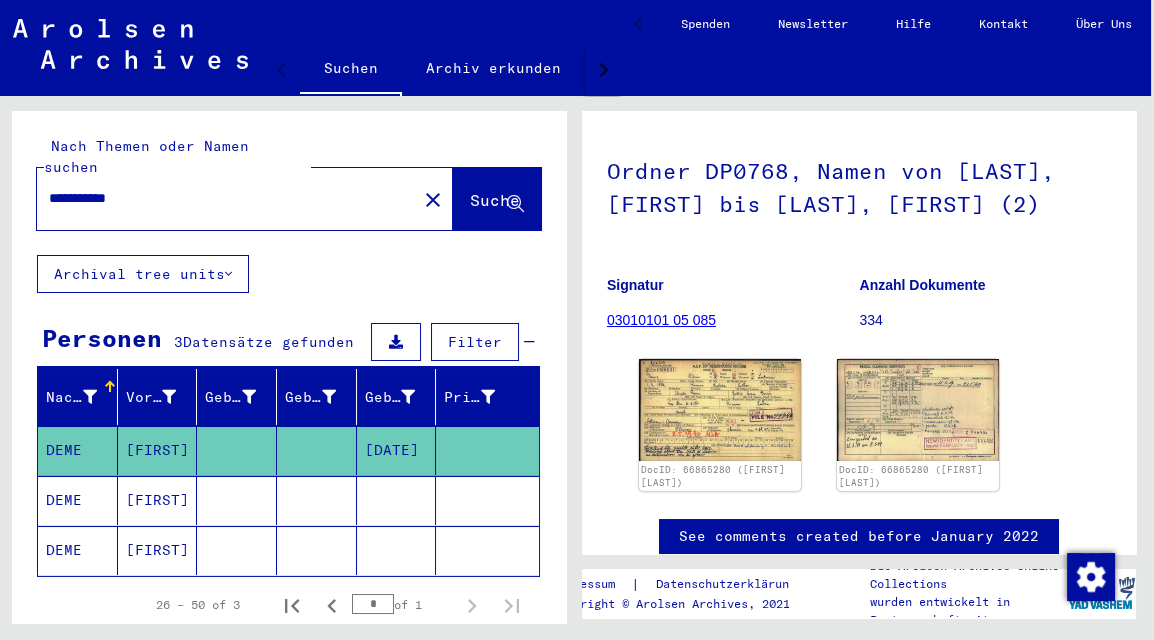 click on "**********" at bounding box center (227, 198) 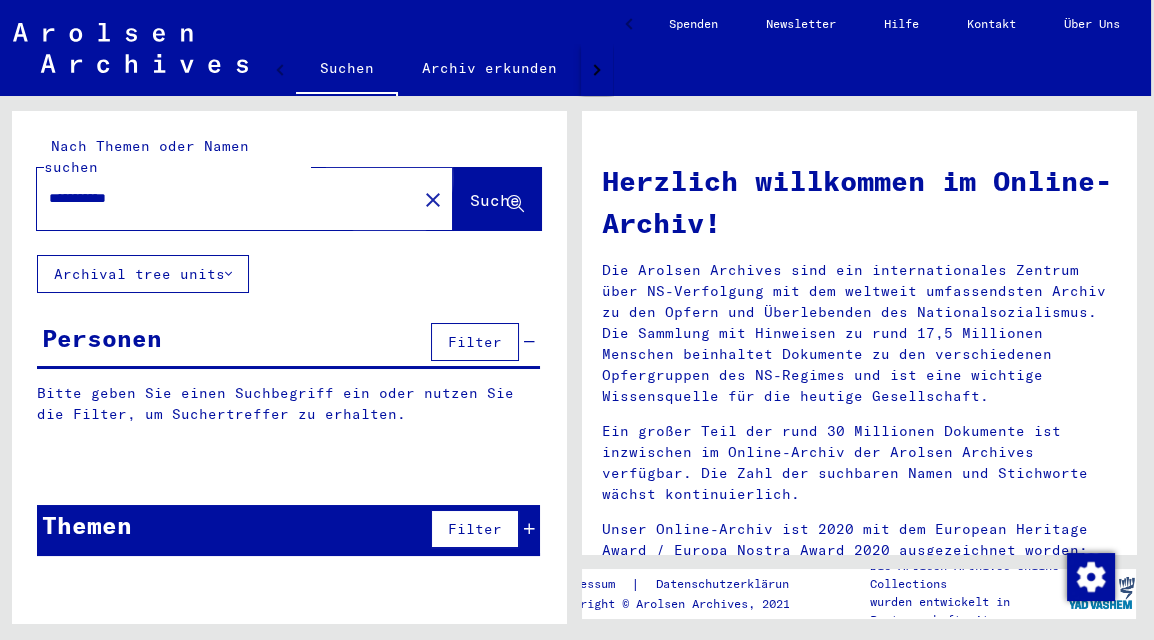 click on "Suche" 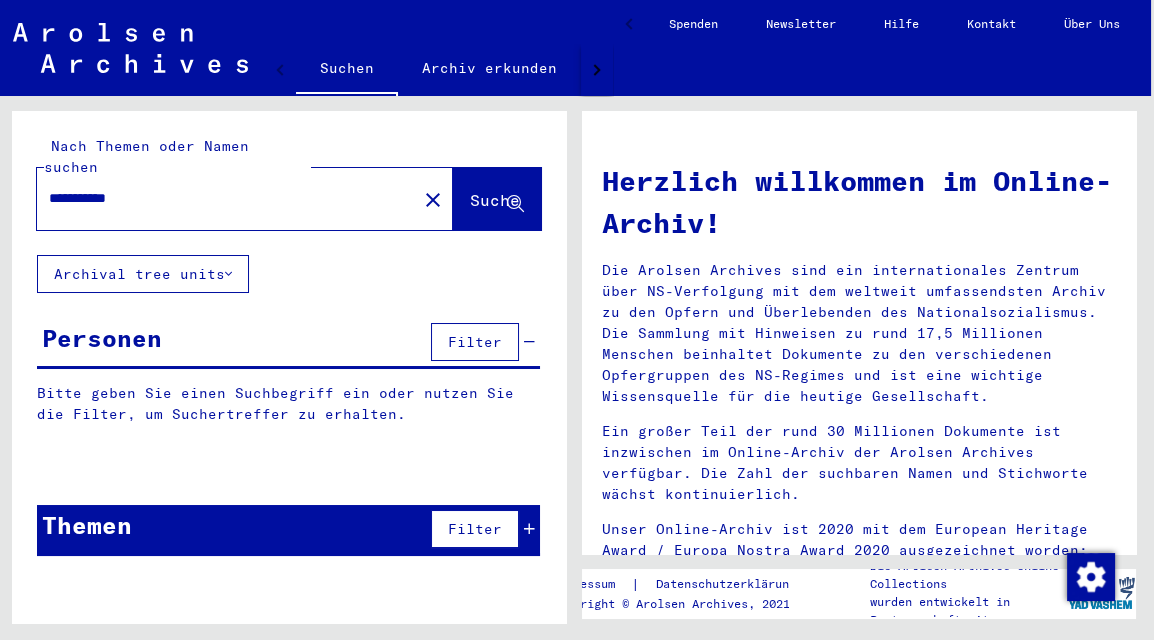click on "Suche" 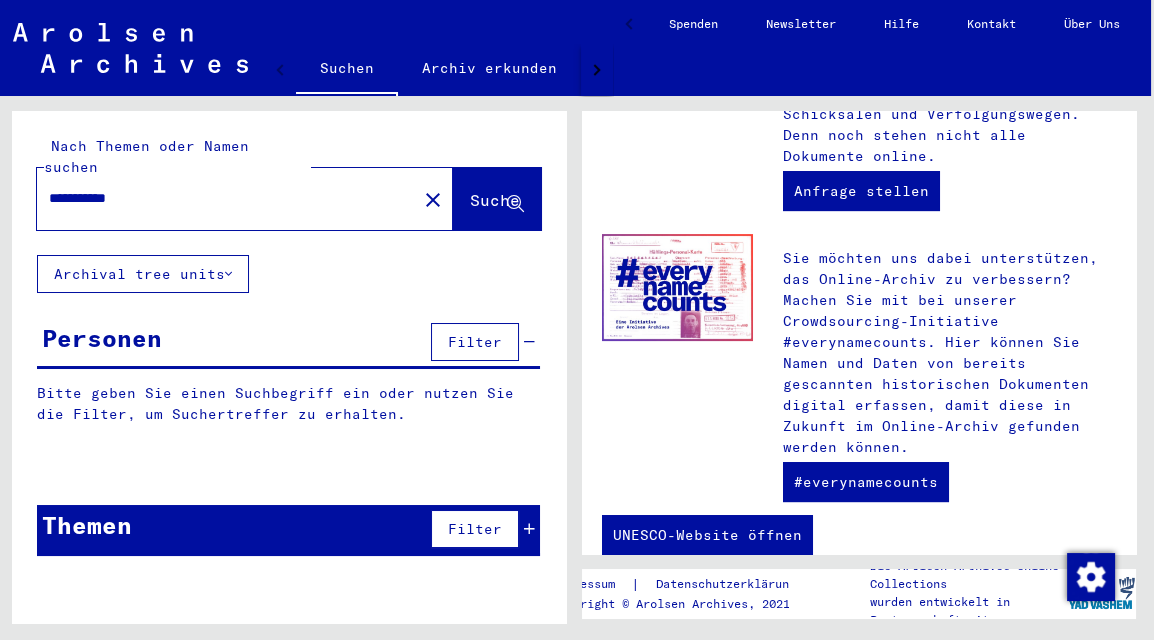 scroll, scrollTop: 1033, scrollLeft: 0, axis: vertical 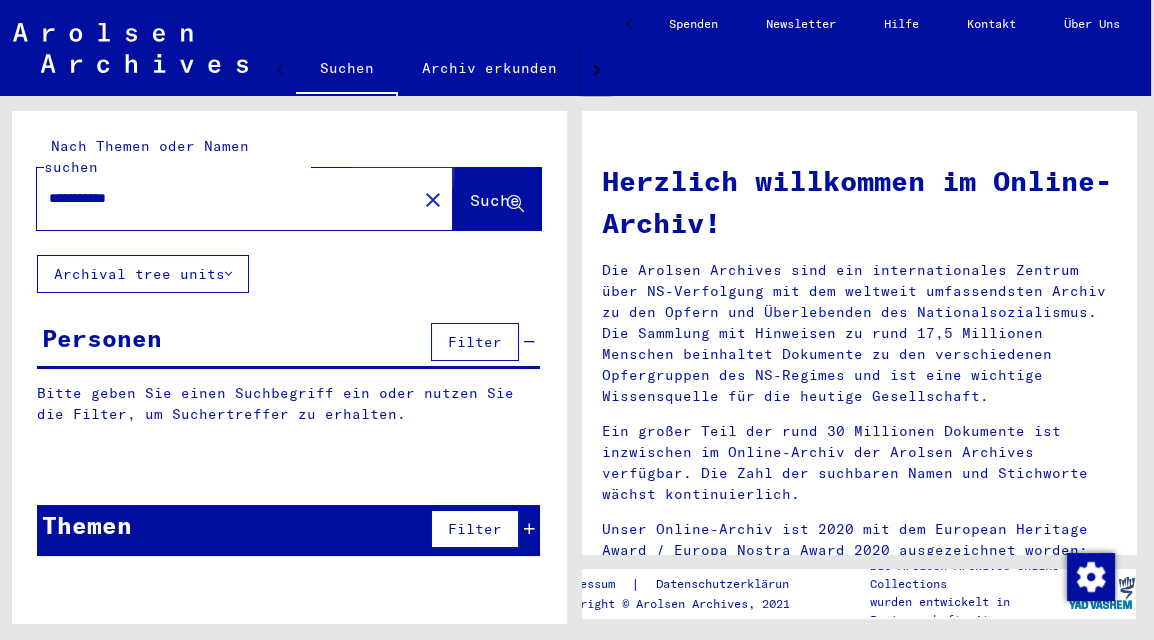 click on "Suche" 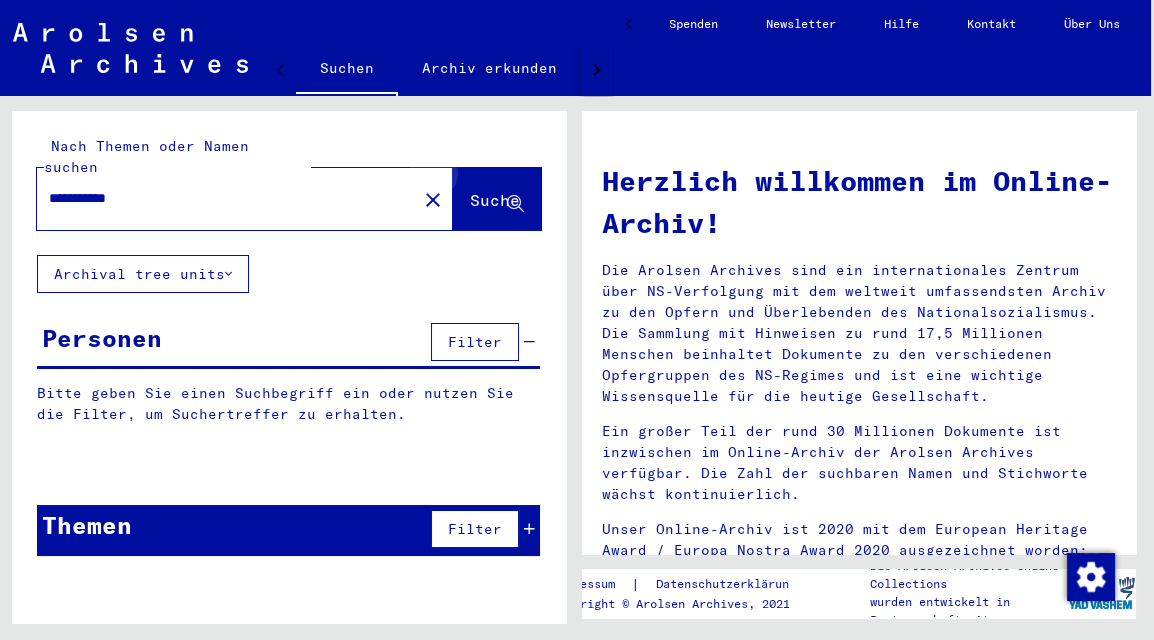 click on "Suche" 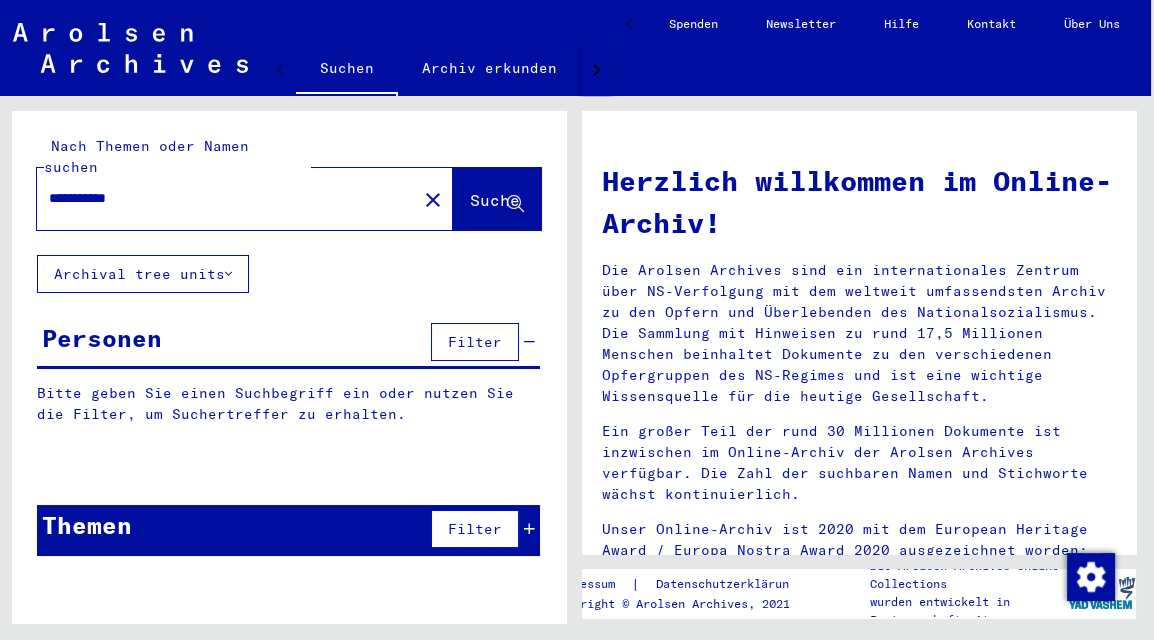 click on "**********" at bounding box center (221, 198) 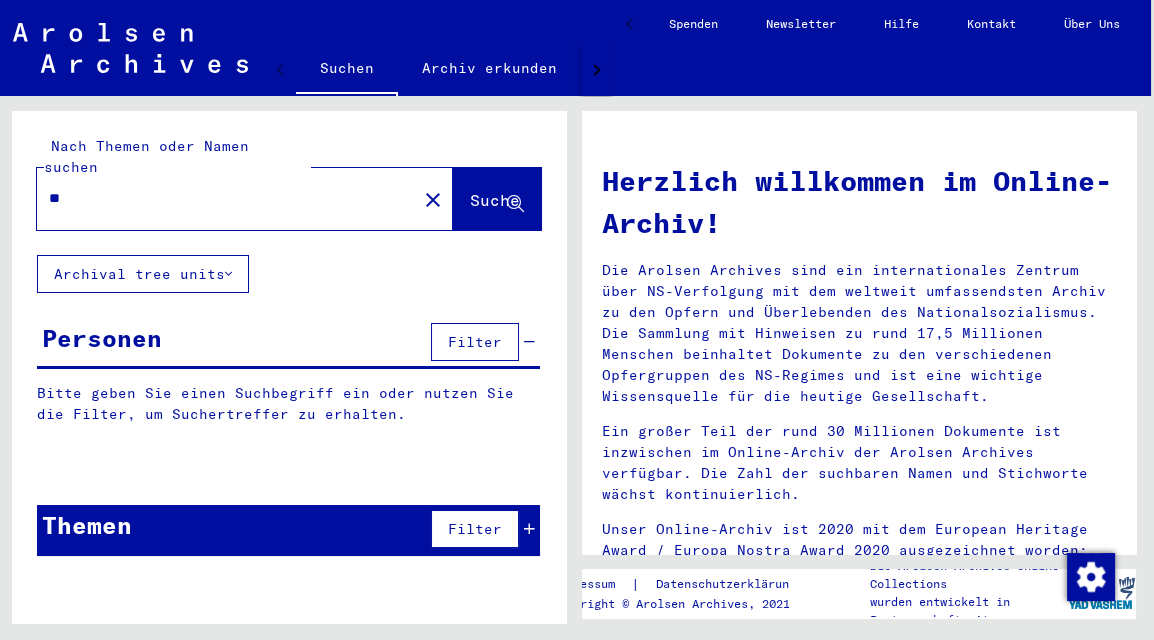 type on "*" 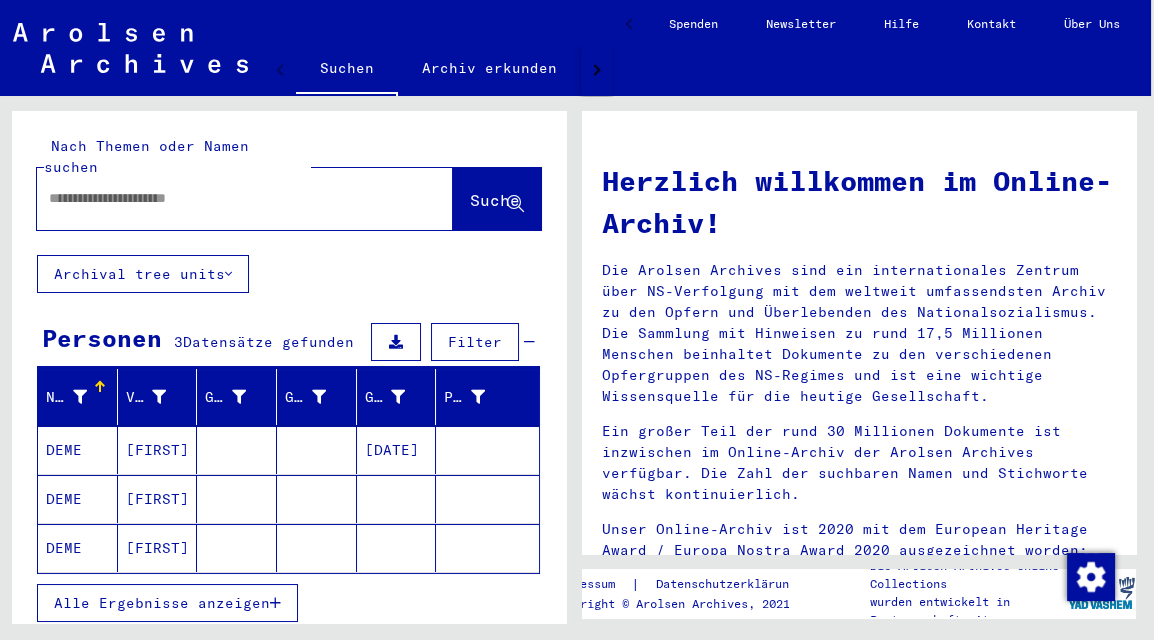 click on "[FIRST]" at bounding box center (158, 499) 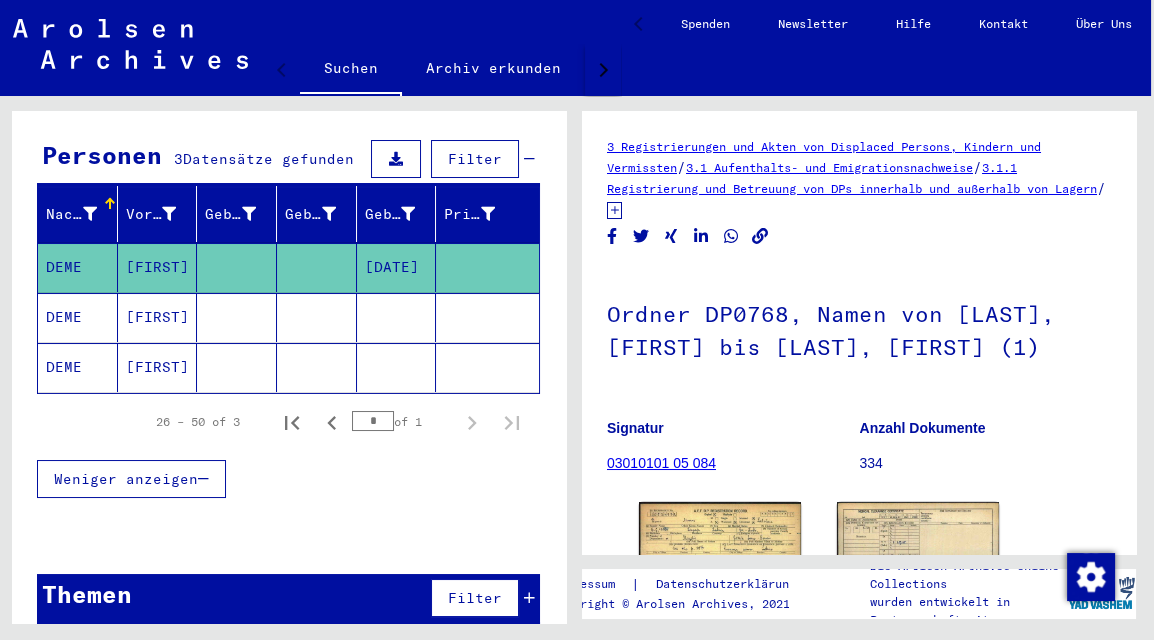 scroll, scrollTop: 182, scrollLeft: 0, axis: vertical 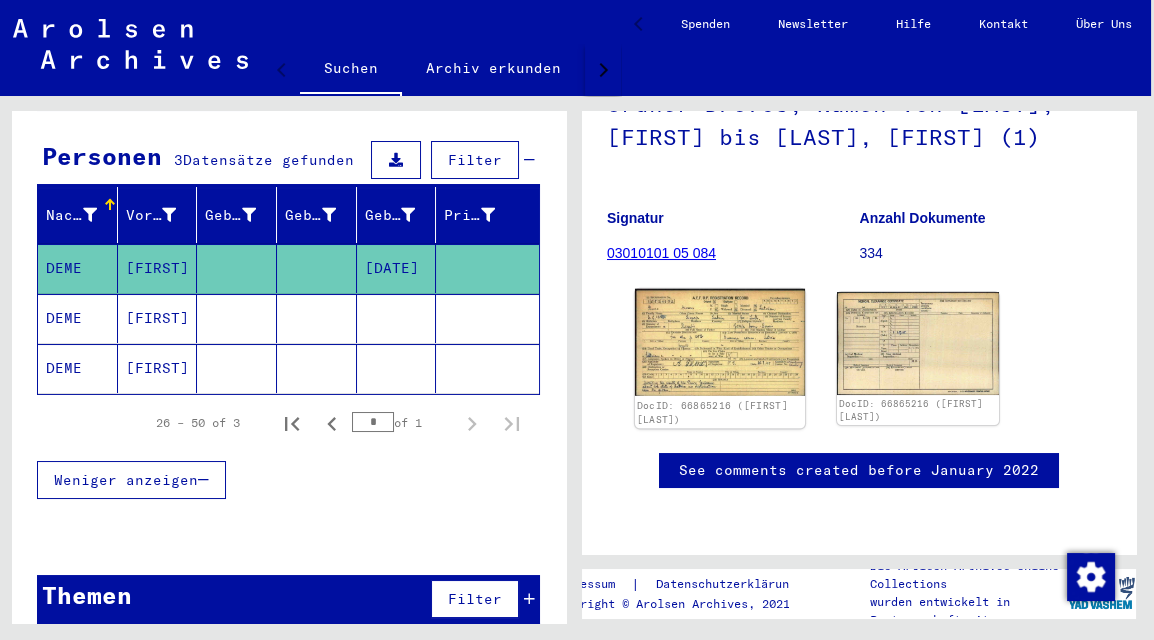 click 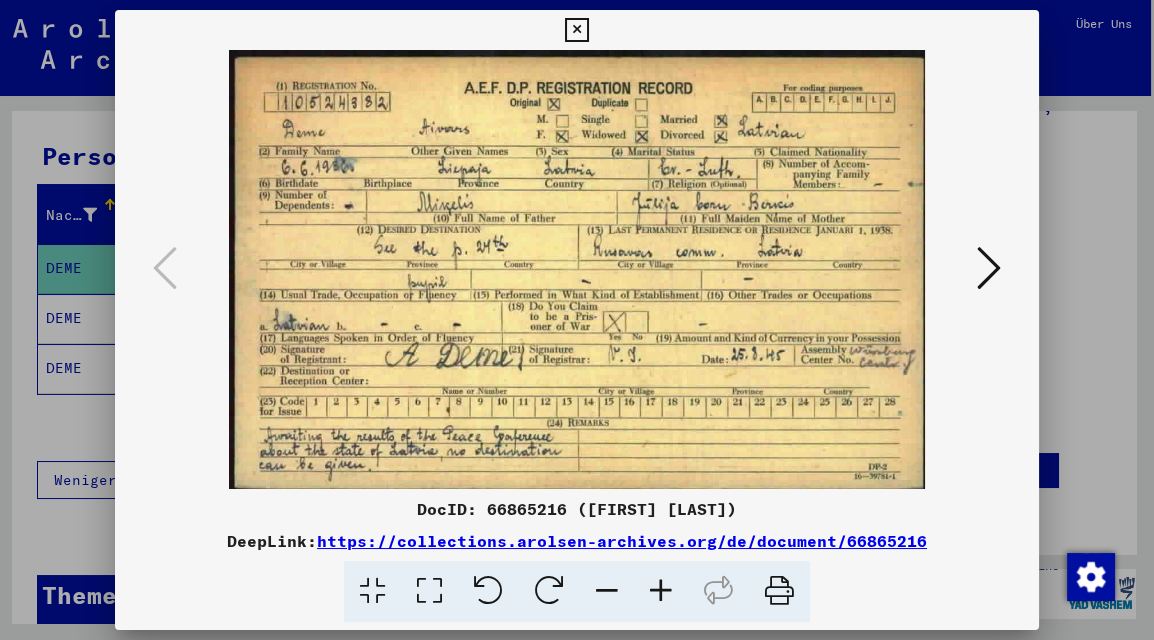 click at bounding box center (576, 30) 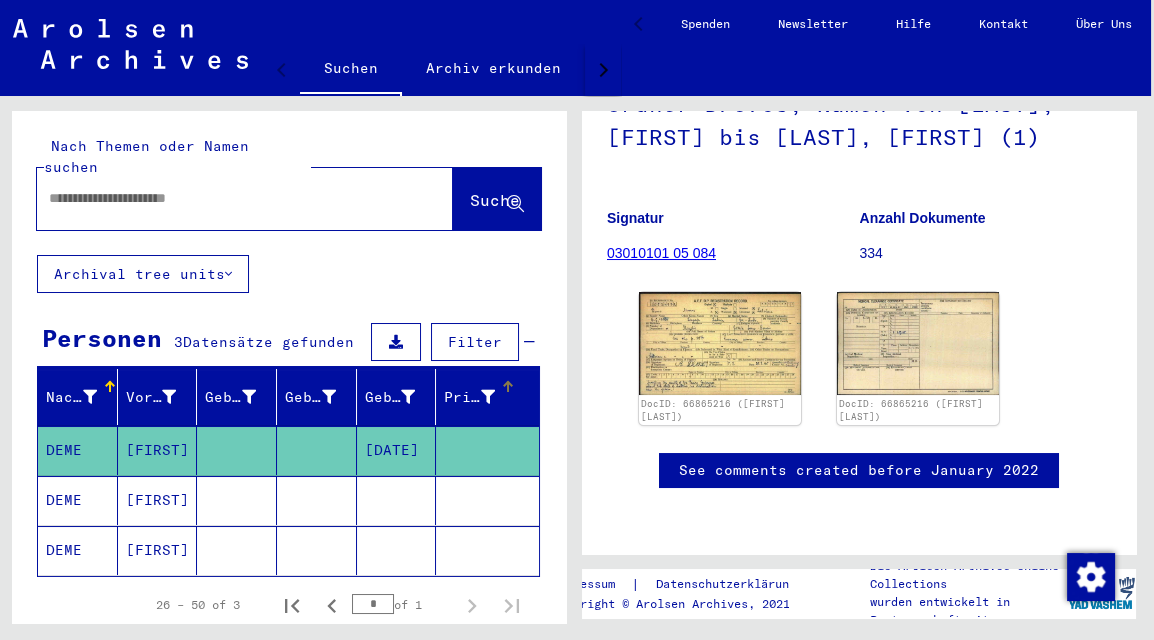 scroll, scrollTop: 0, scrollLeft: 0, axis: both 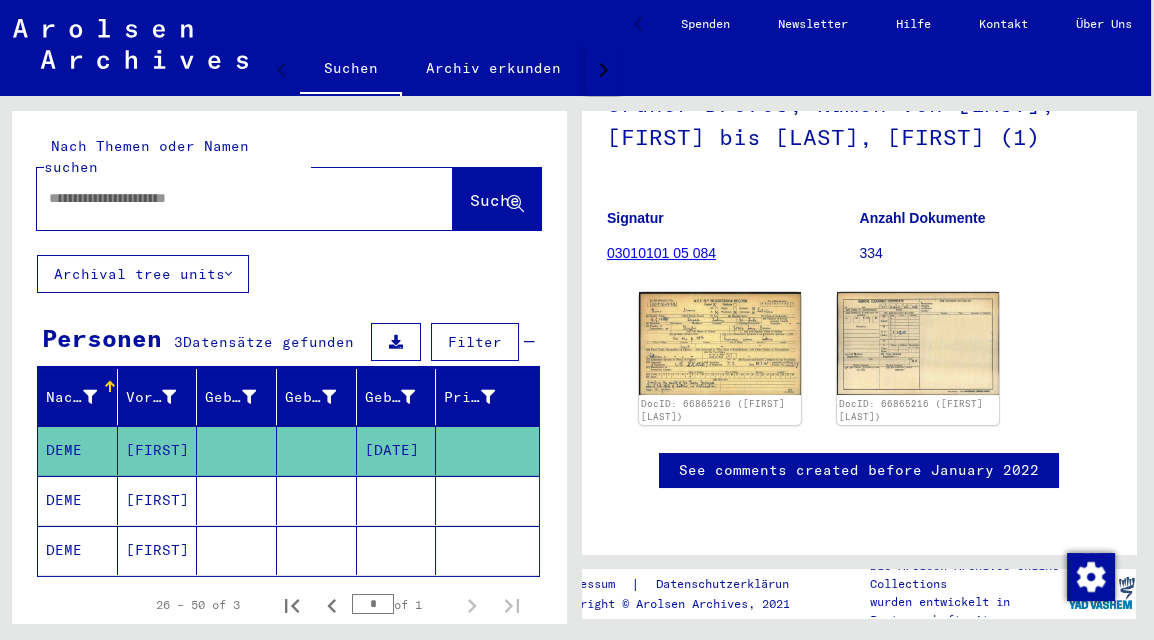 click at bounding box center [227, 198] 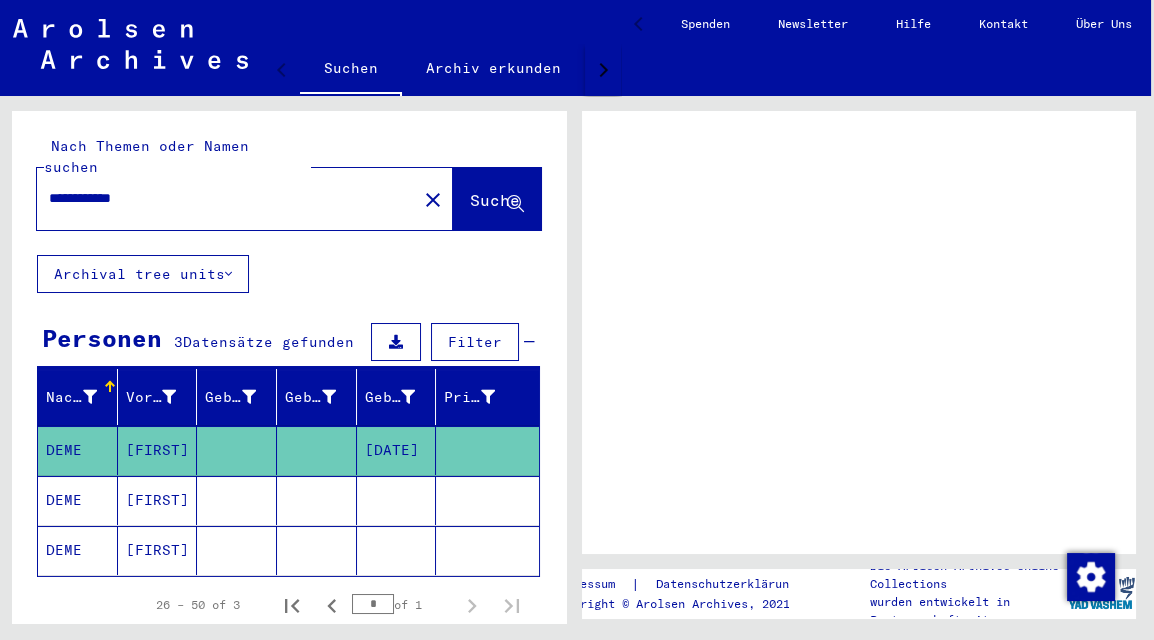 scroll, scrollTop: 0, scrollLeft: 0, axis: both 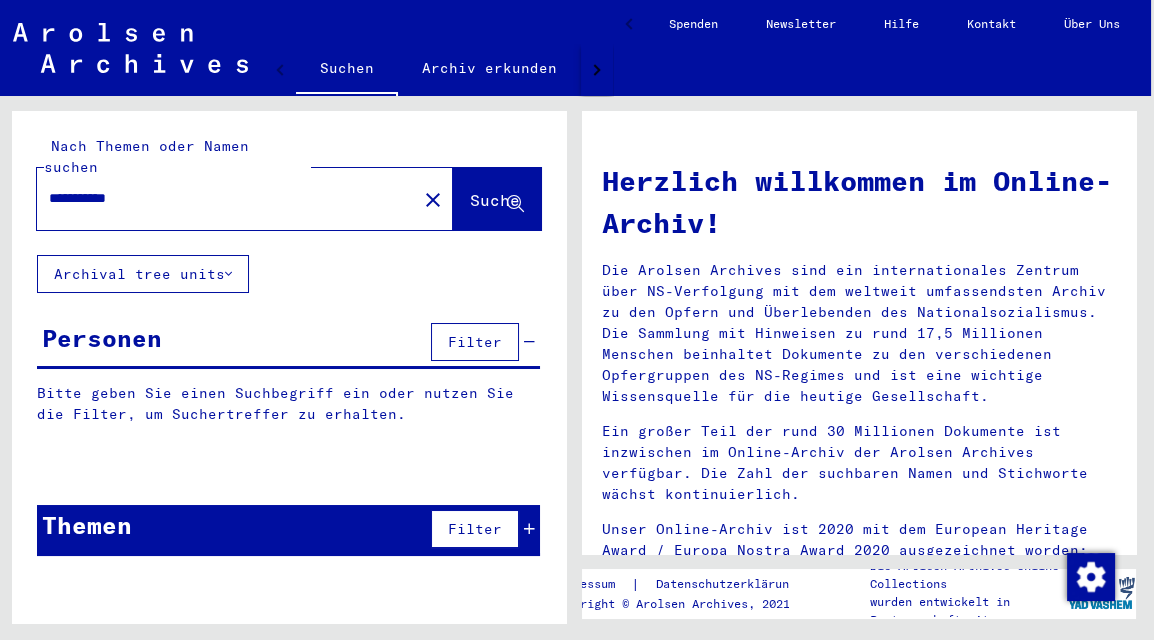 type on "**********" 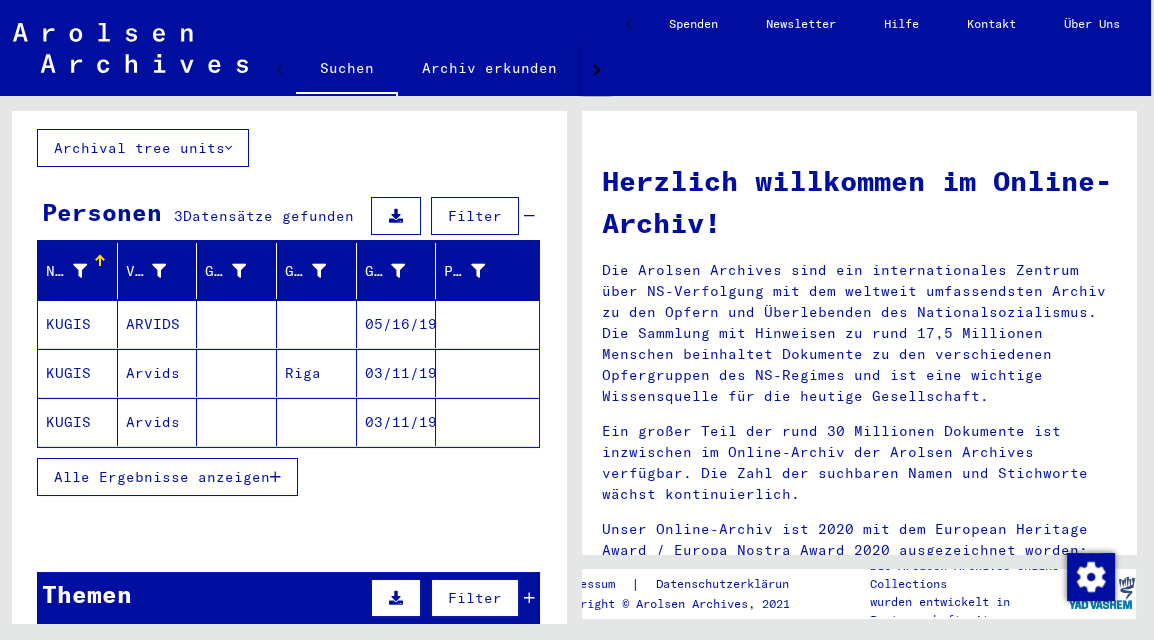 scroll, scrollTop: 123, scrollLeft: 0, axis: vertical 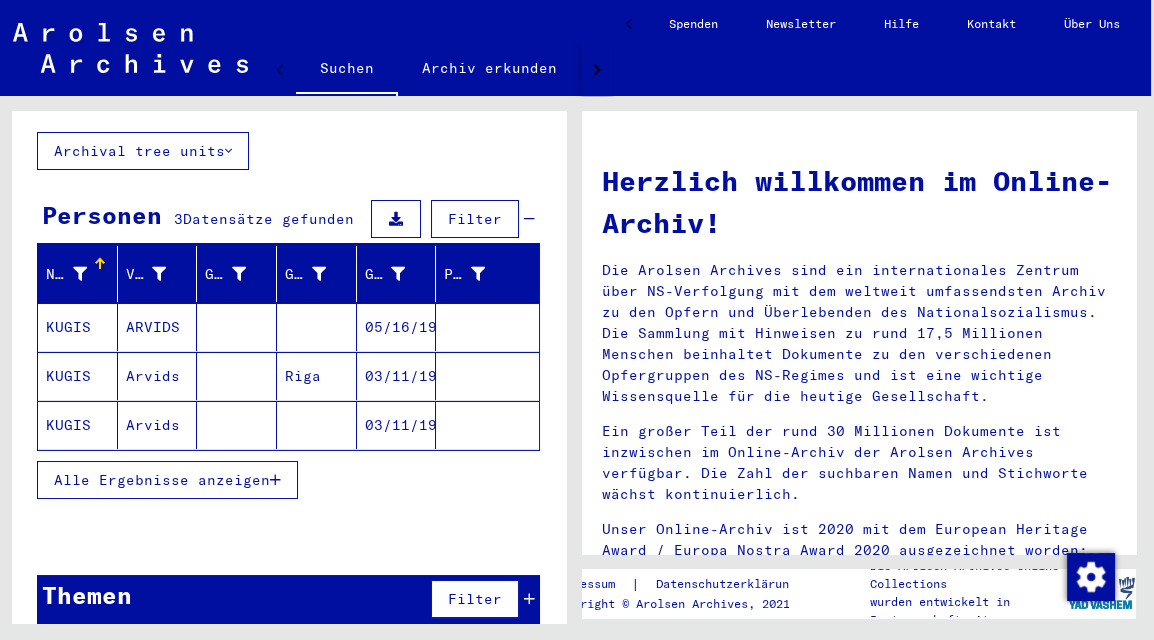 click on "ARVIDS" at bounding box center [158, 376] 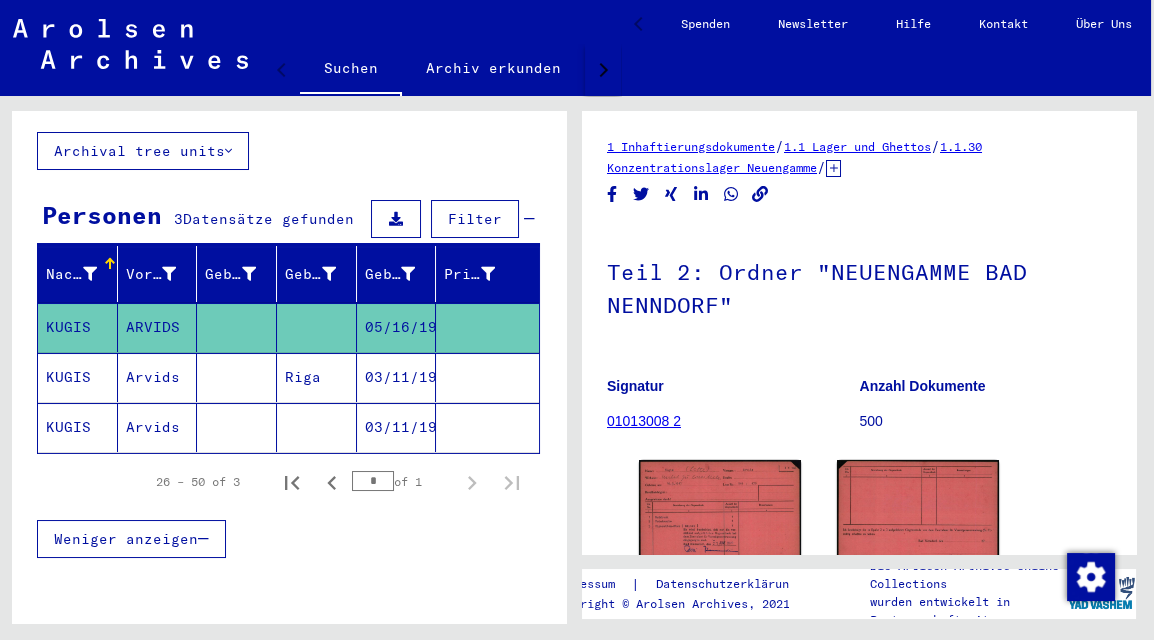 click on "Arvids" at bounding box center (158, 427) 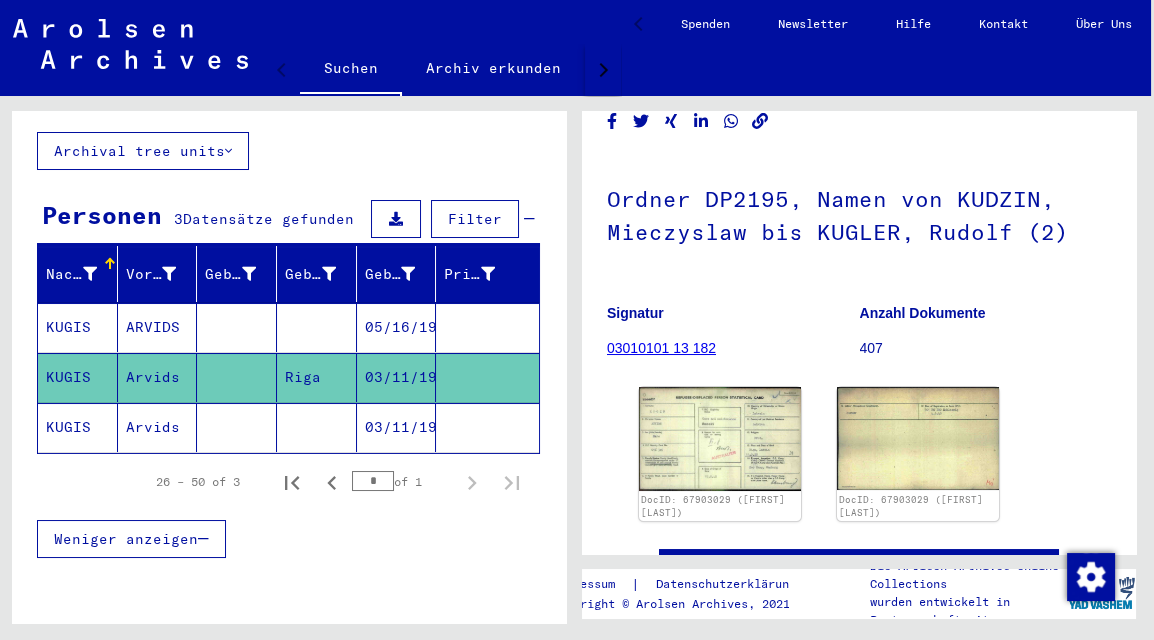 scroll, scrollTop: 122, scrollLeft: 0, axis: vertical 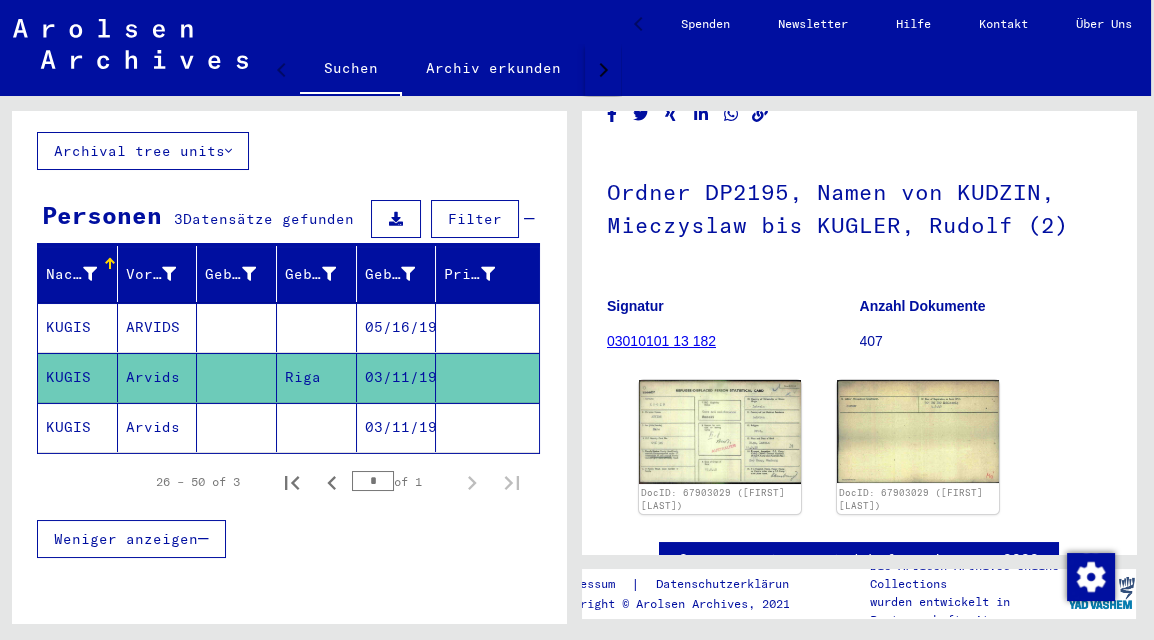 click on "Arvids" 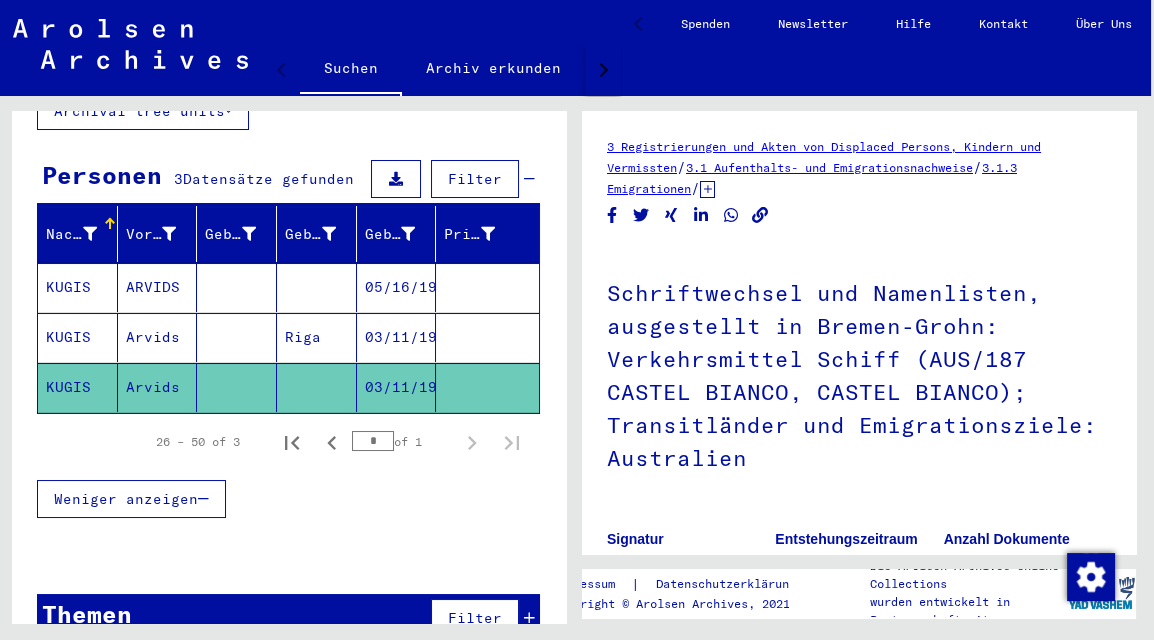 scroll, scrollTop: 166, scrollLeft: 0, axis: vertical 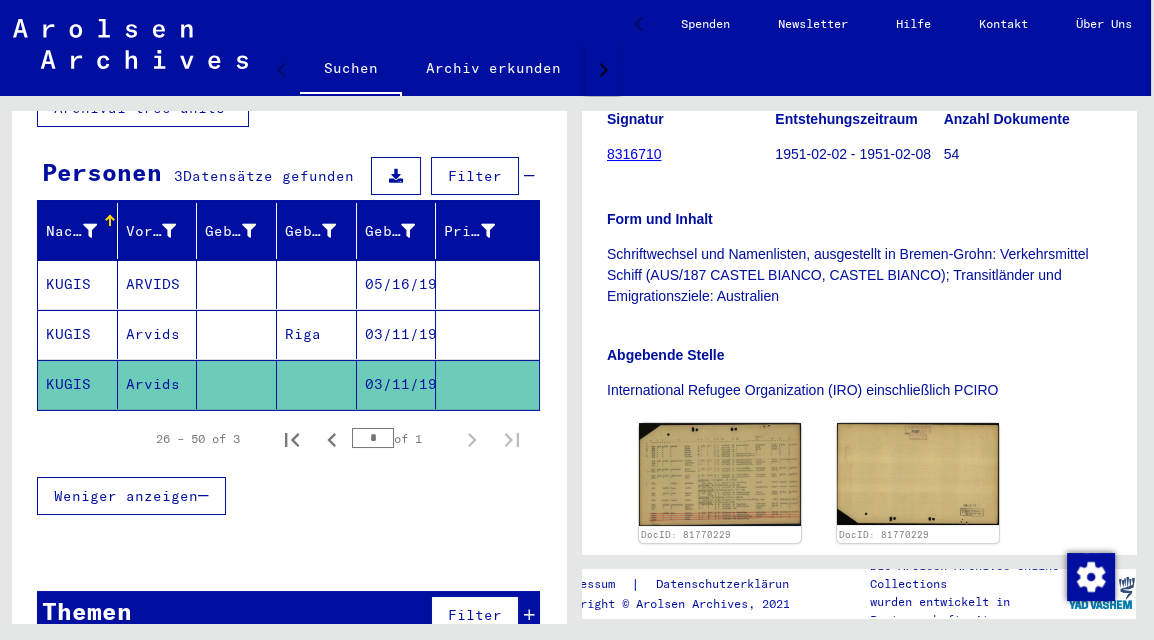 click on "ARVIDS" at bounding box center (158, 334) 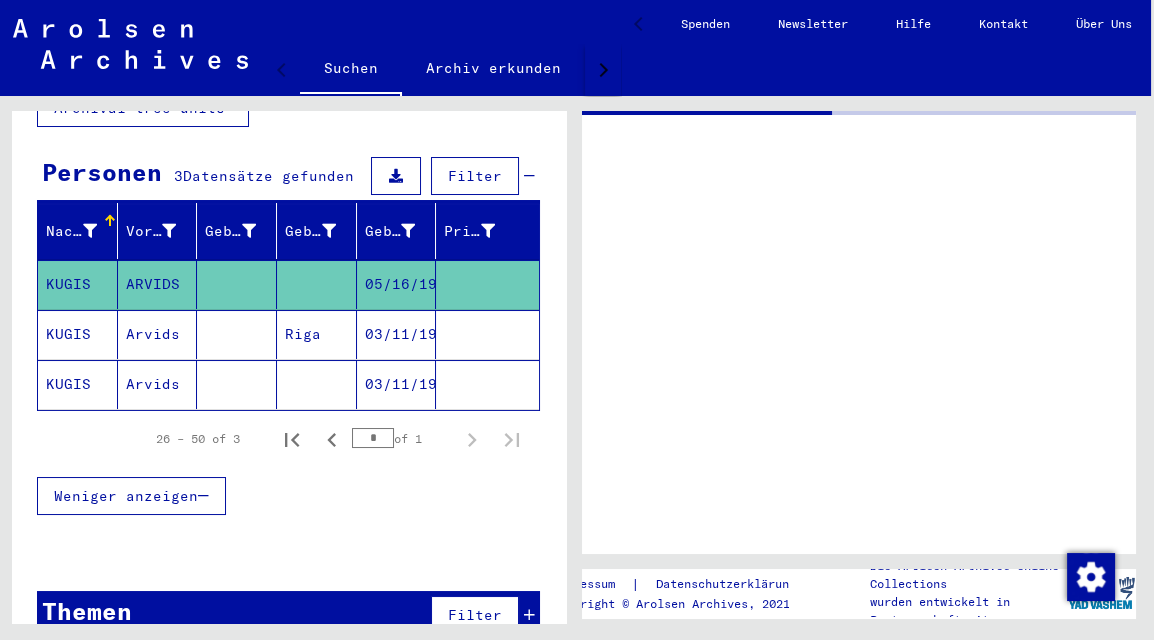 scroll, scrollTop: 0, scrollLeft: 0, axis: both 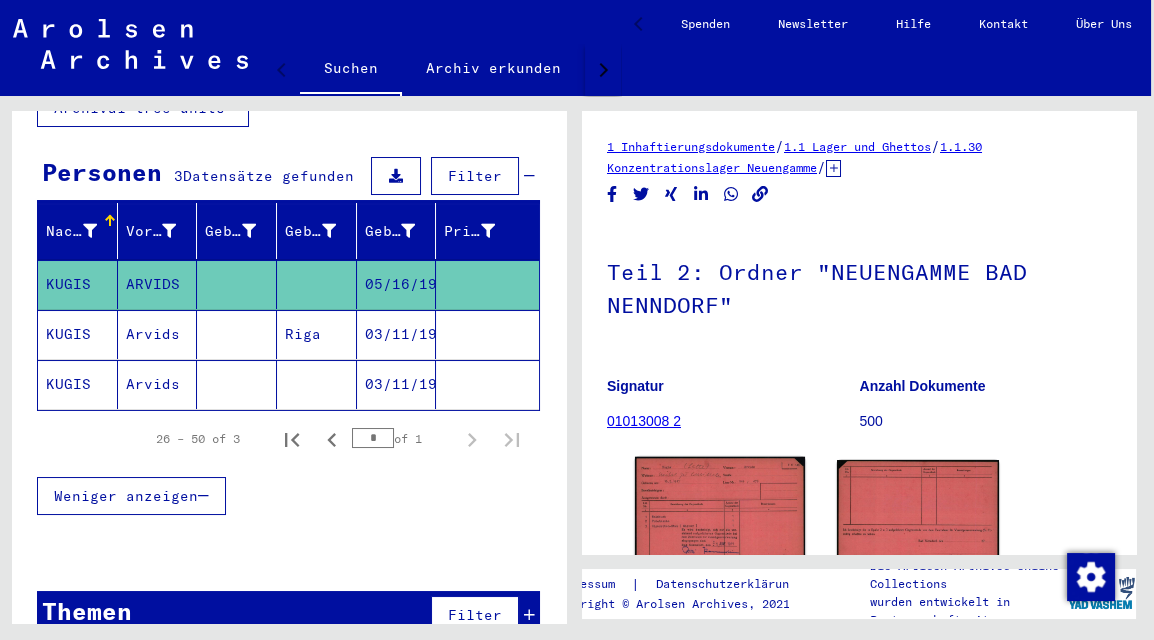 click 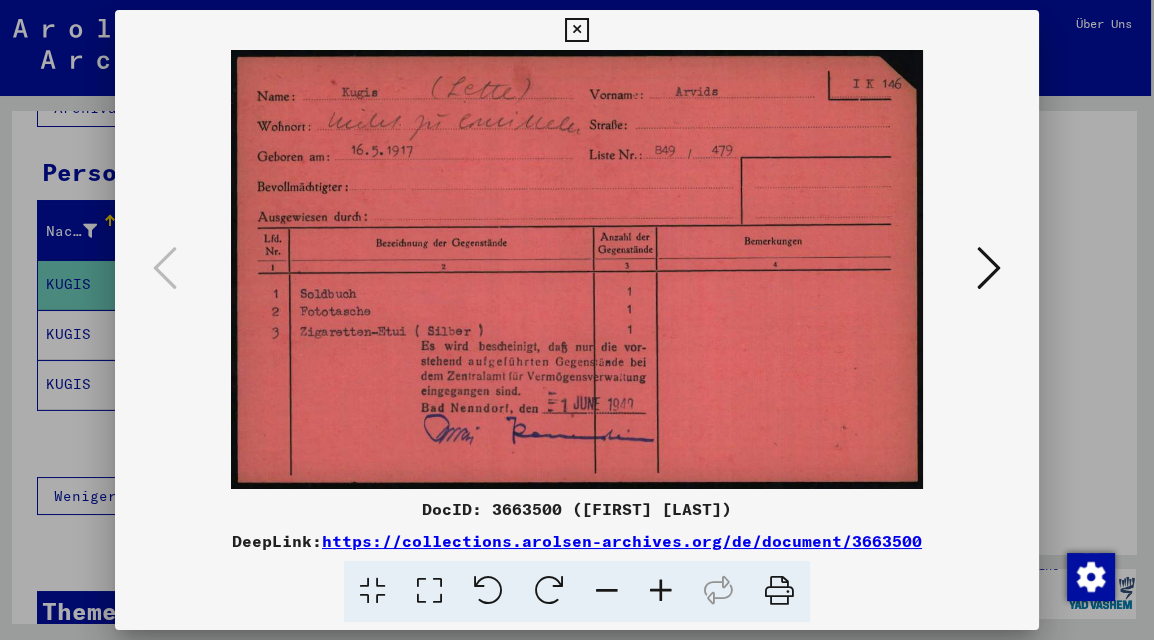 scroll, scrollTop: 0, scrollLeft: 0, axis: both 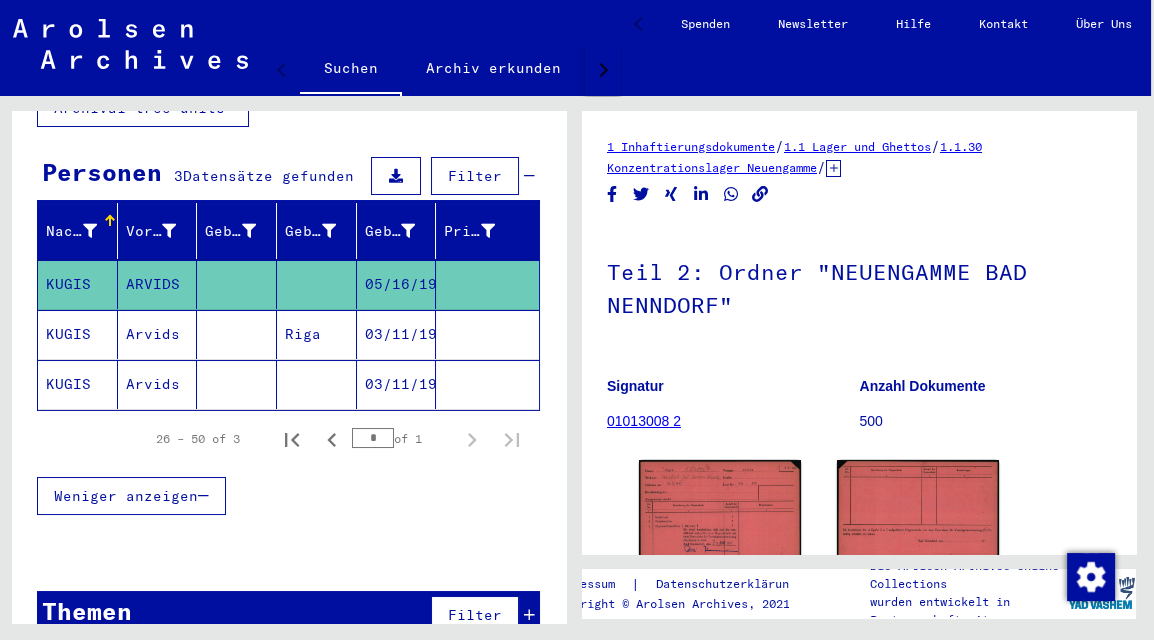 click on "Arvids" 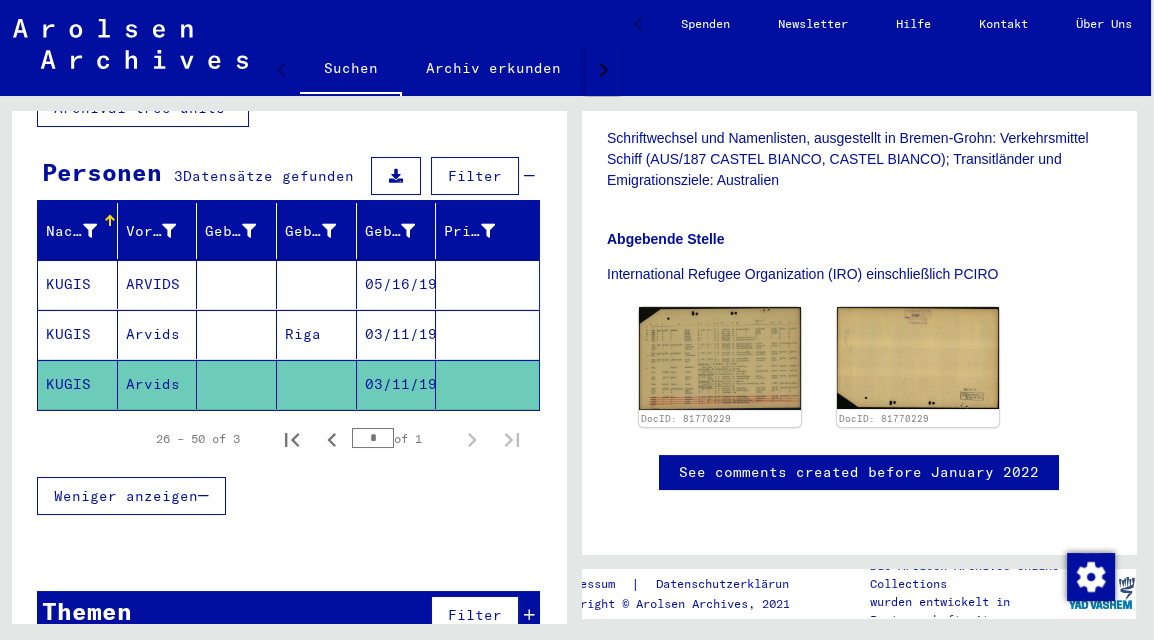 scroll, scrollTop: 540, scrollLeft: 0, axis: vertical 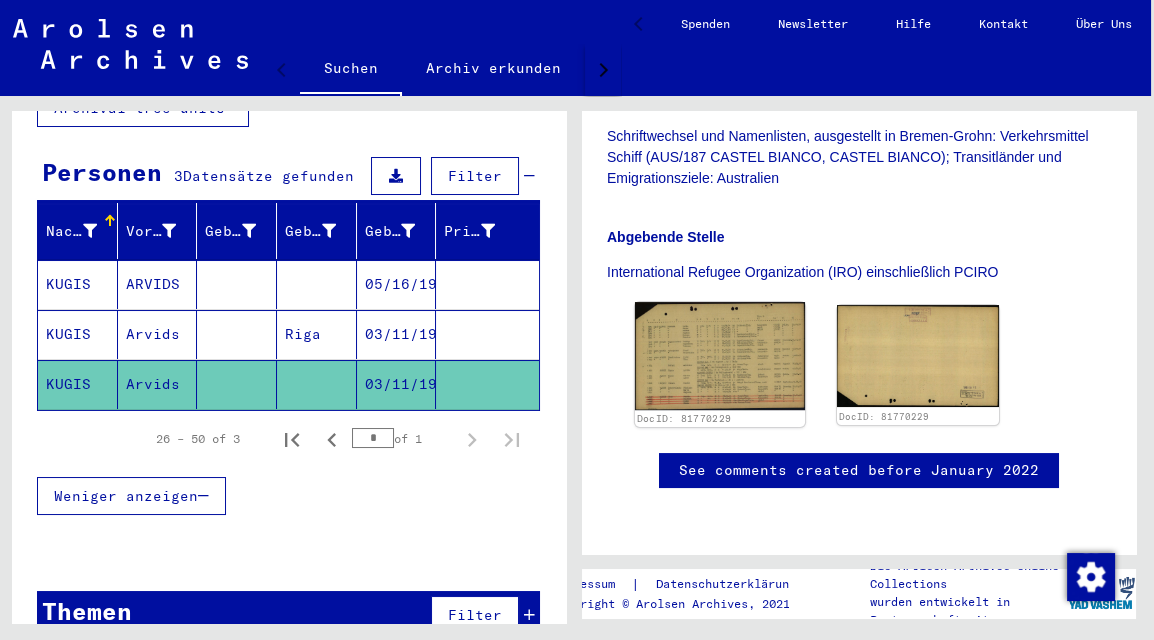 click 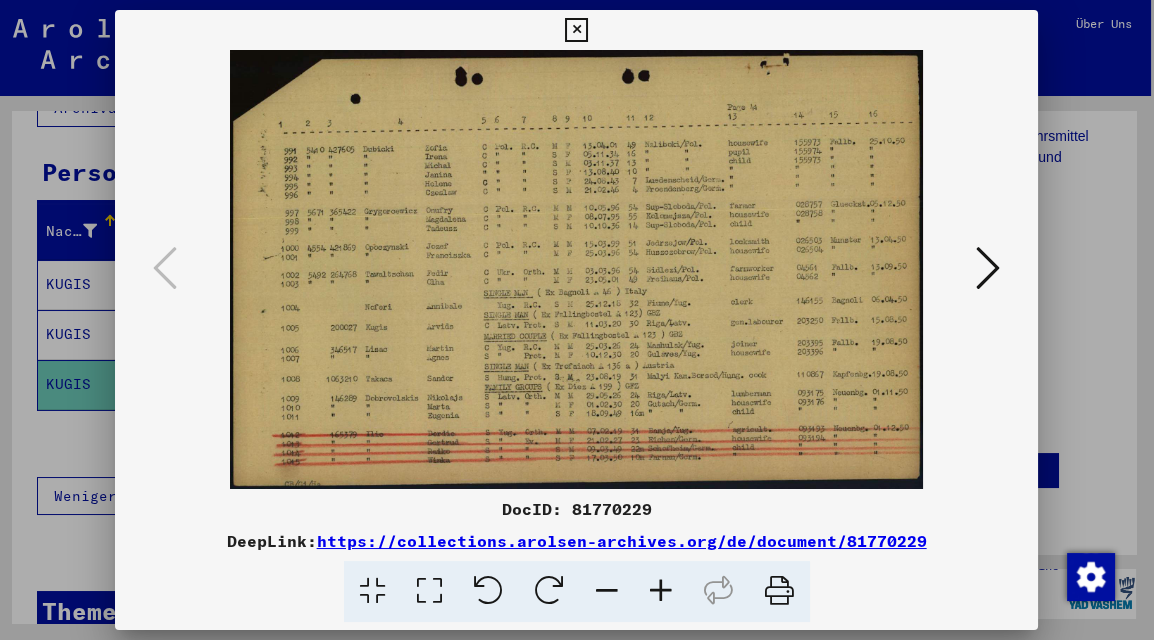 click at bounding box center (576, 269) 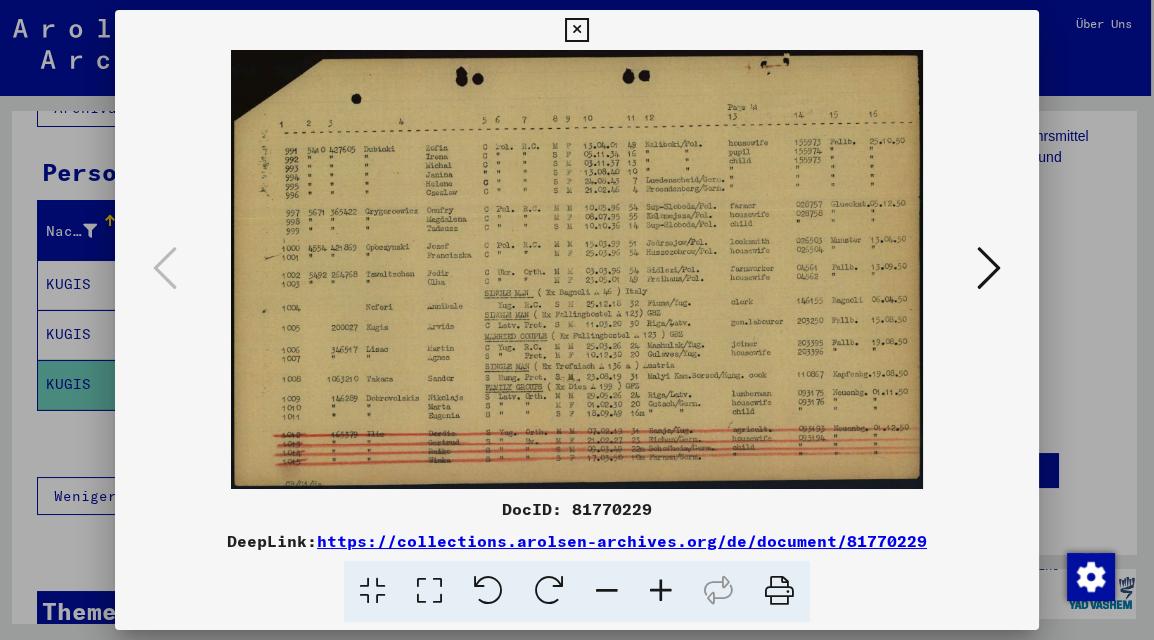 click at bounding box center [577, 320] 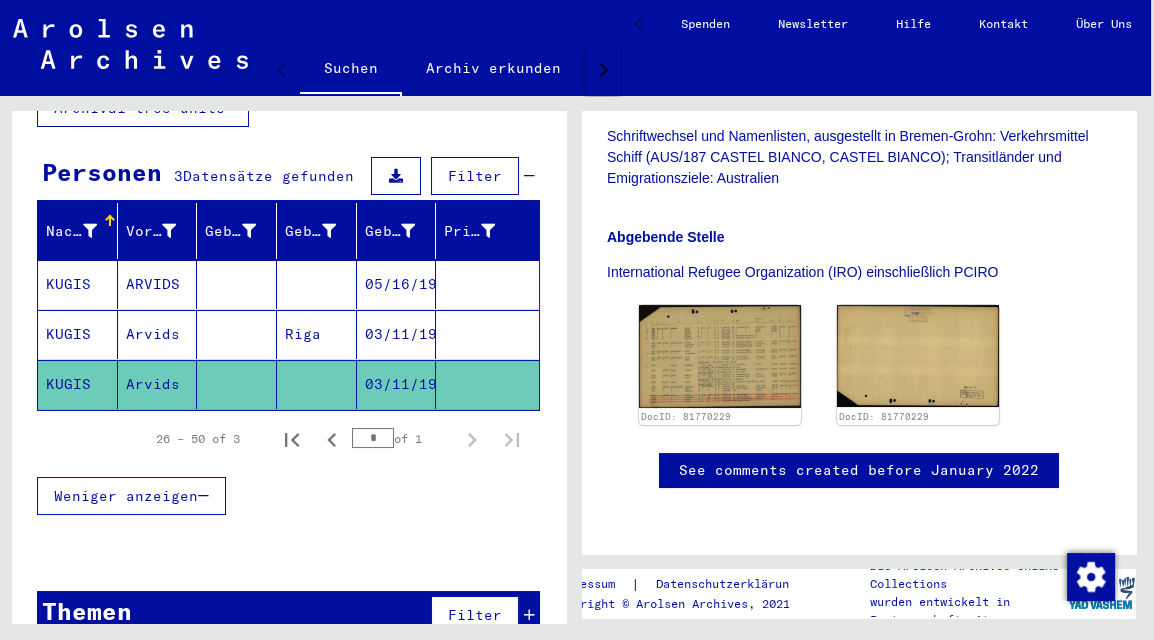 click on "KUGIS" at bounding box center (78, 384) 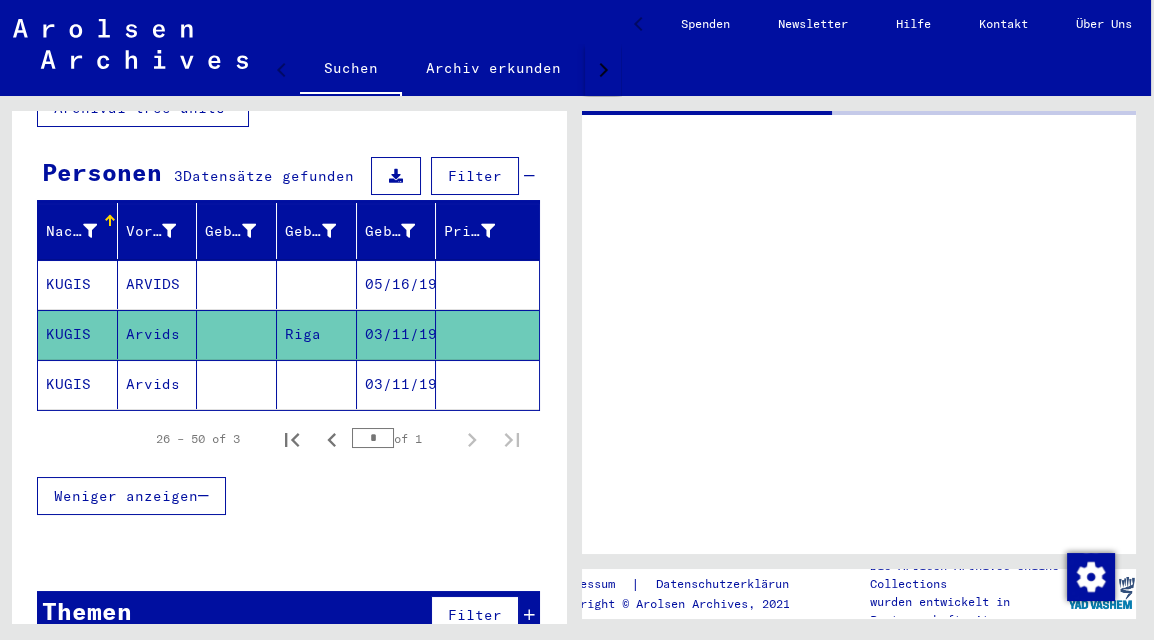 scroll, scrollTop: 0, scrollLeft: 0, axis: both 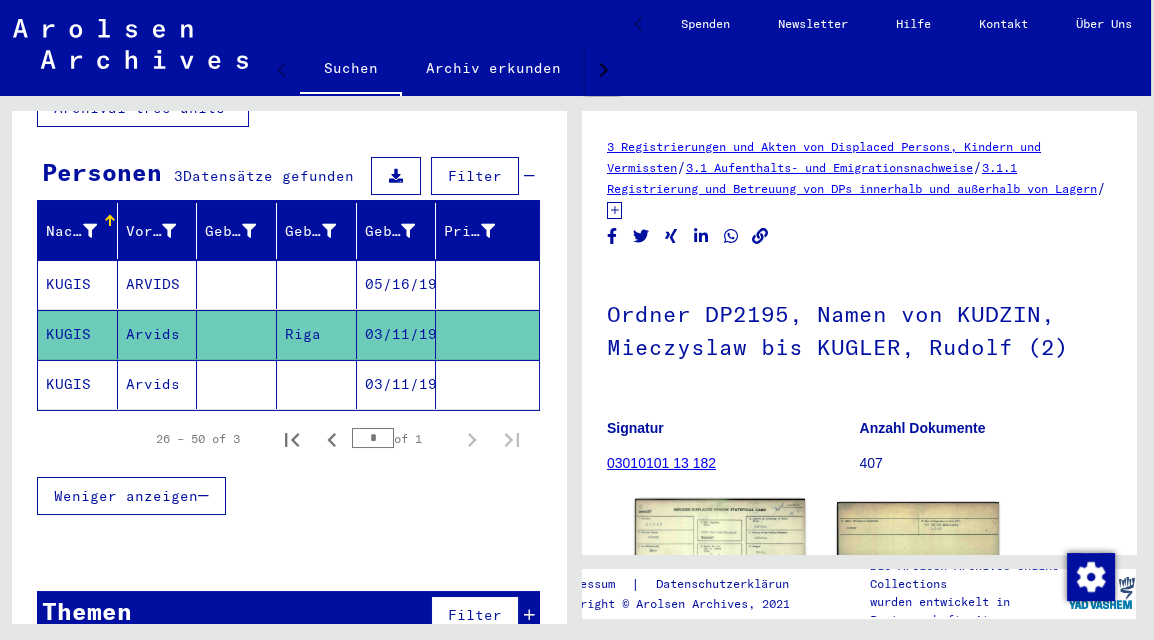 click 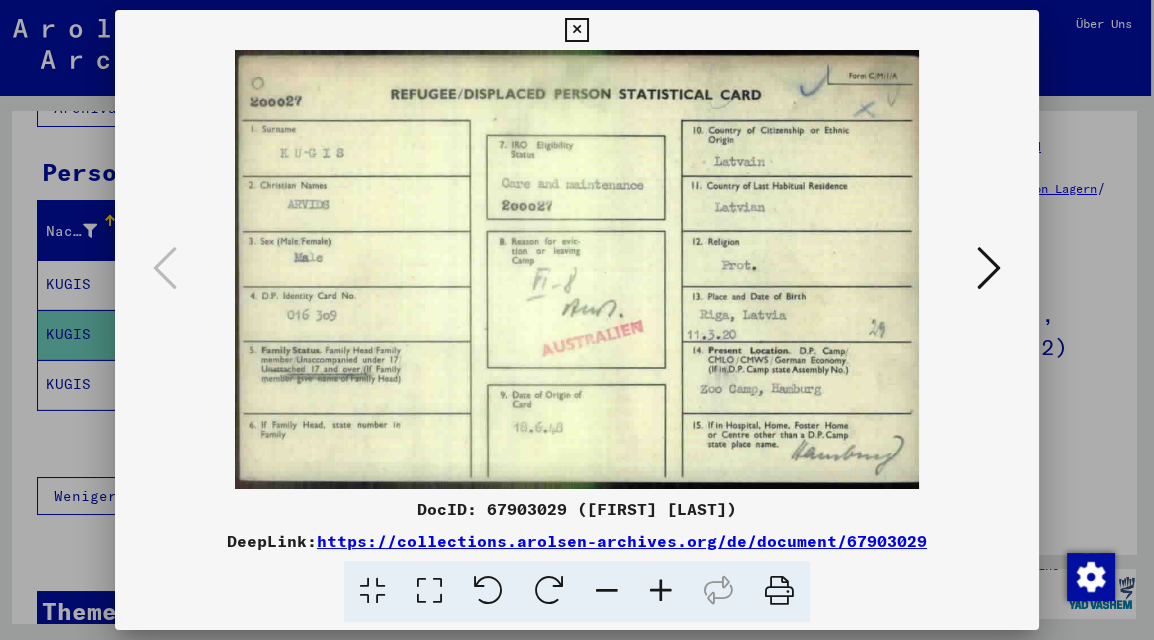 scroll, scrollTop: 0, scrollLeft: 0, axis: both 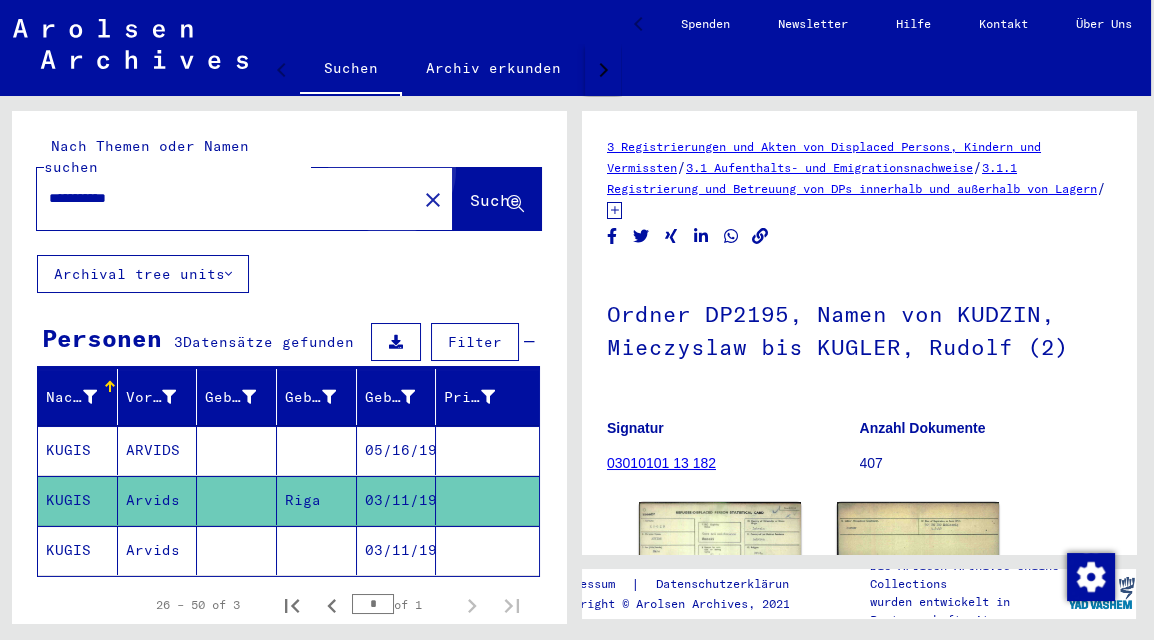 click on "Suche" 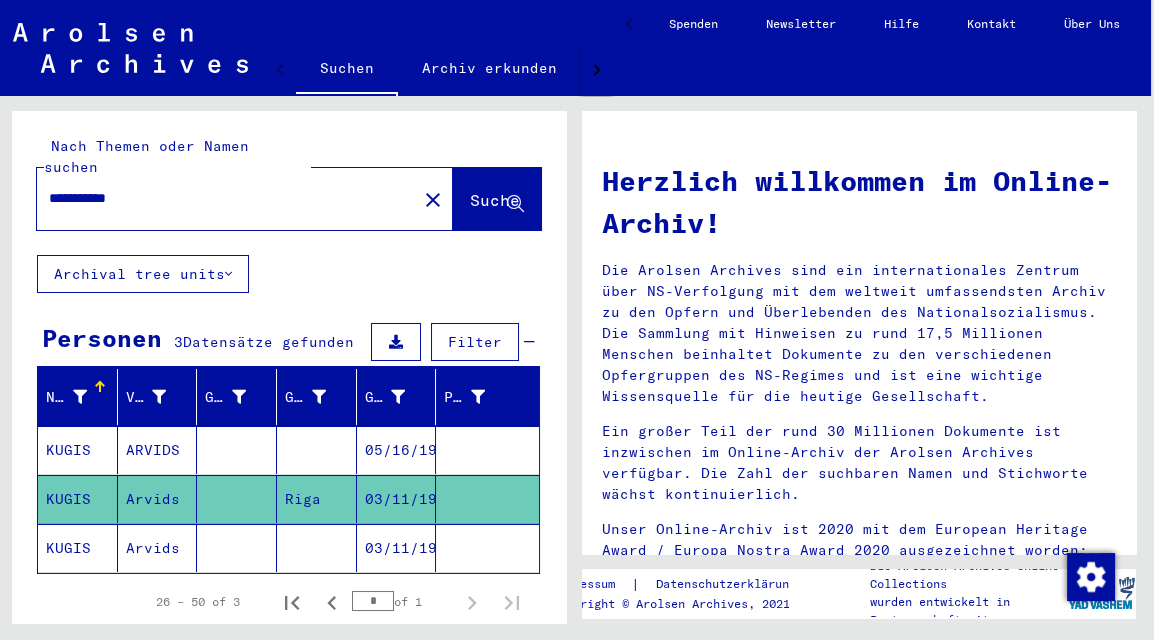 click on "Suche" 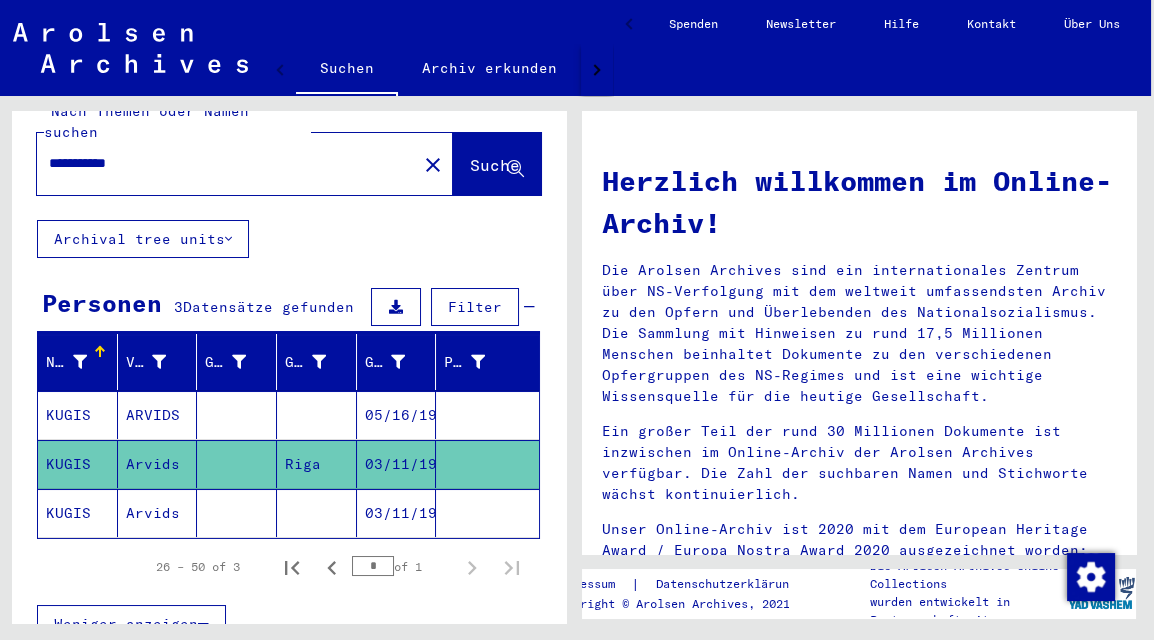 scroll, scrollTop: 39, scrollLeft: 0, axis: vertical 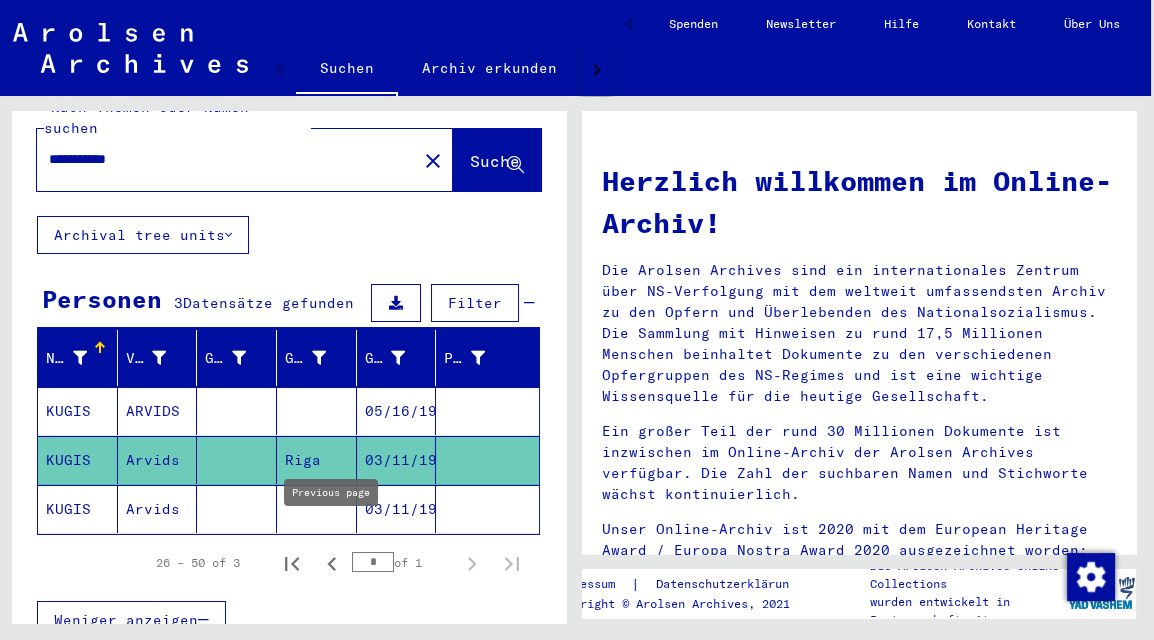 click 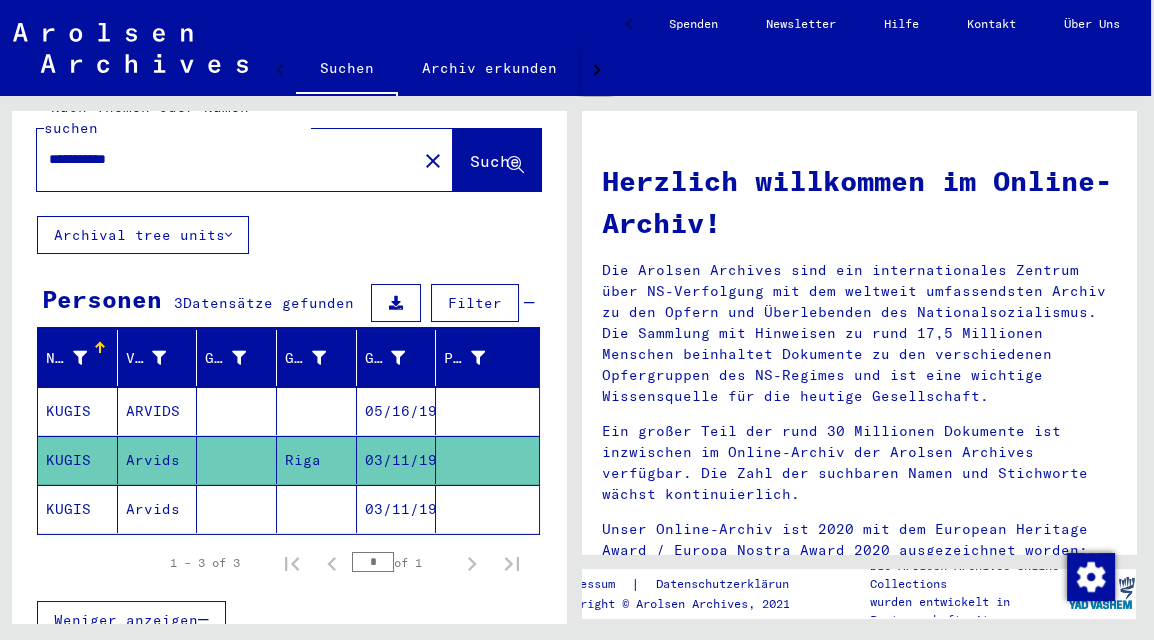click on "Suche" 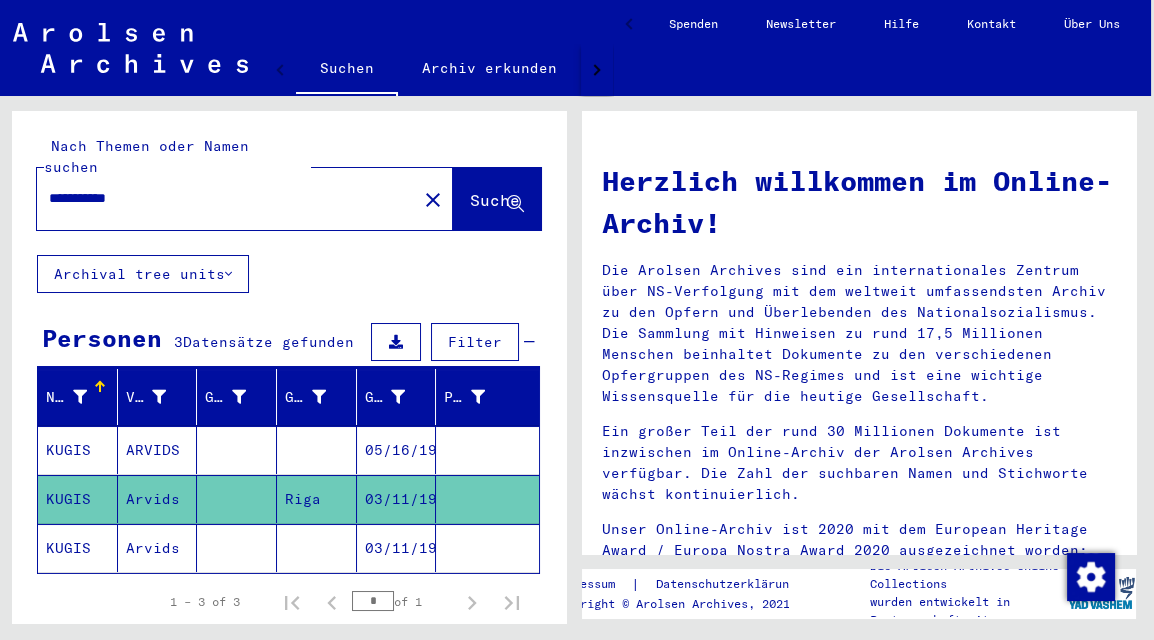 scroll, scrollTop: 0, scrollLeft: 0, axis: both 